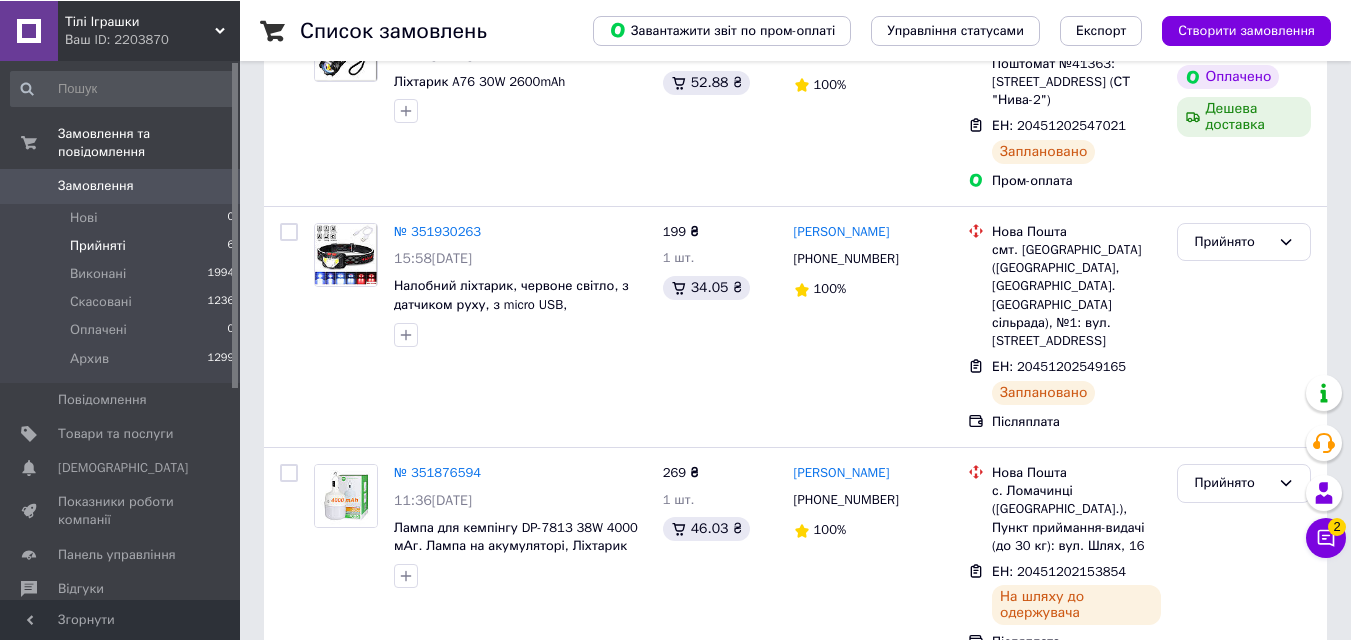 scroll, scrollTop: 286, scrollLeft: 0, axis: vertical 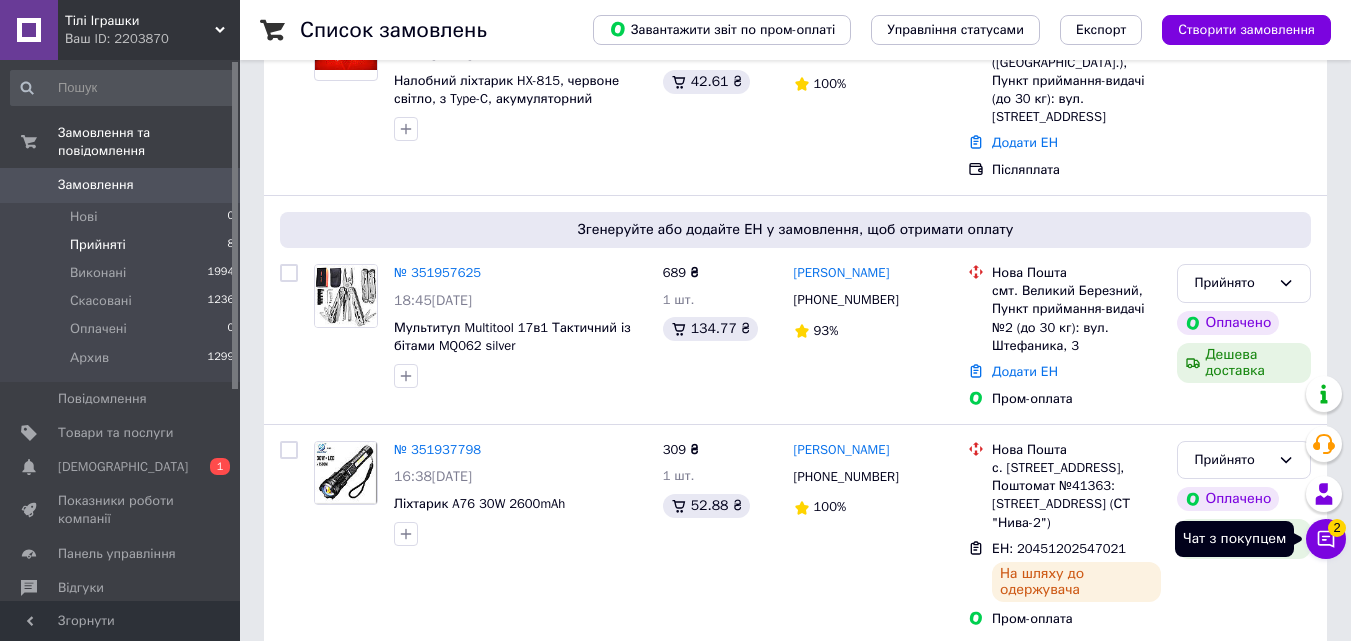 click 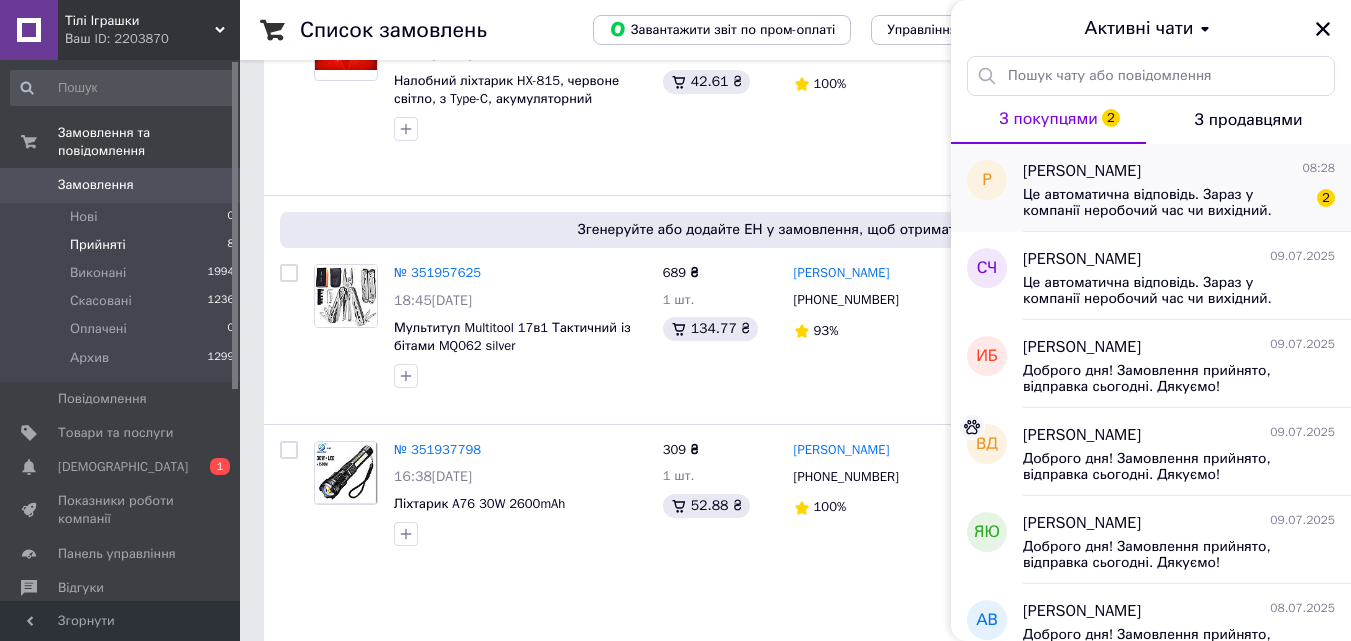 click on "Це автоматична відповідь. Зараз у компанії неробочий час чи вихідний.
Ваше замовлення буде оброблено найближчим робочим днем." at bounding box center [1165, 203] 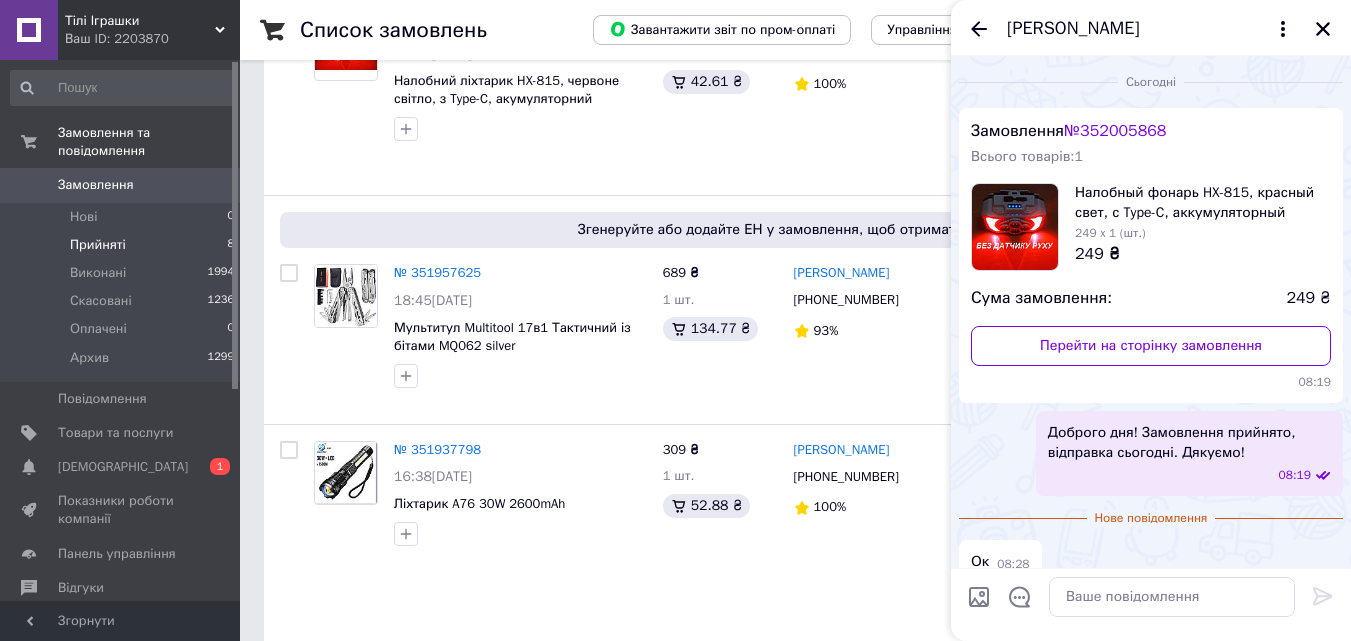 scroll, scrollTop: 158, scrollLeft: 0, axis: vertical 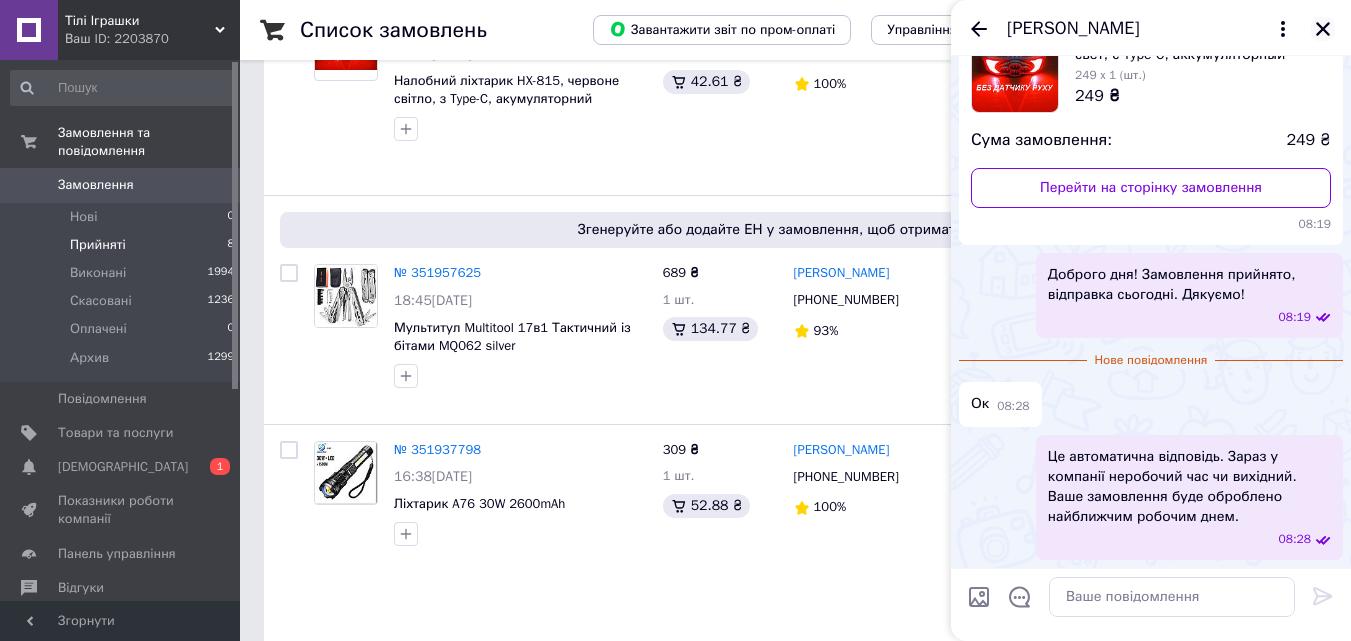 click 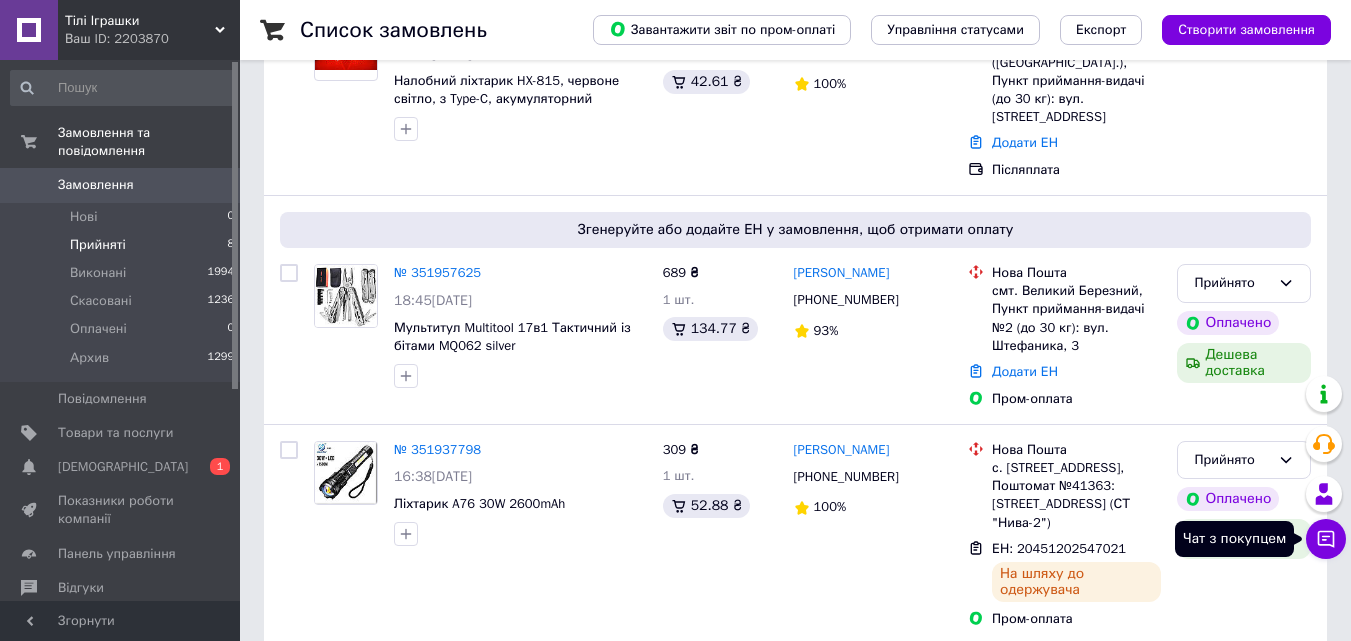 click on "Чат з покупцем" at bounding box center (1326, 539) 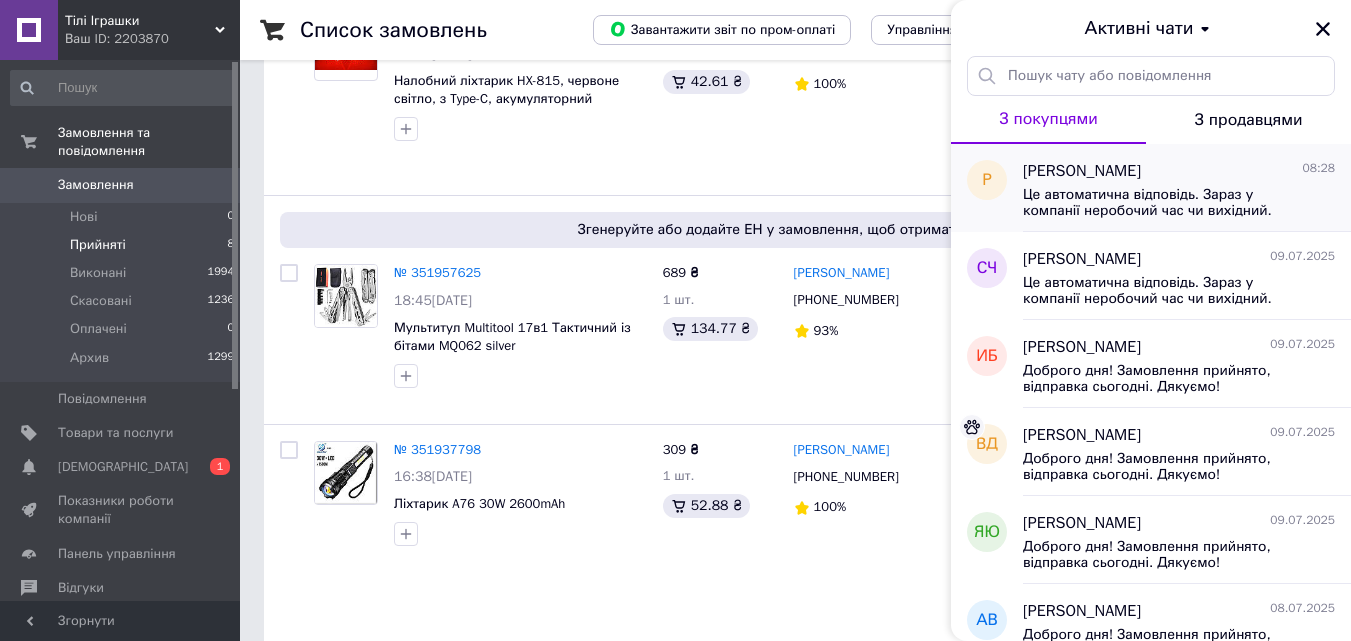 click on "Це автоматична відповідь. Зараз у компанії неробочий час чи вихідний.
Ваше замовлення буде оброблено найближчим робочим днем." at bounding box center (1165, 203) 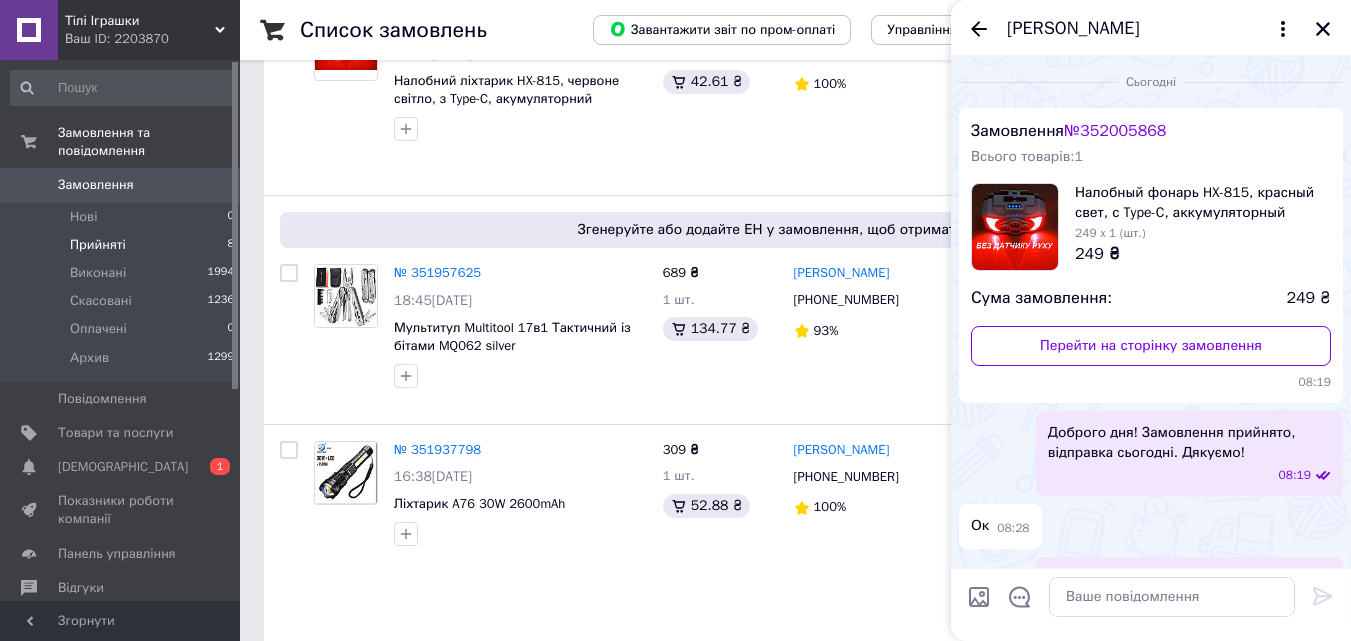 scroll, scrollTop: 122, scrollLeft: 0, axis: vertical 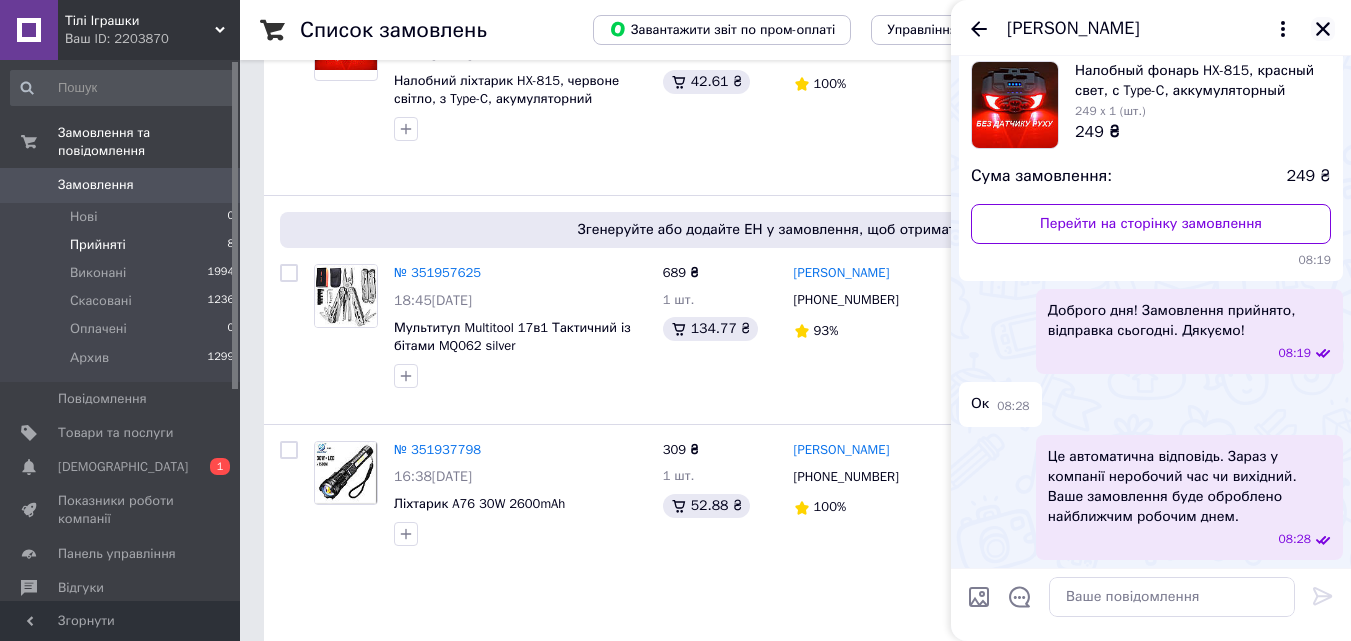click 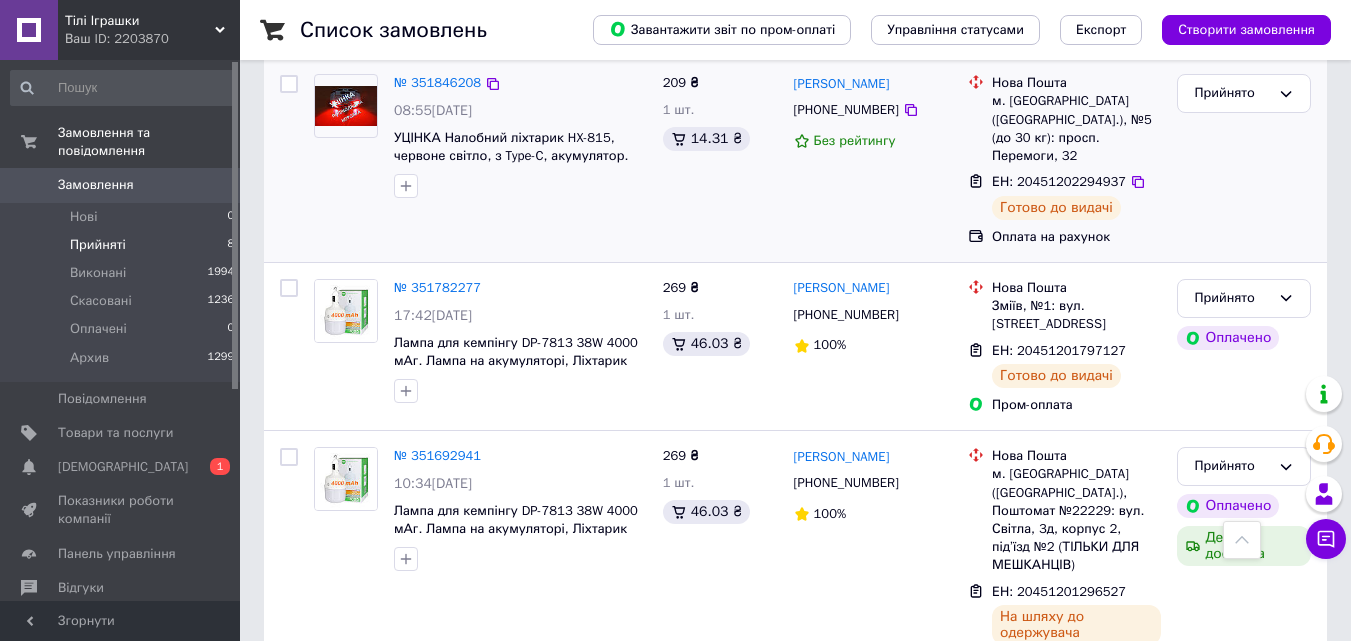 scroll, scrollTop: 1355, scrollLeft: 0, axis: vertical 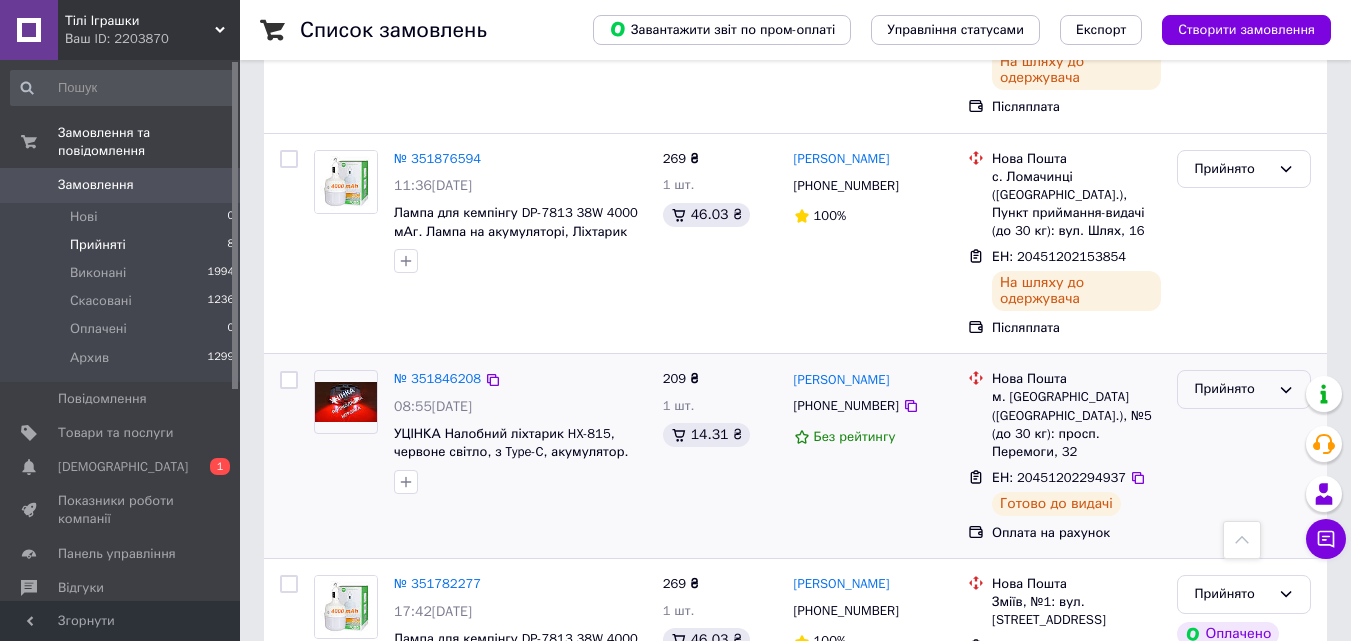 click on "Прийнято" at bounding box center (1244, 389) 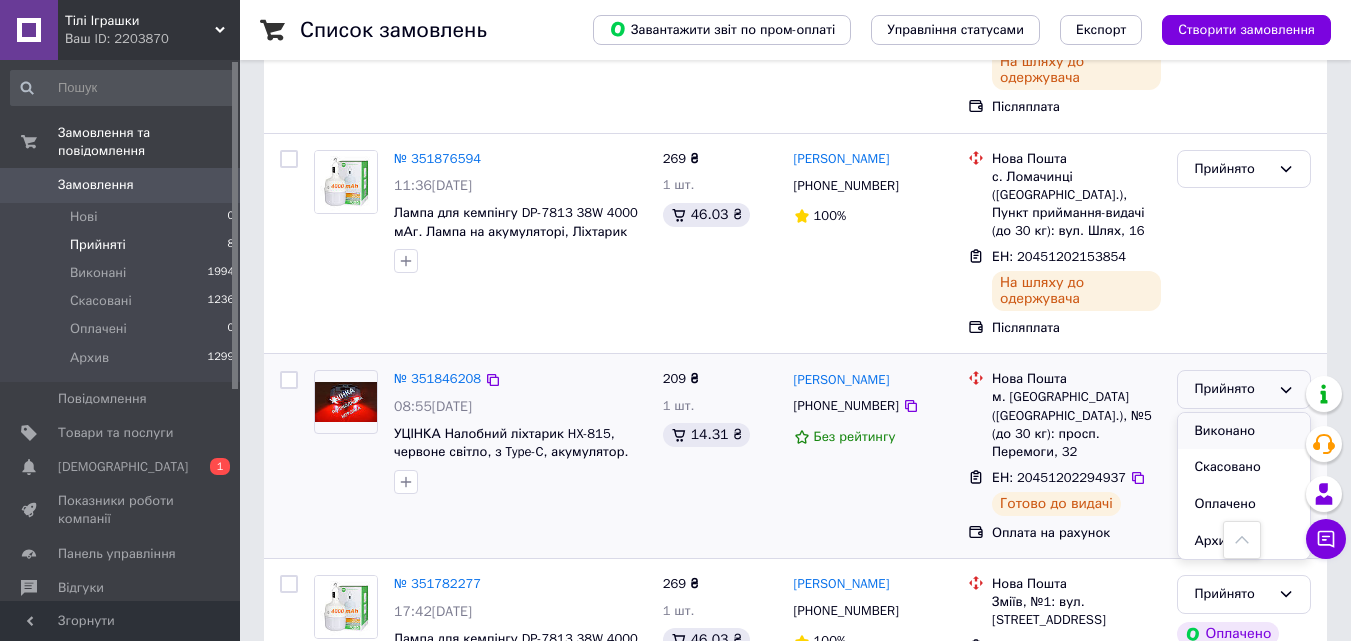 click on "Виконано" at bounding box center (1244, 431) 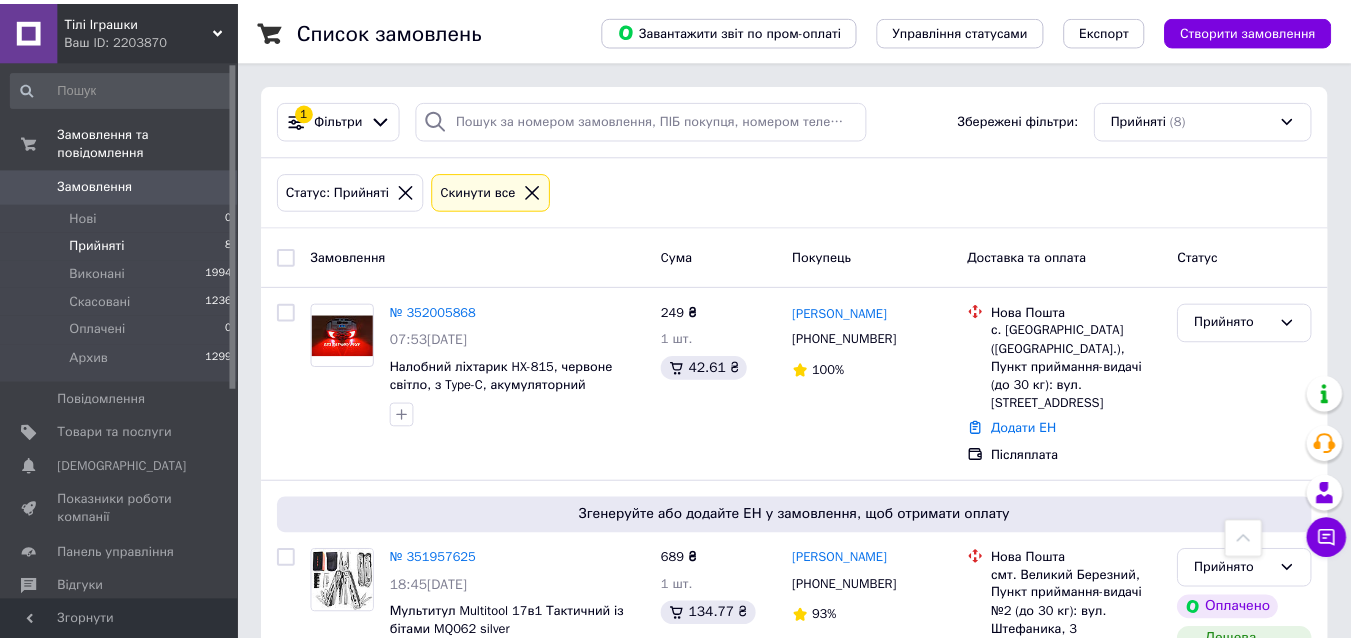 scroll, scrollTop: 1055, scrollLeft: 0, axis: vertical 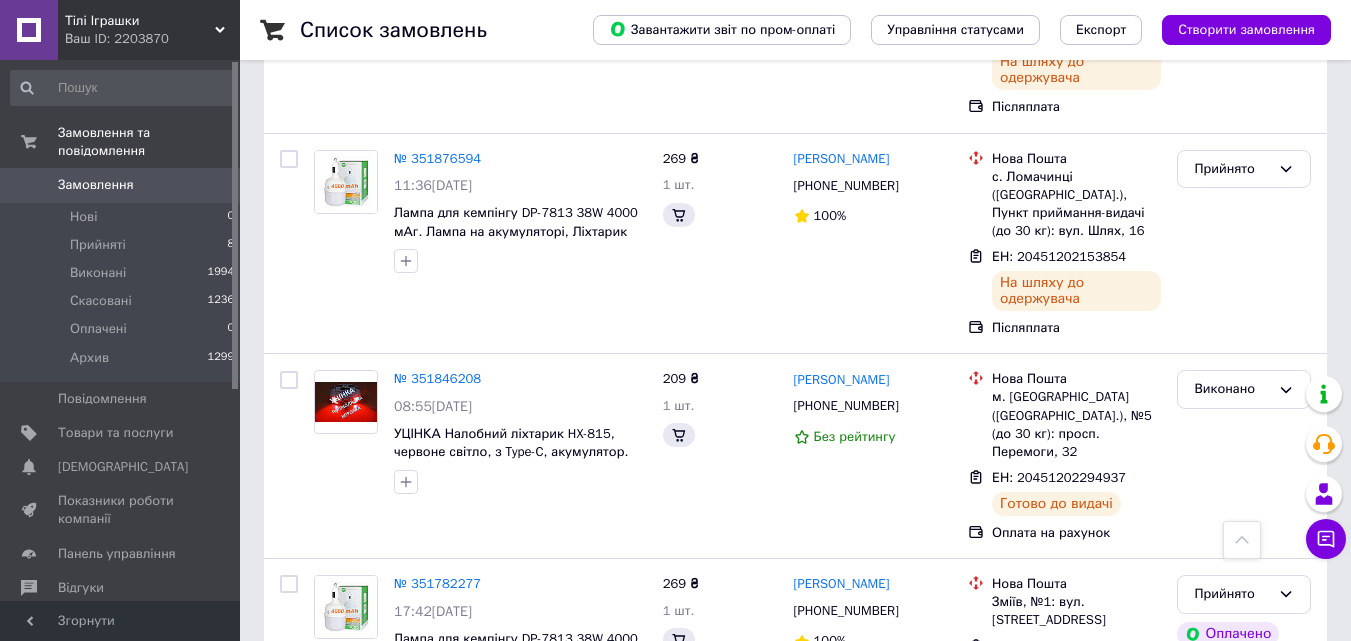 click on "Тілі Іграшки" at bounding box center (140, 21) 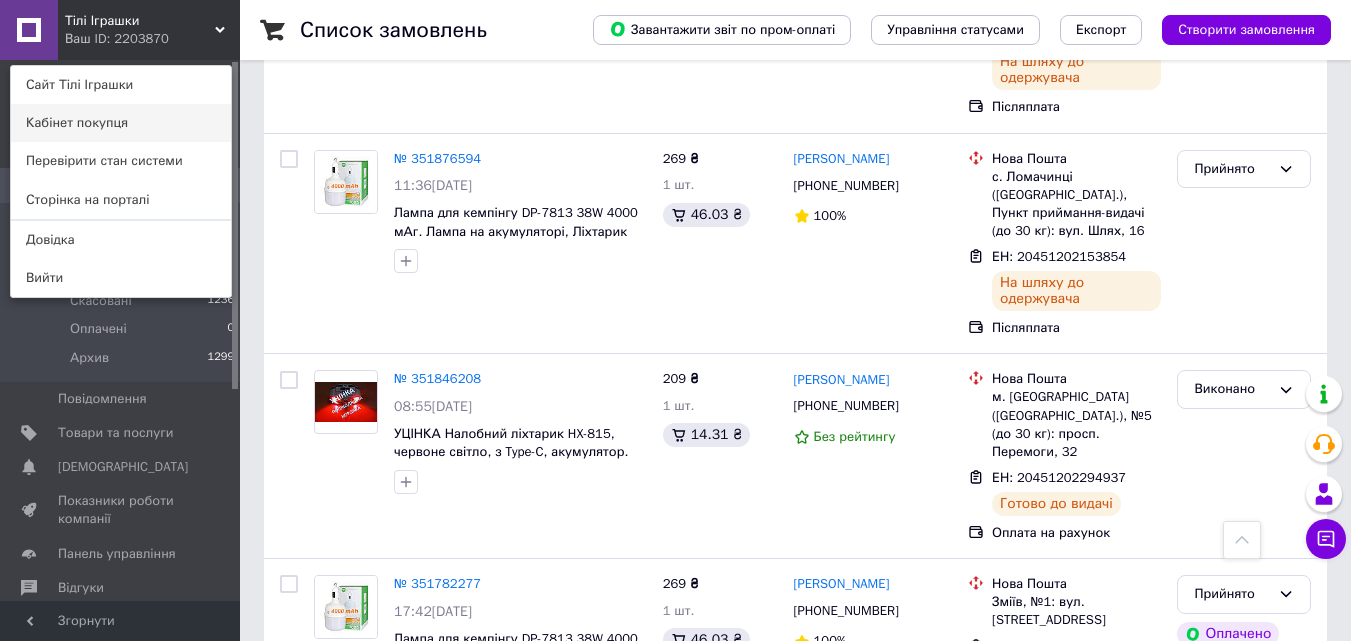 click on "Кабінет покупця" at bounding box center (121, 123) 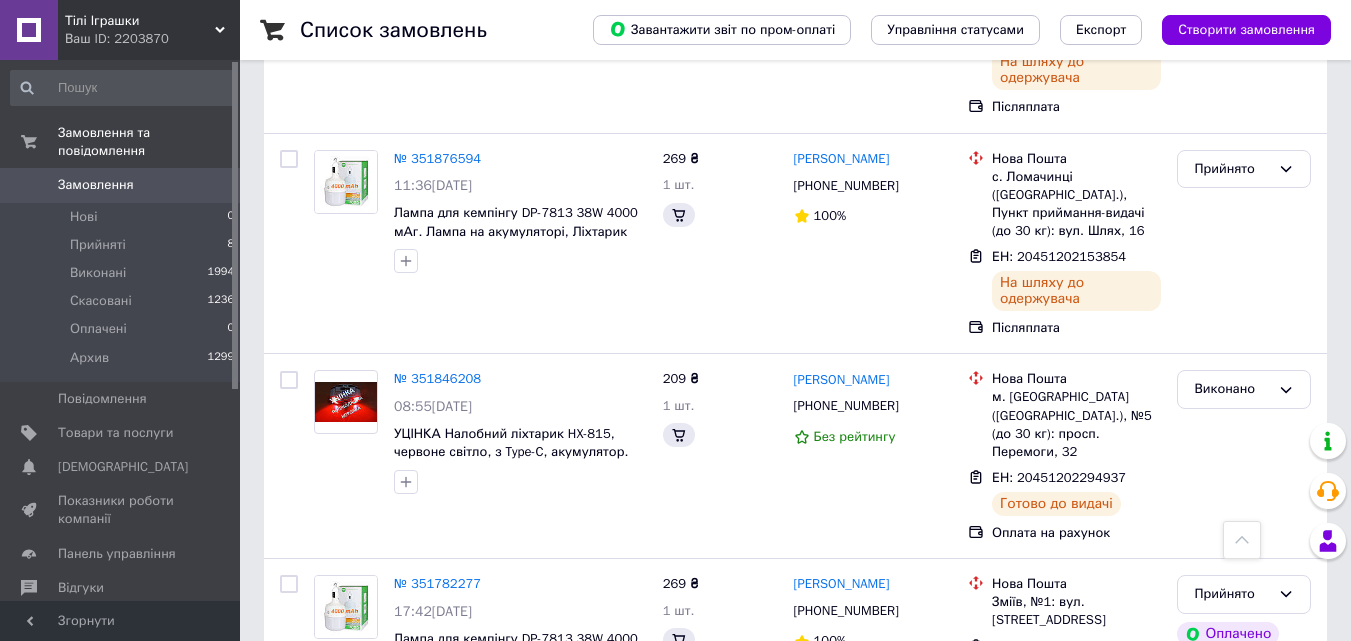 click 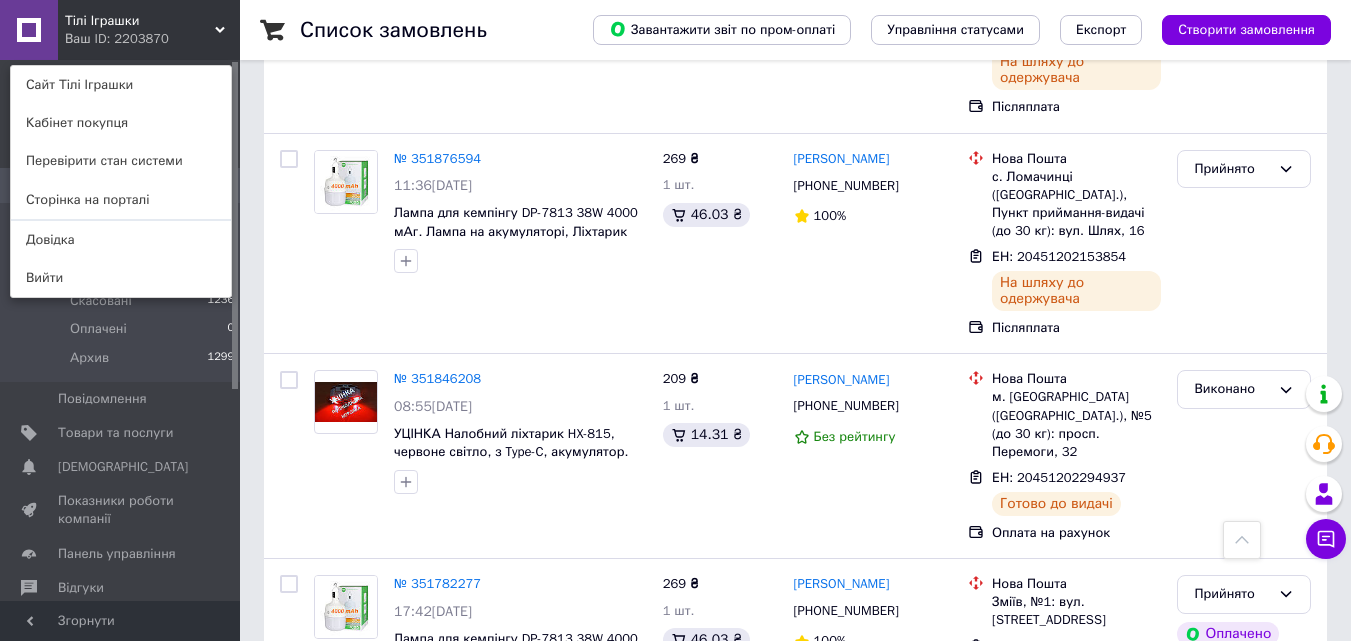 scroll, scrollTop: 1055, scrollLeft: 0, axis: vertical 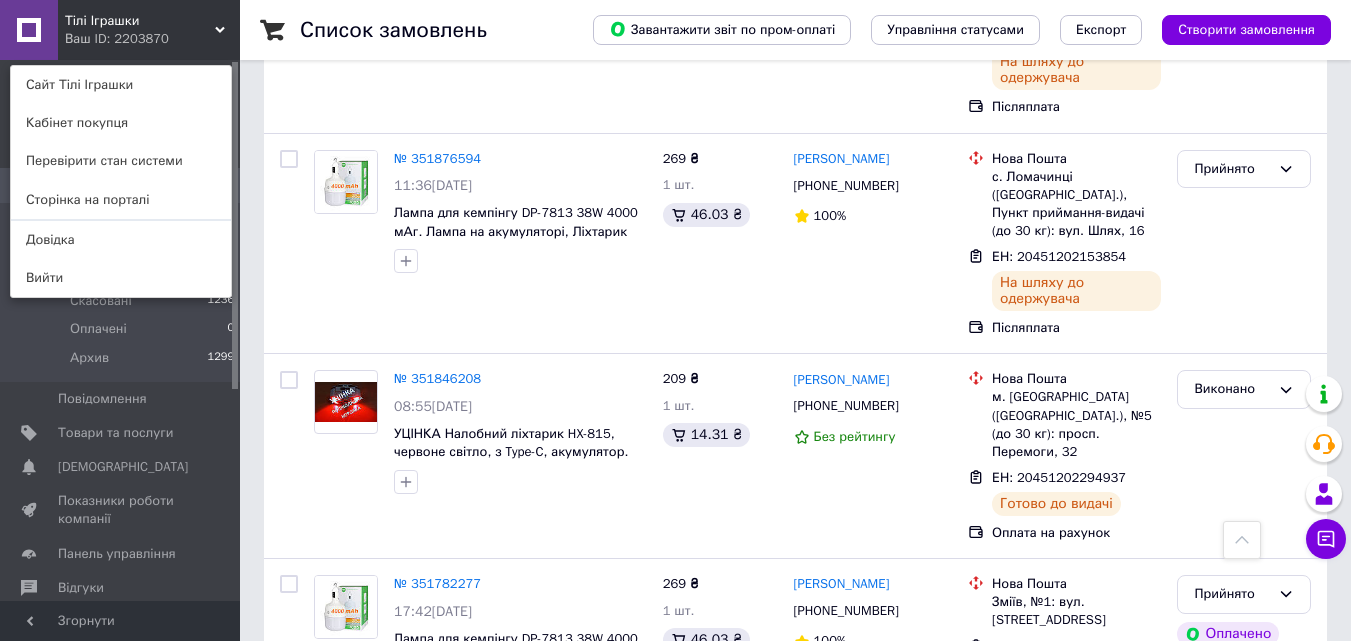 click on "Тілі Іграшки Ваш ID: 2203870 Сайт Тілі Іграшки Кабінет покупця Перевірити стан системи Сторінка на порталі Довідка Вийти" at bounding box center (120, 30) 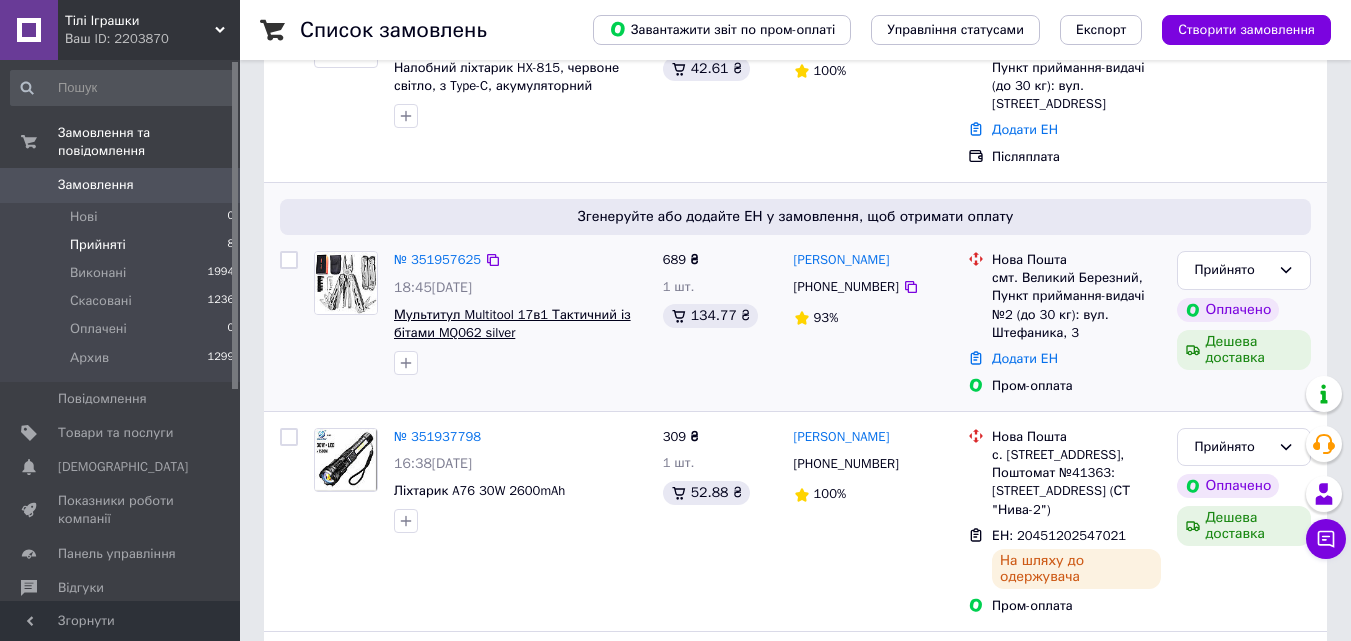 scroll, scrollTop: 300, scrollLeft: 0, axis: vertical 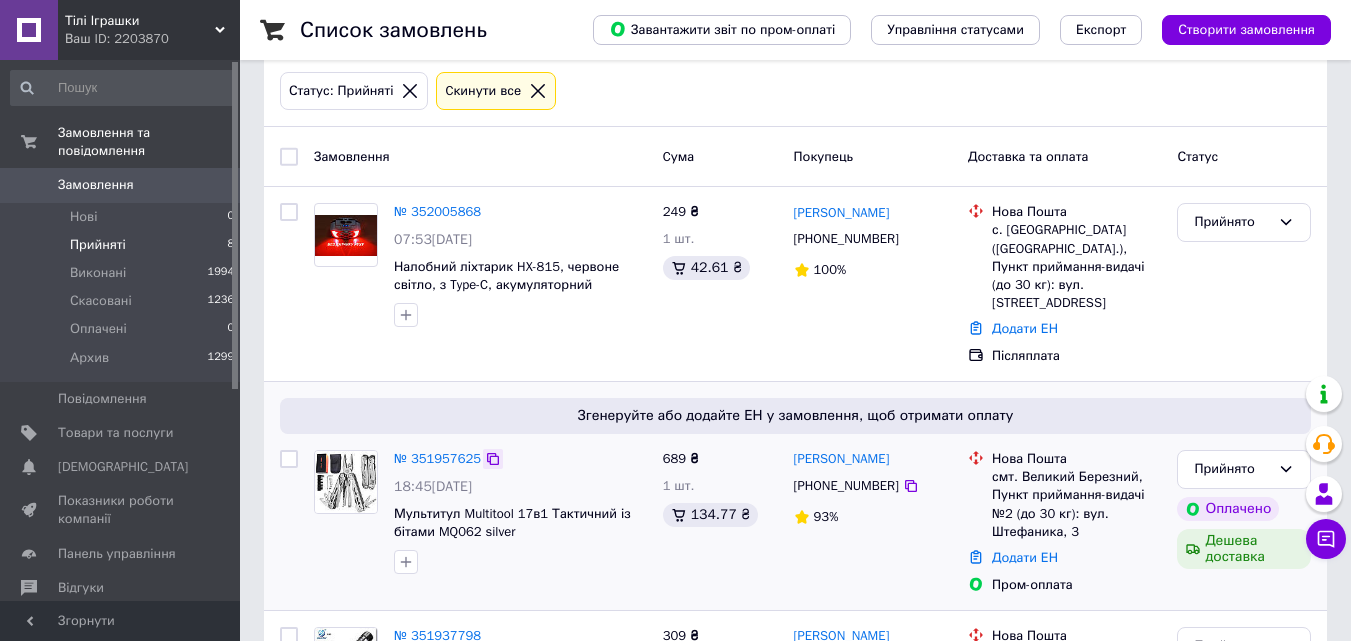 click 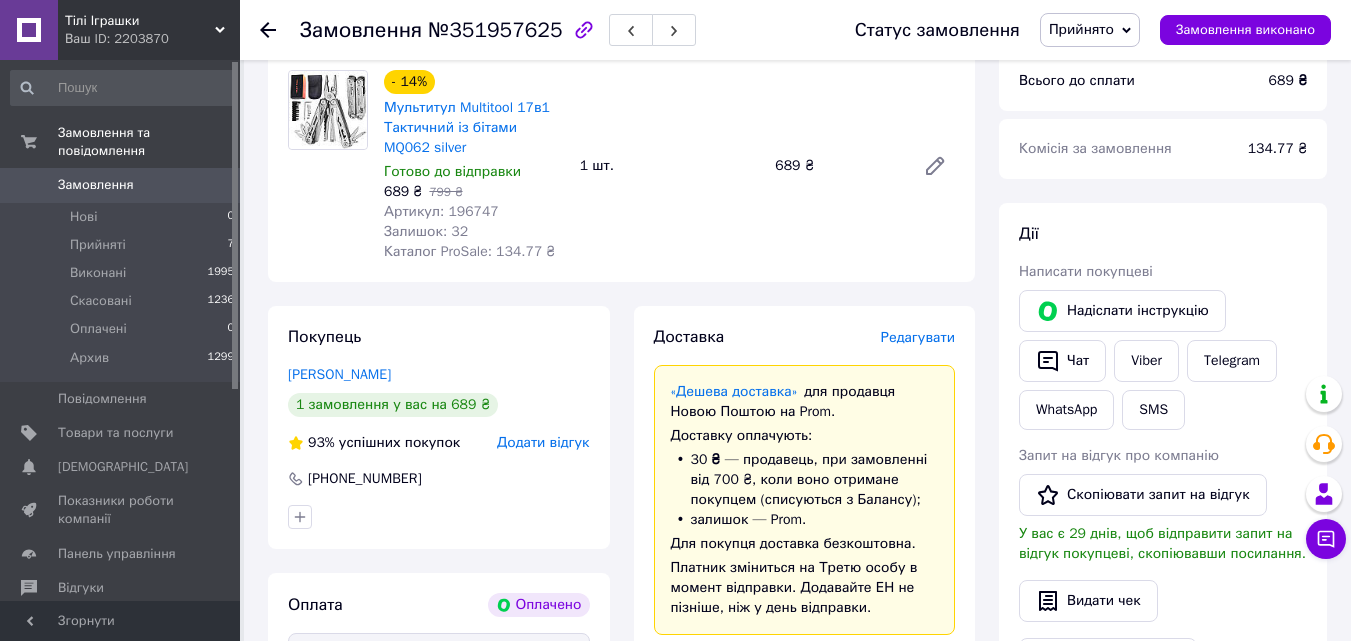 scroll, scrollTop: 1000, scrollLeft: 0, axis: vertical 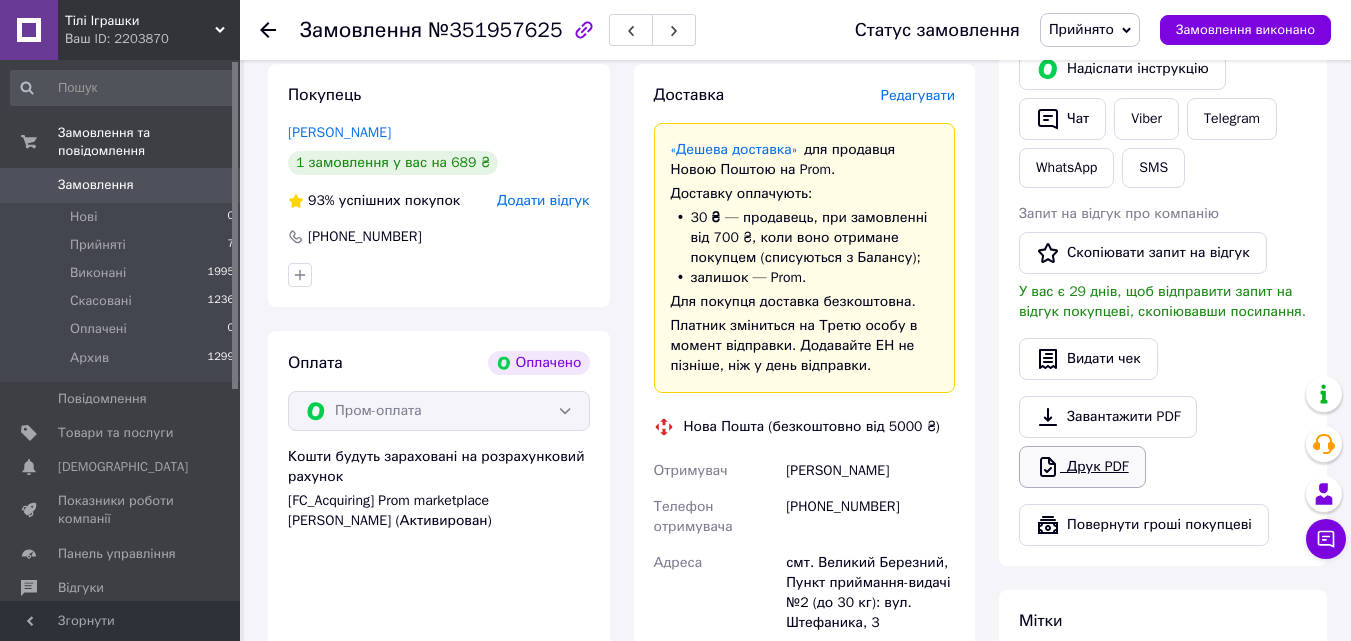 click on "Друк PDF" at bounding box center [1082, 467] 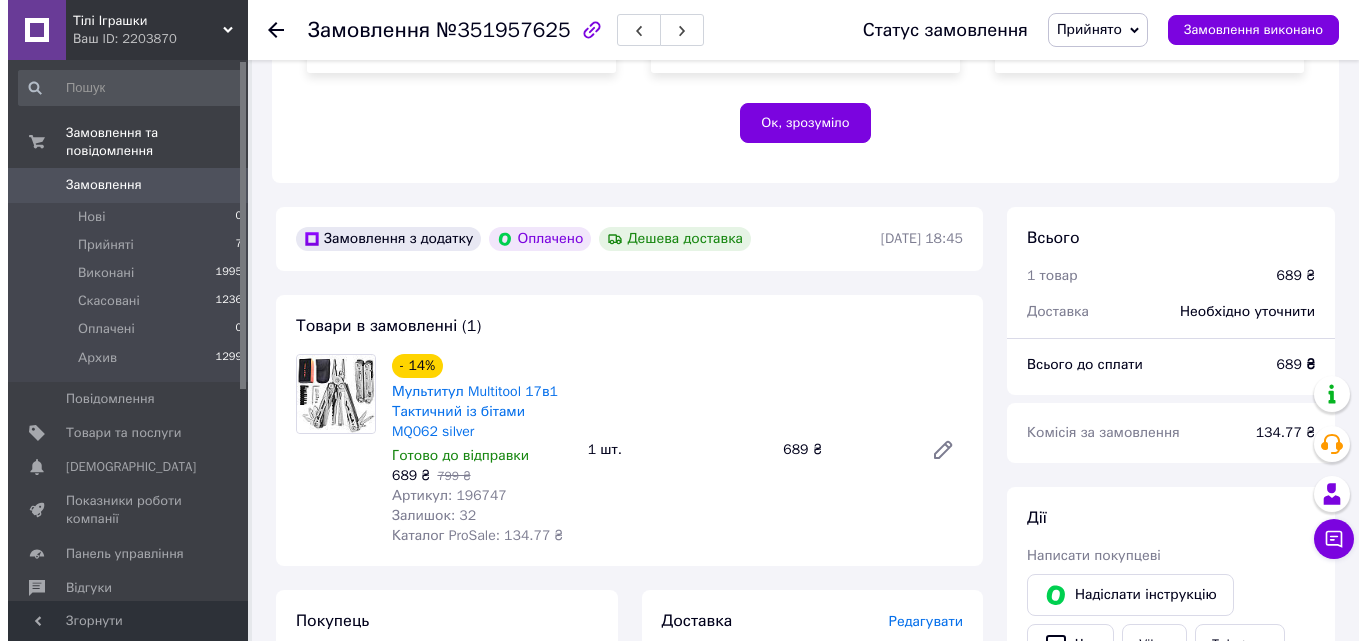 scroll, scrollTop: 700, scrollLeft: 0, axis: vertical 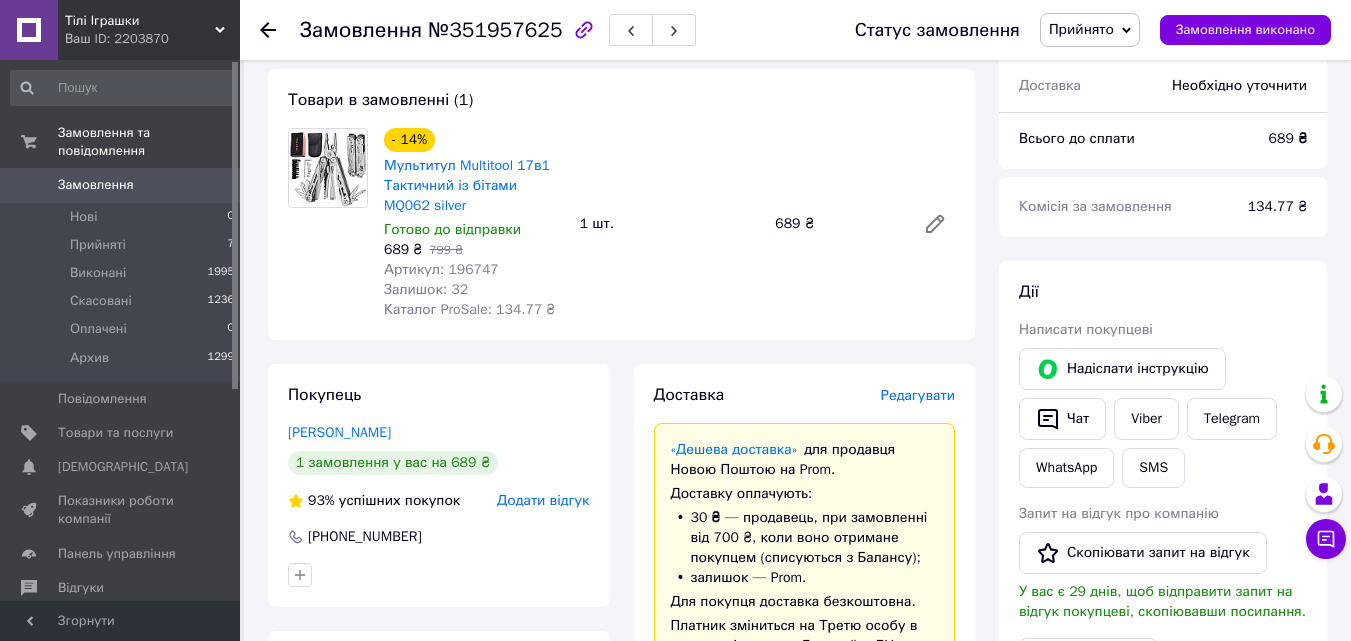 click on "Редагувати" at bounding box center (918, 395) 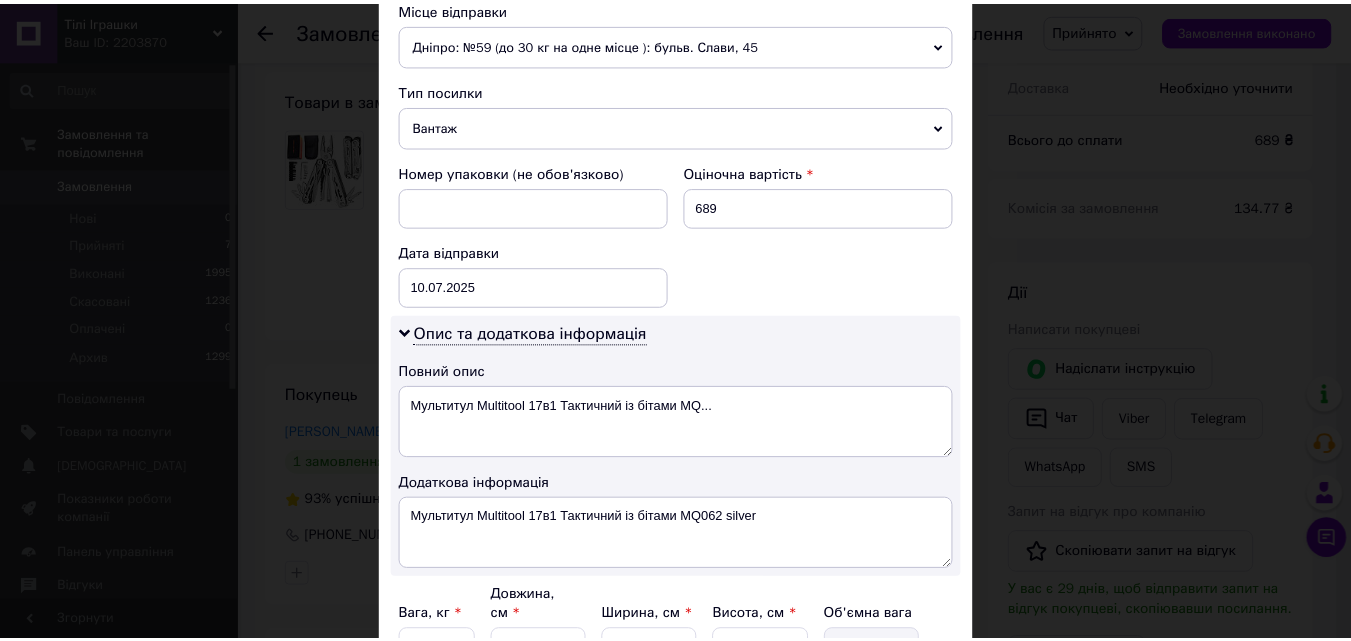 scroll, scrollTop: 911, scrollLeft: 0, axis: vertical 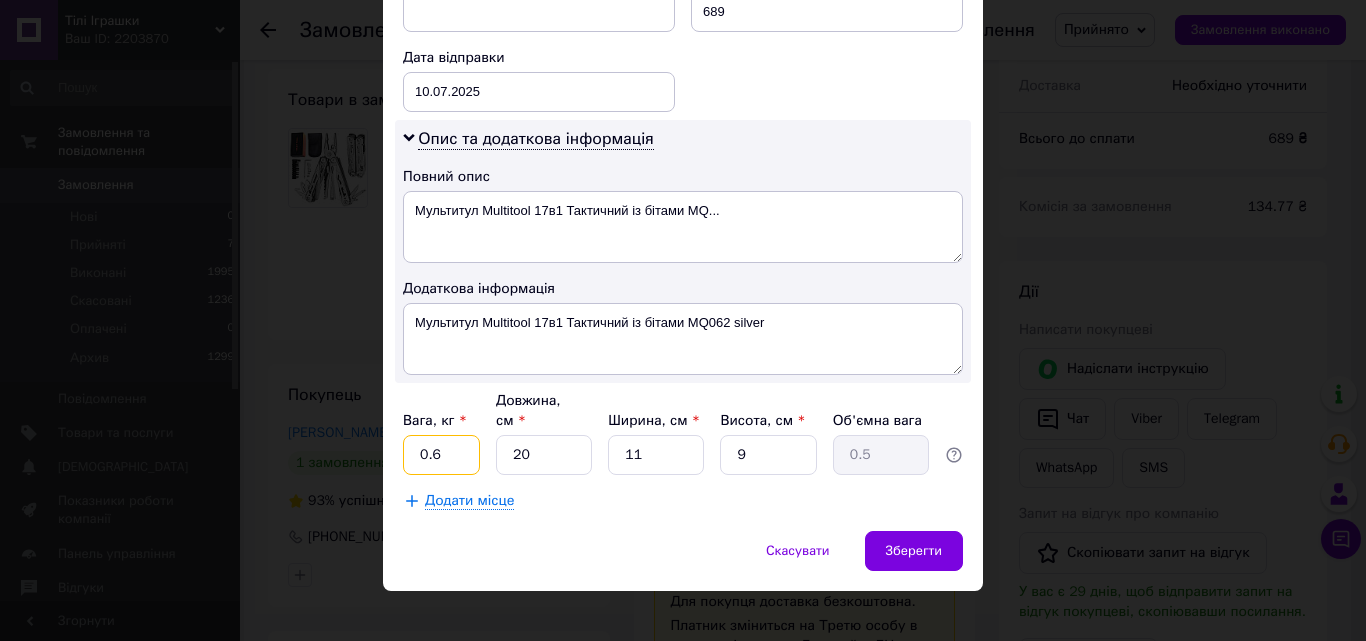 drag, startPoint x: 429, startPoint y: 432, endPoint x: 443, endPoint y: 440, distance: 16.124516 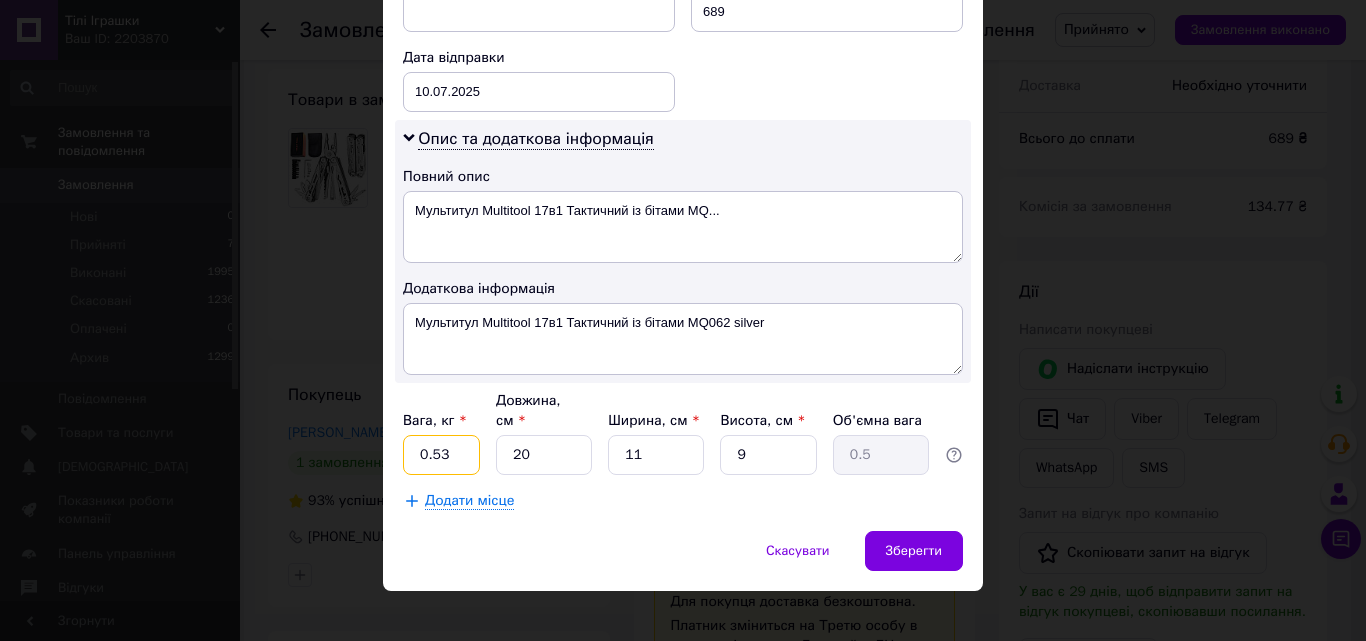 type on "0.53" 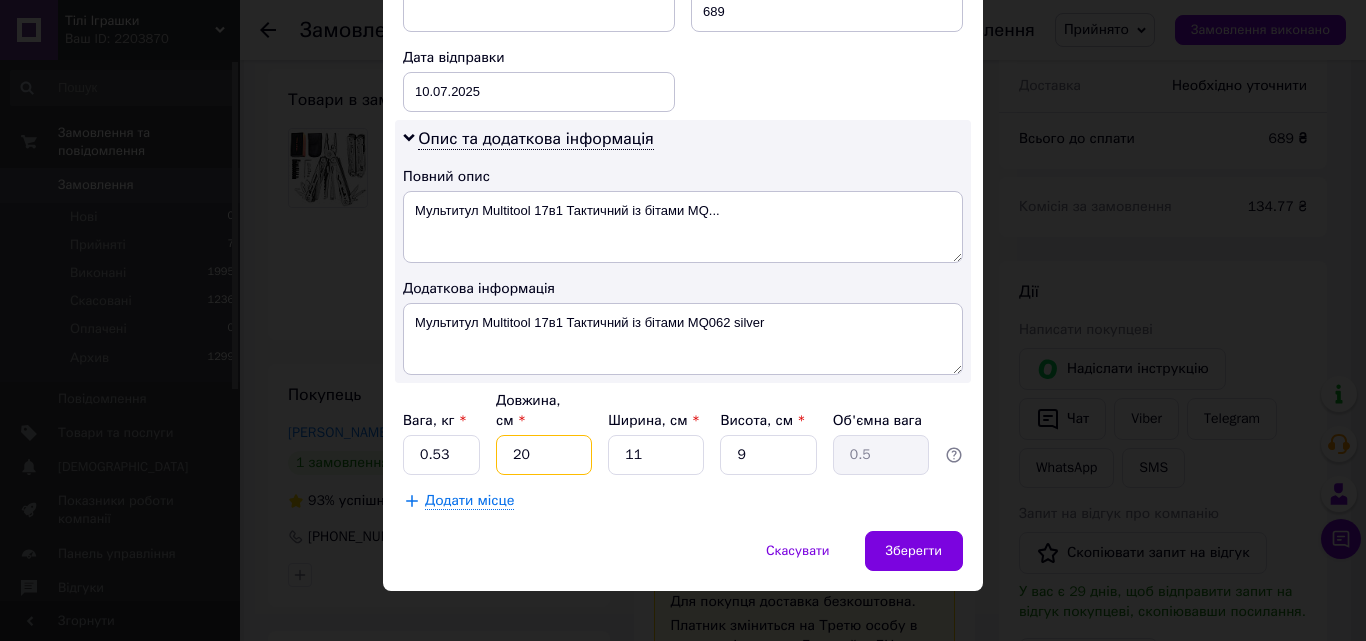 click on "20" at bounding box center (544, 455) 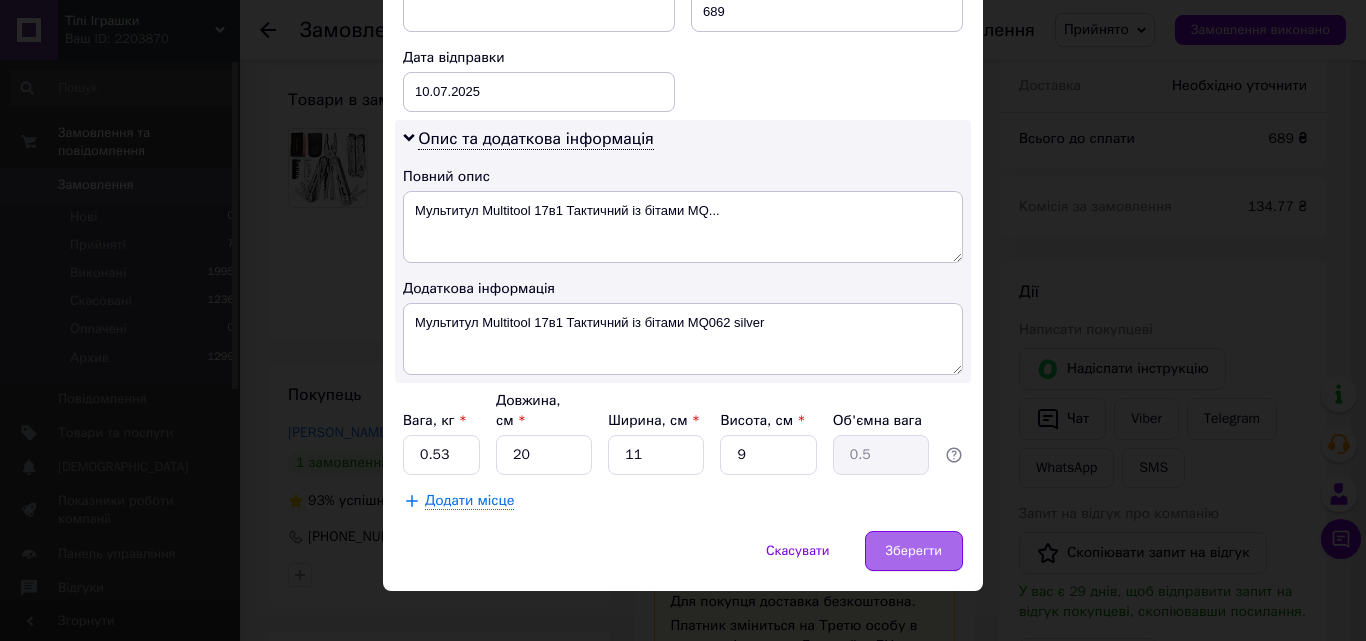 click on "Зберегти" at bounding box center [914, 551] 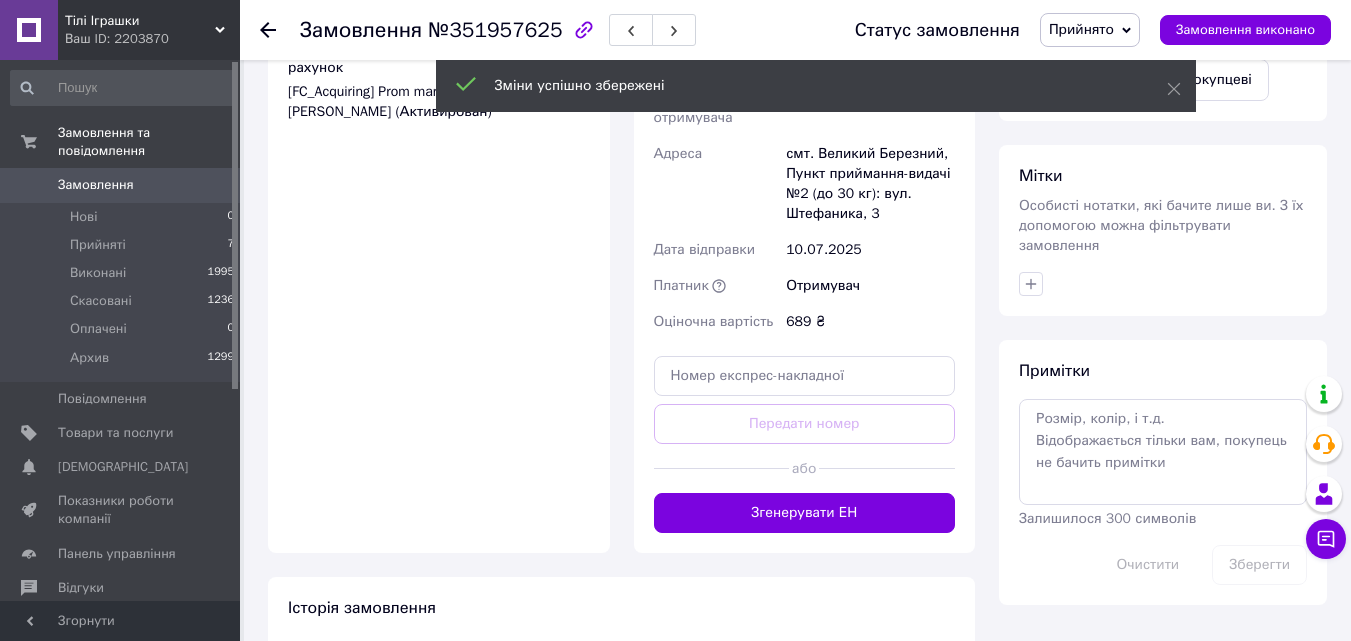 scroll, scrollTop: 1500, scrollLeft: 0, axis: vertical 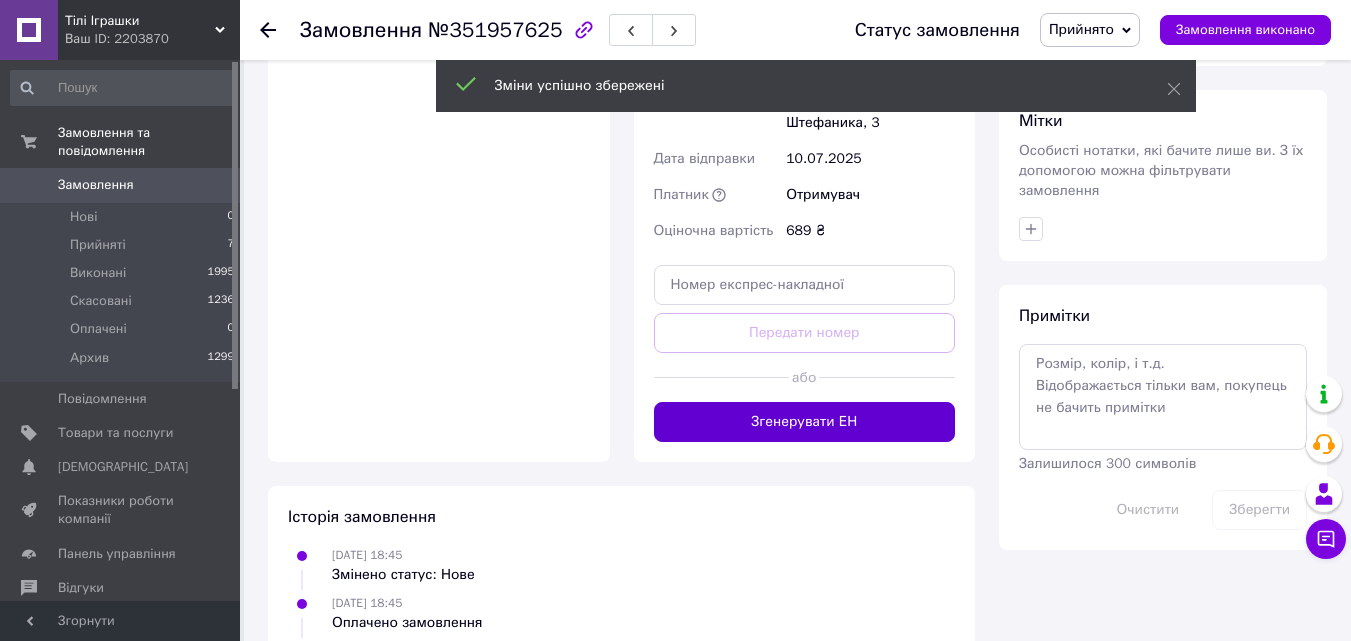 click on "Згенерувати ЕН" at bounding box center [805, 422] 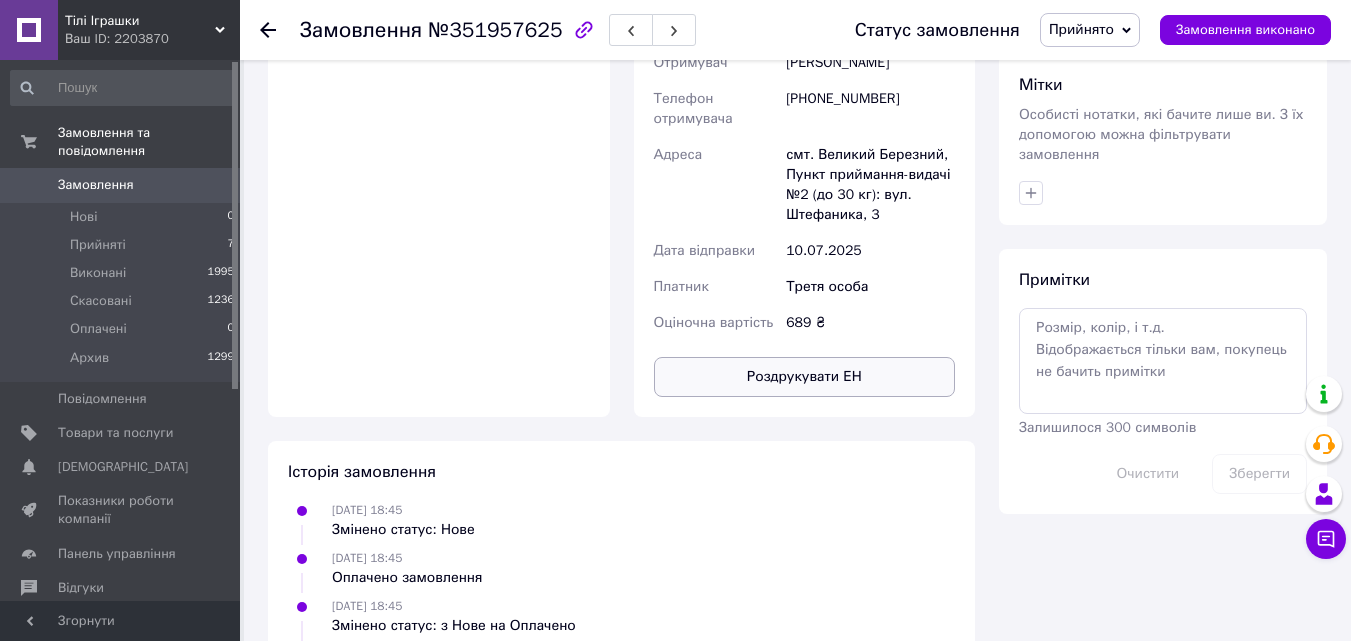 click on "Роздрукувати ЕН" at bounding box center (805, 377) 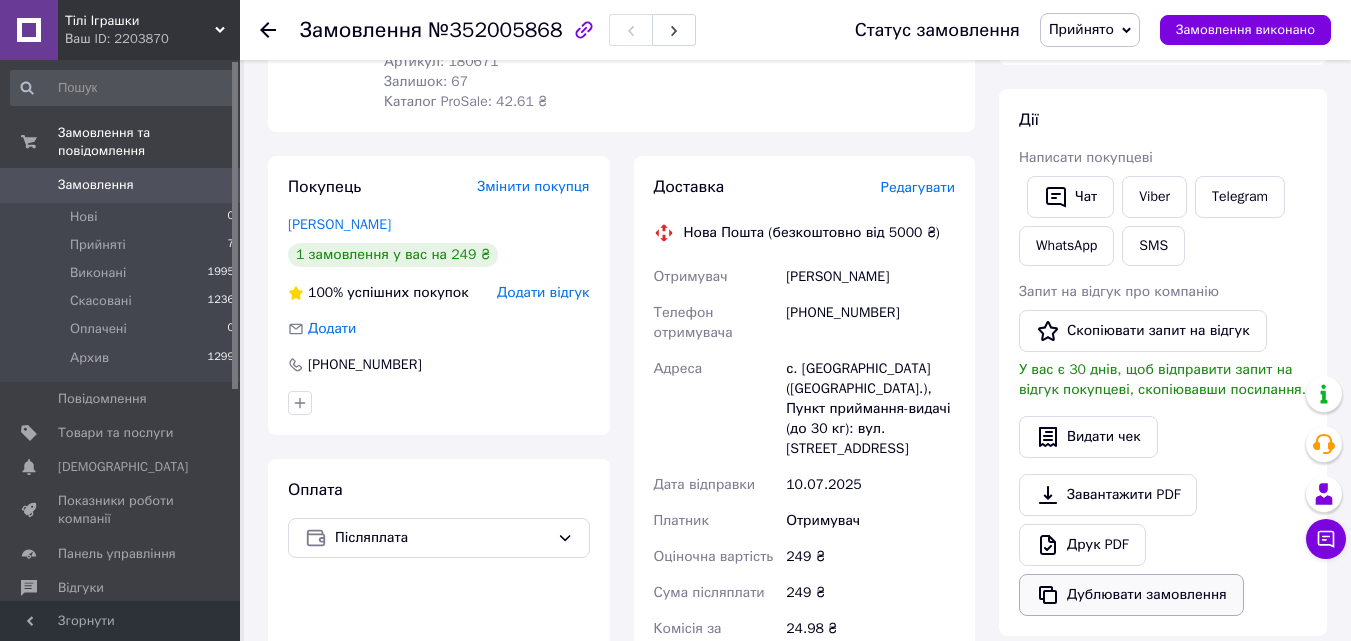 scroll, scrollTop: 500, scrollLeft: 0, axis: vertical 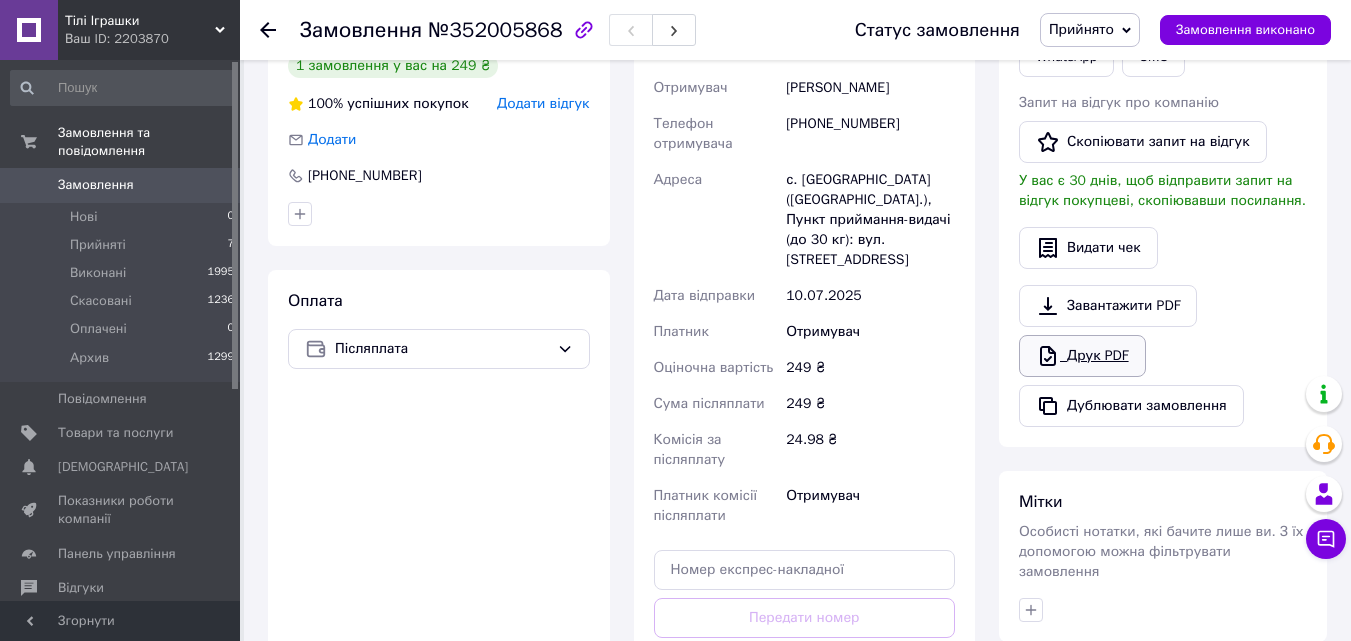 click on "Друк PDF" at bounding box center [1082, 356] 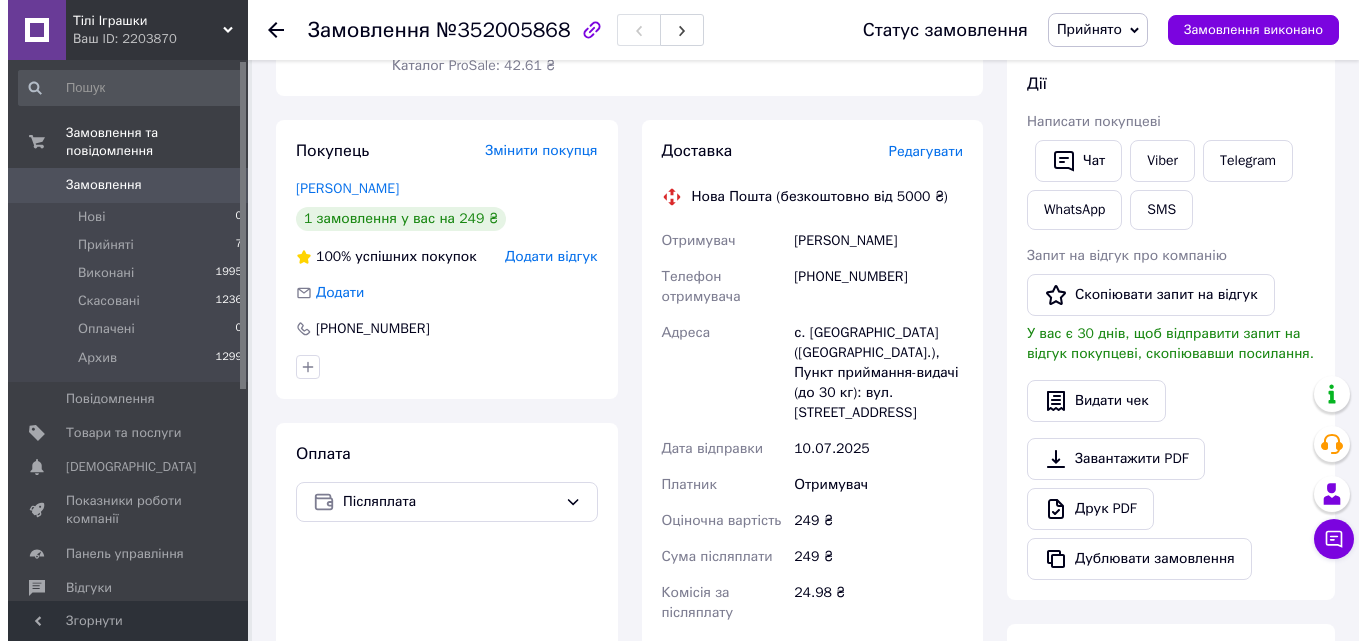 scroll, scrollTop: 300, scrollLeft: 0, axis: vertical 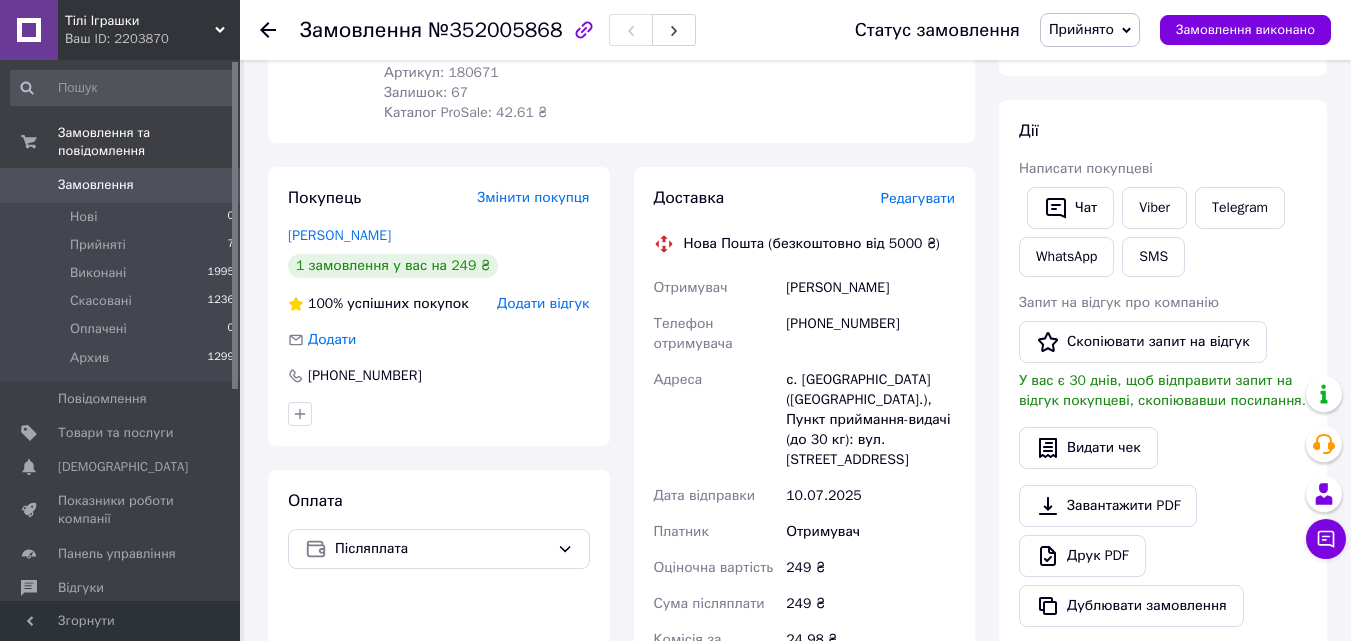 click on "Редагувати" at bounding box center [918, 198] 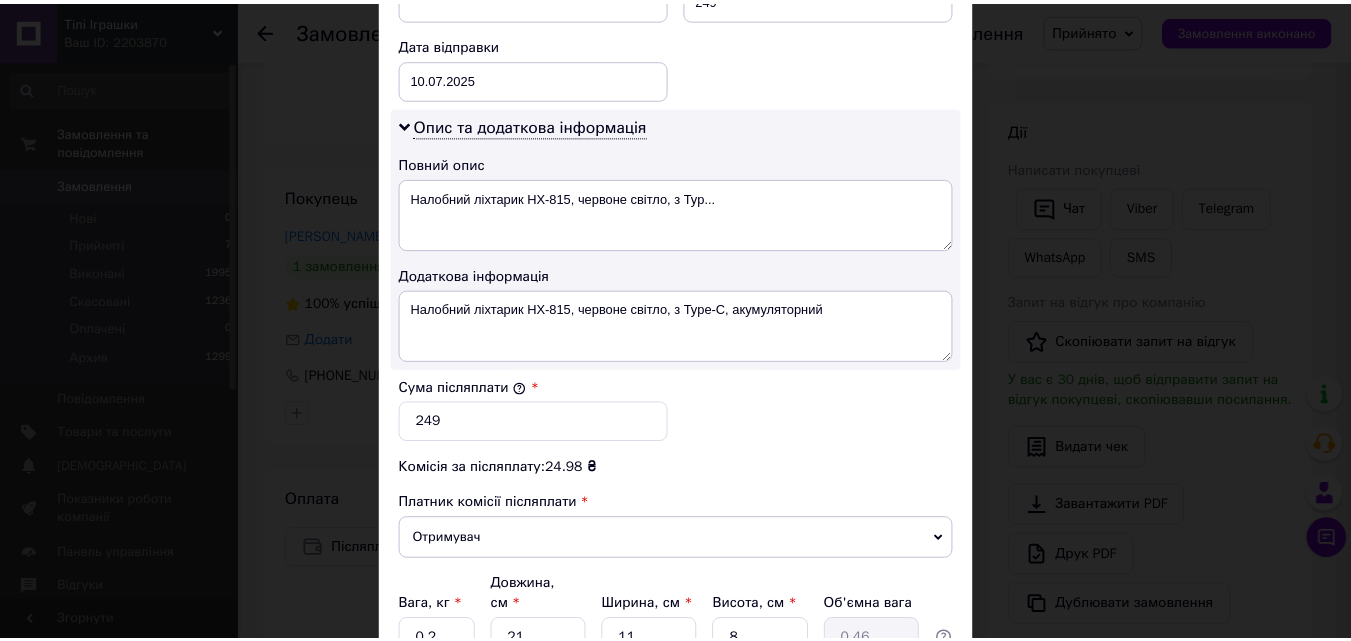 scroll, scrollTop: 1109, scrollLeft: 0, axis: vertical 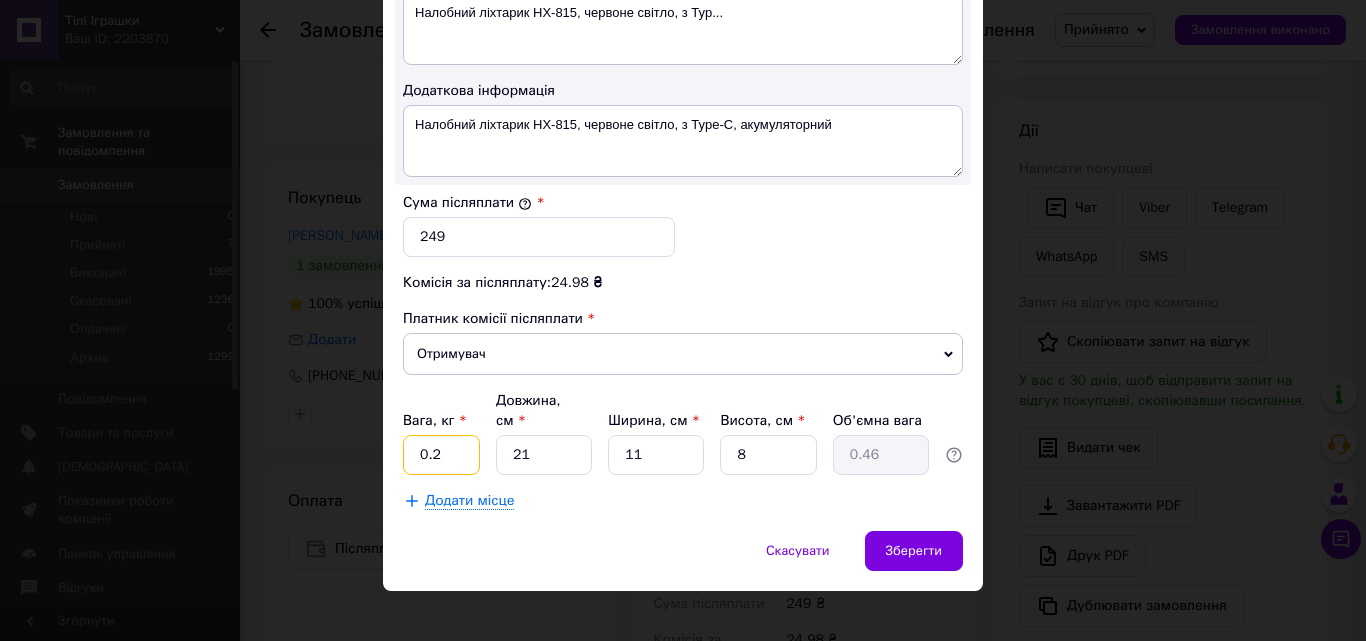 click on "0.2" at bounding box center (441, 455) 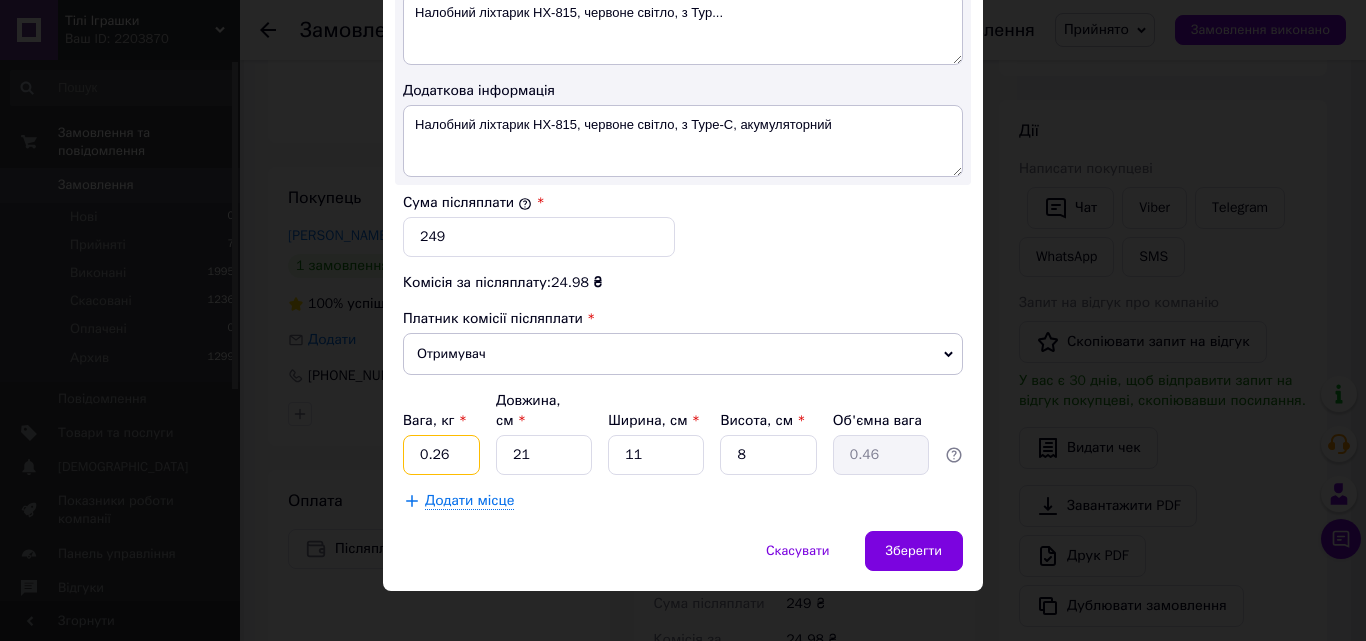 type on "0.26" 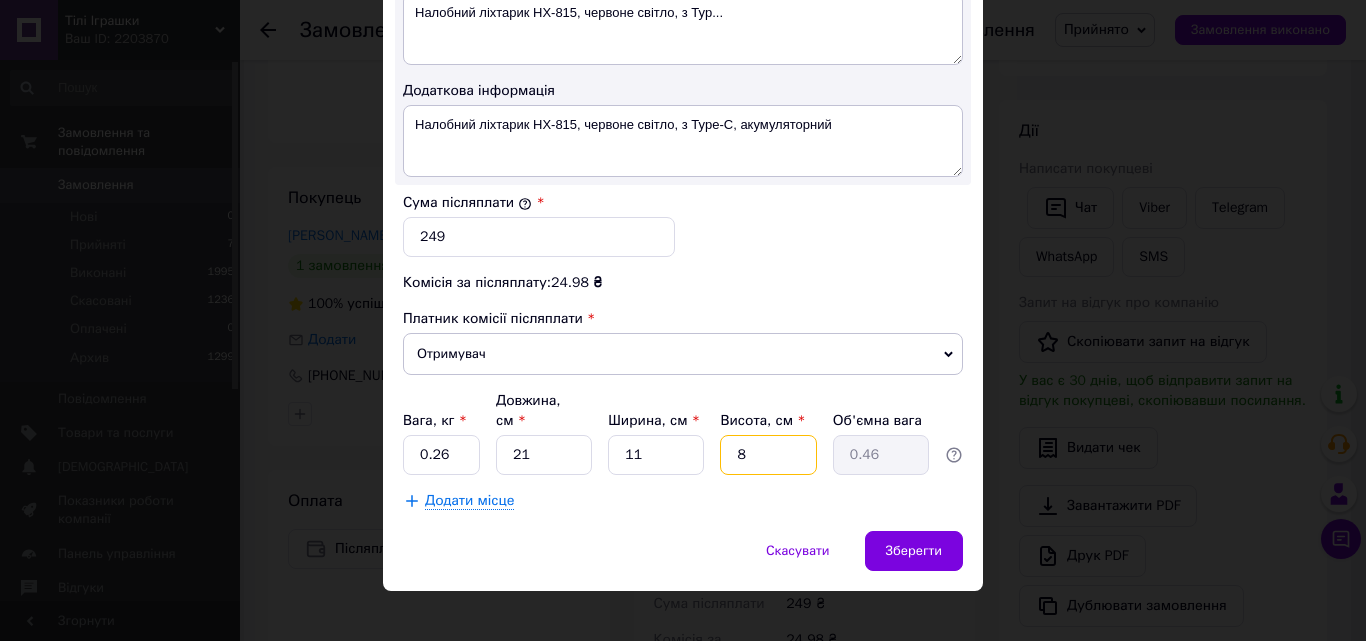 drag, startPoint x: 752, startPoint y: 438, endPoint x: 728, endPoint y: 432, distance: 24.738634 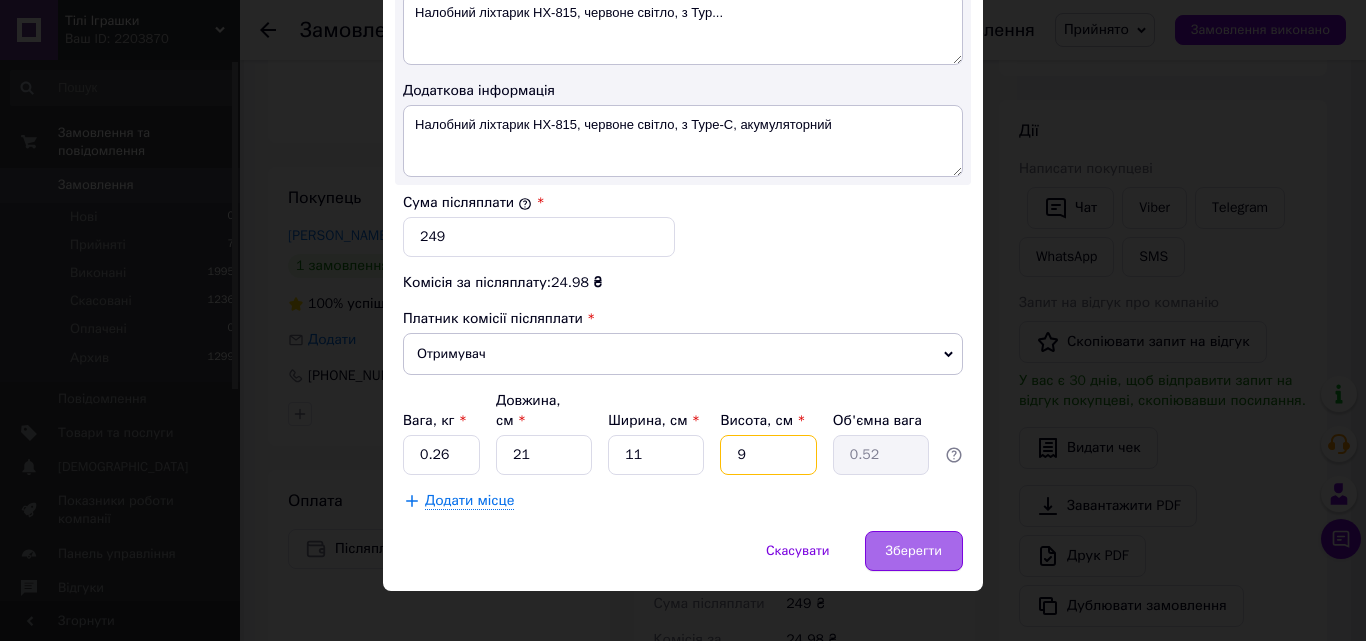 type on "9" 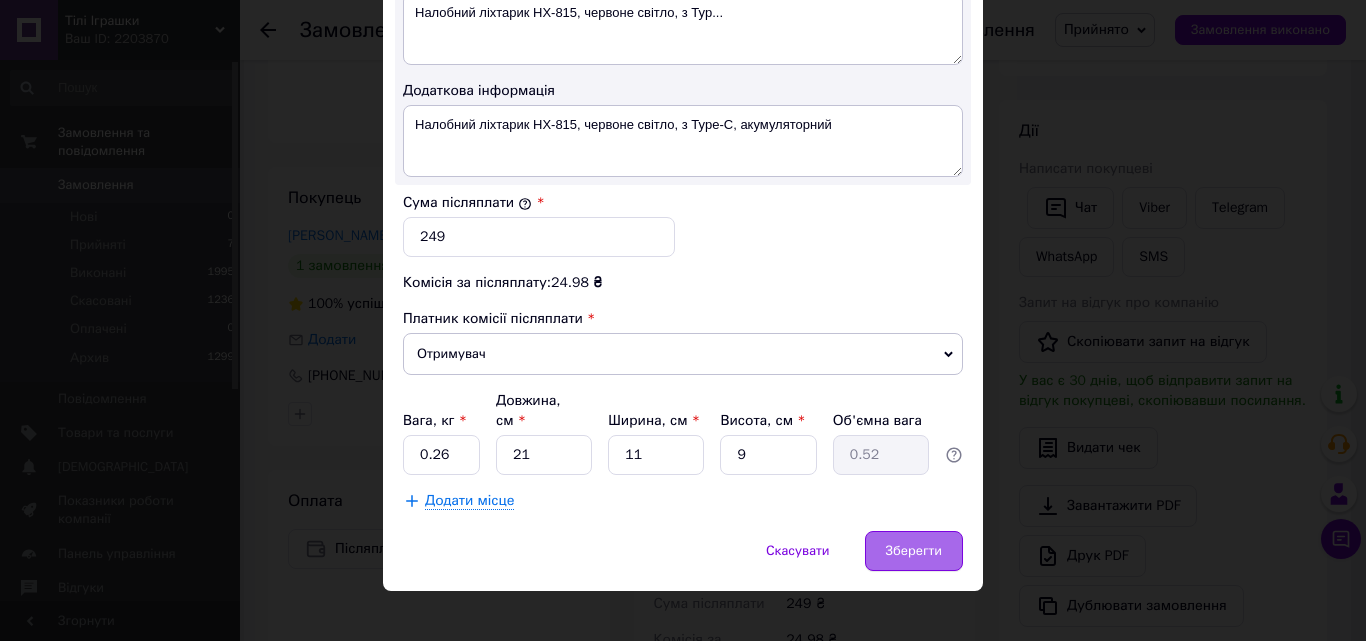 click on "Зберегти" at bounding box center [914, 551] 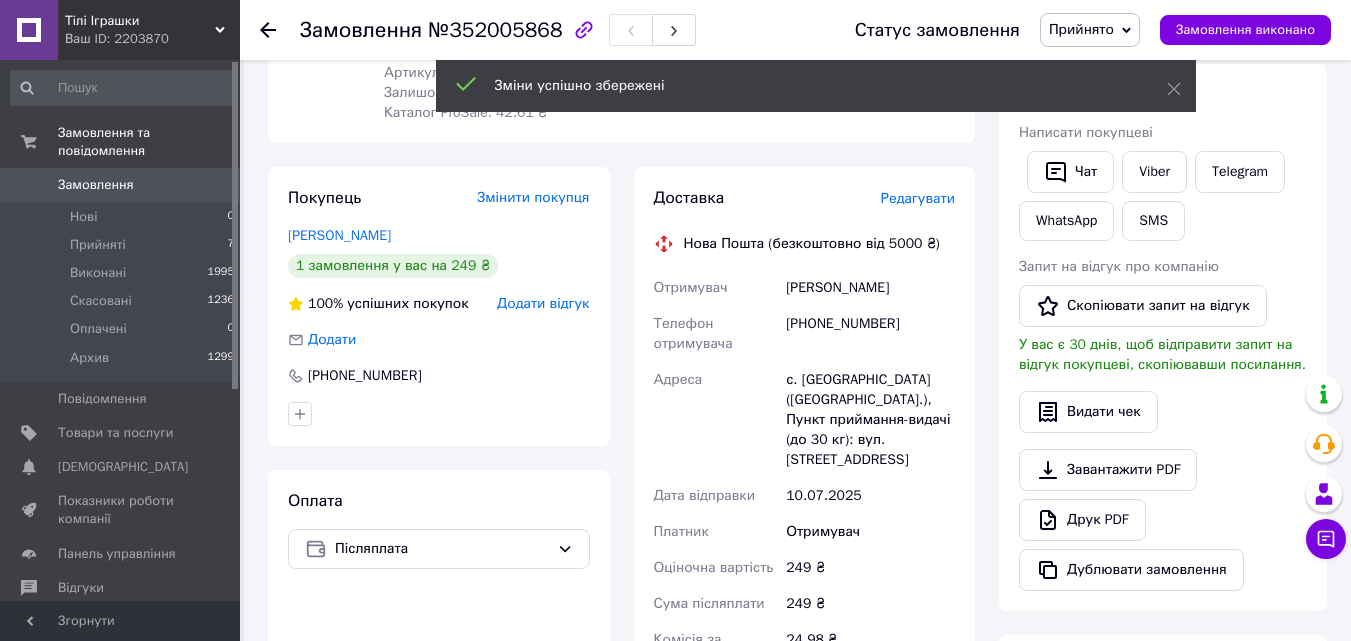 scroll, scrollTop: 800, scrollLeft: 0, axis: vertical 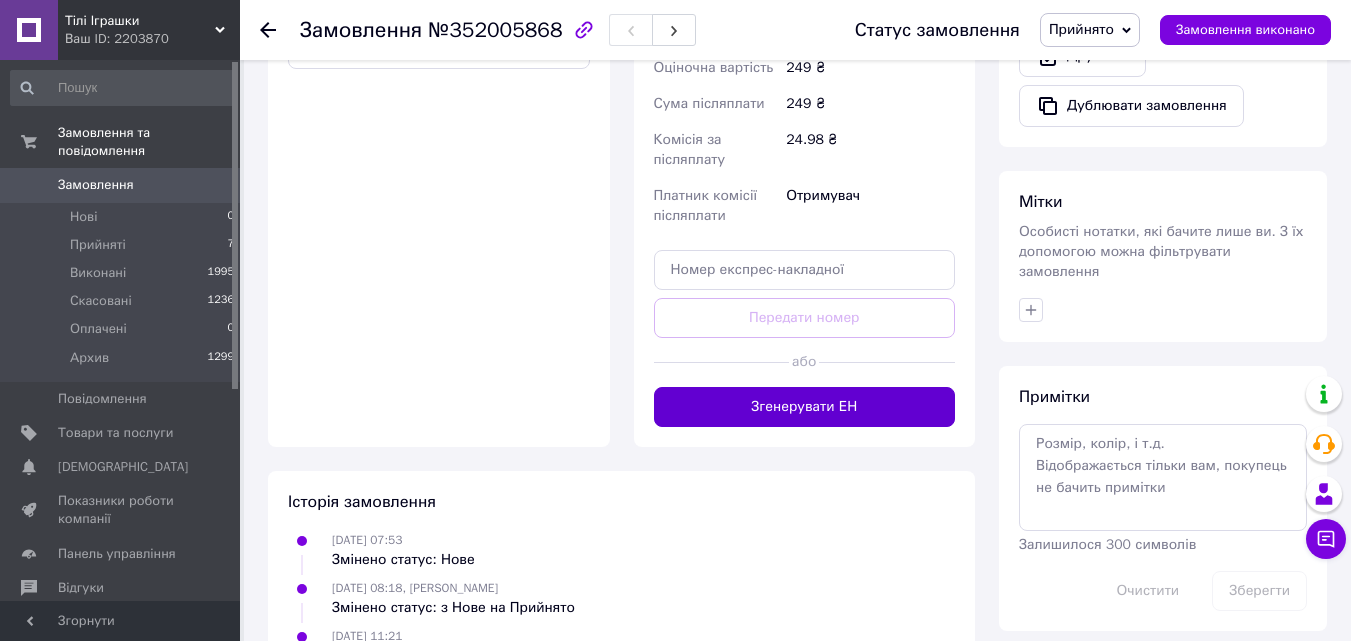click on "Згенерувати ЕН" at bounding box center [805, 407] 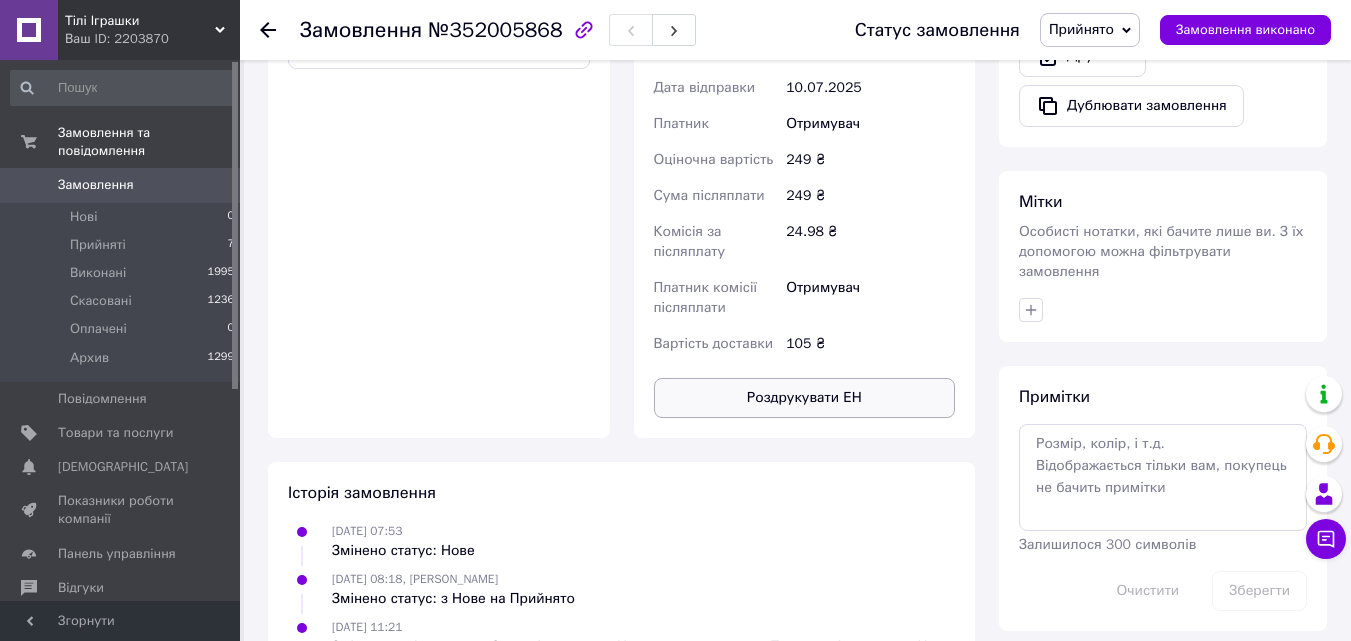 click on "Роздрукувати ЕН" at bounding box center [805, 398] 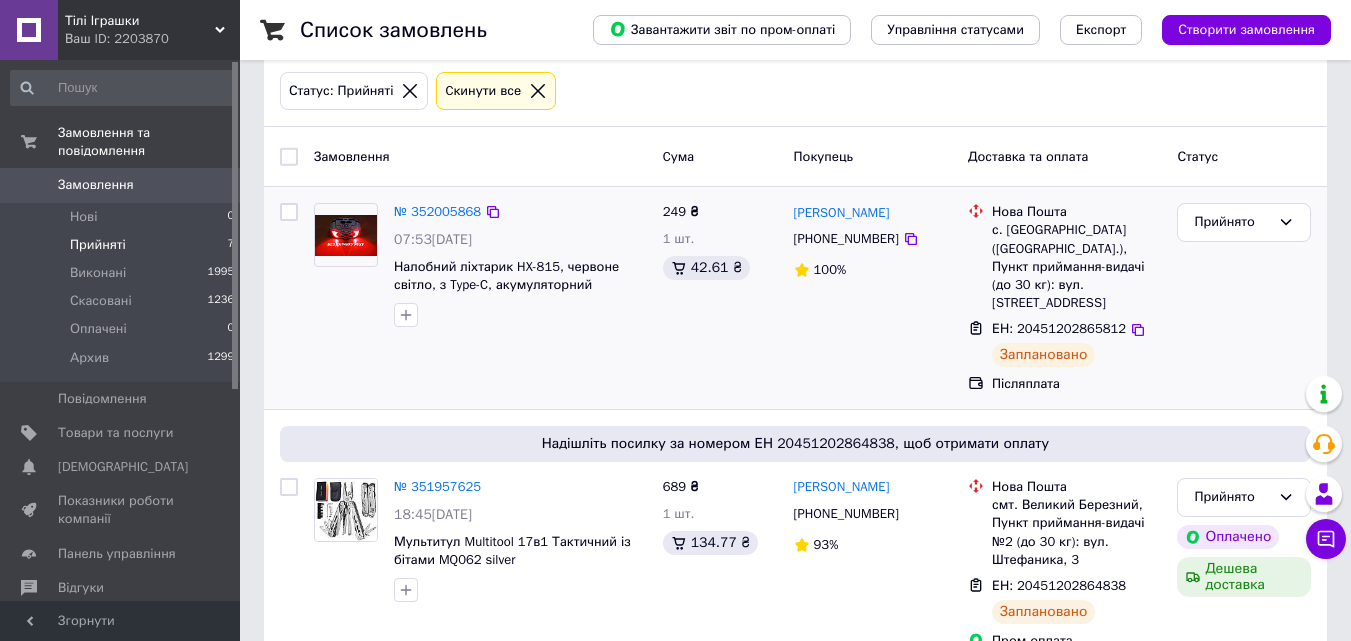 scroll, scrollTop: 6, scrollLeft: 0, axis: vertical 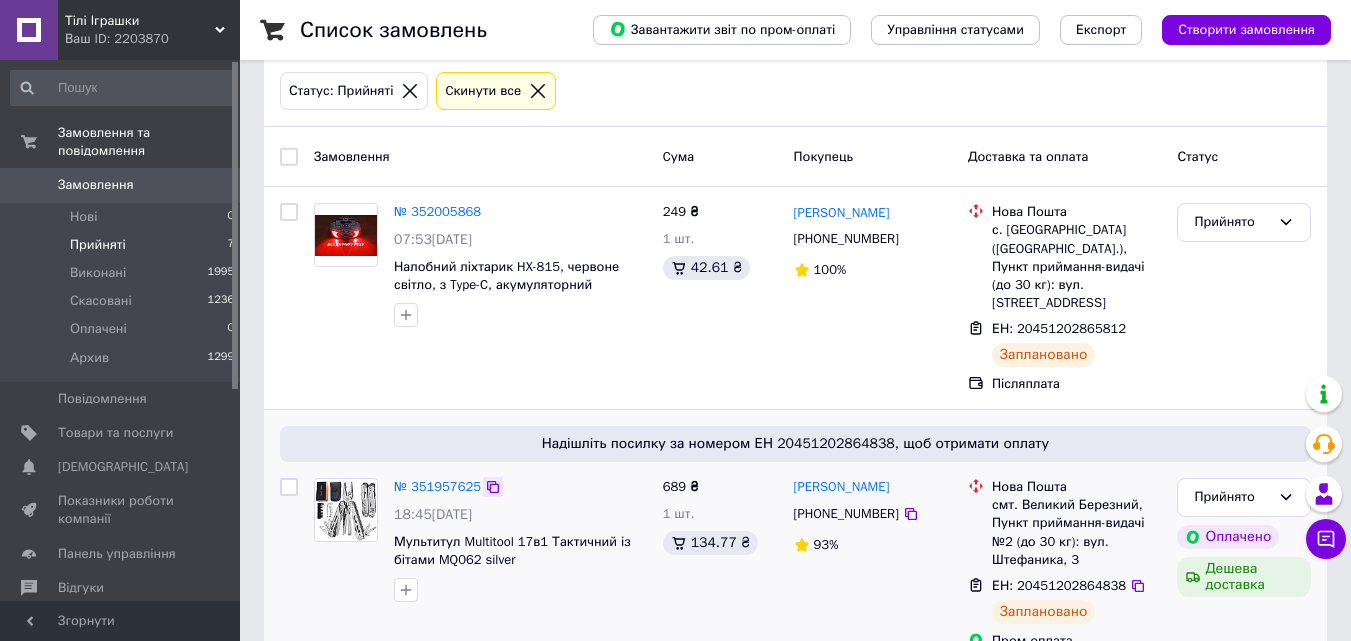 click 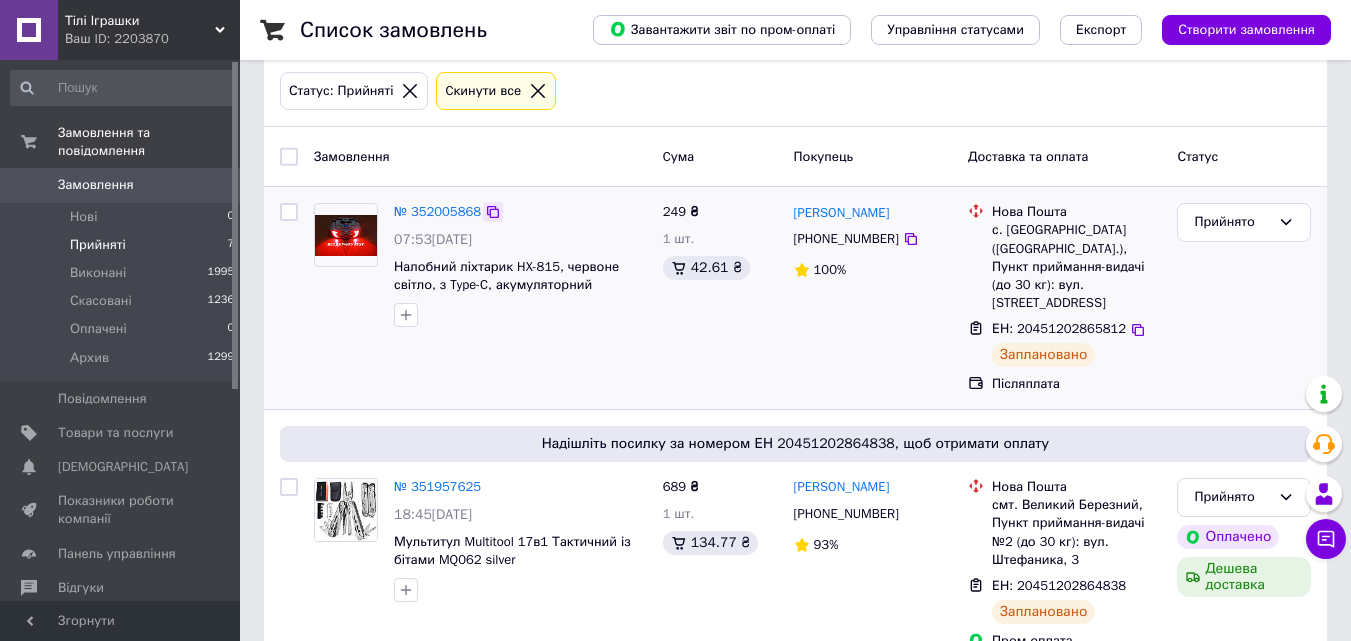 click 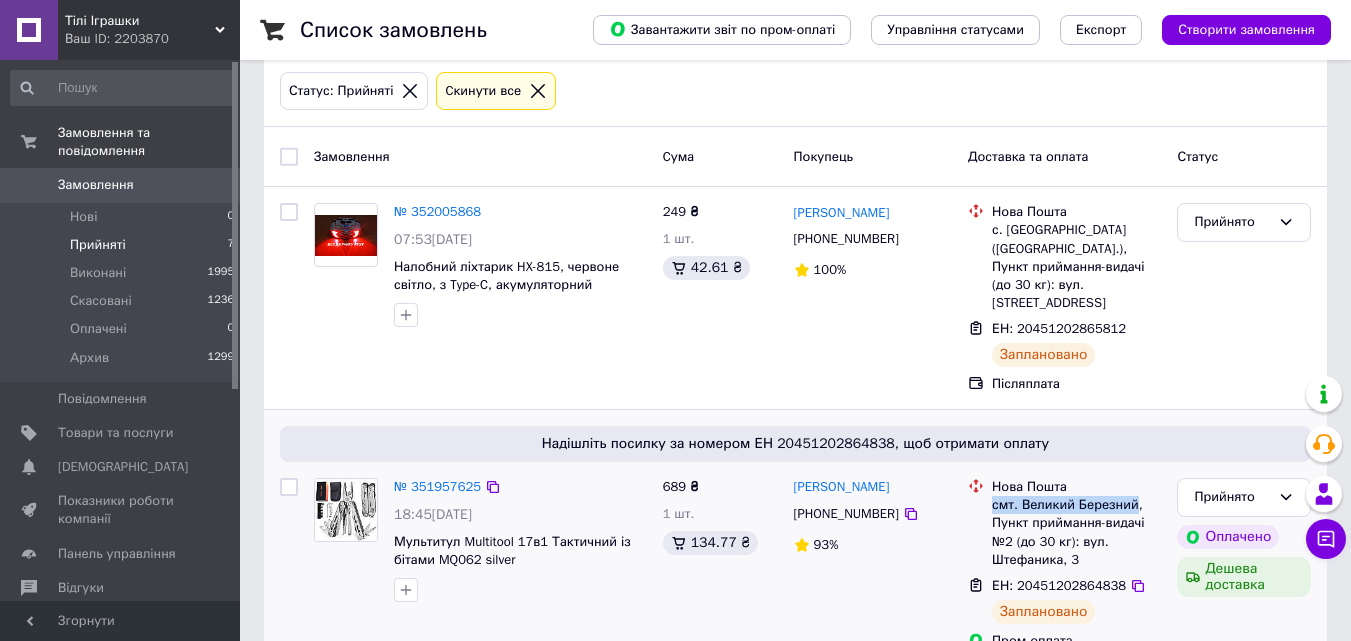 drag, startPoint x: 993, startPoint y: 484, endPoint x: 1127, endPoint y: 488, distance: 134.0597 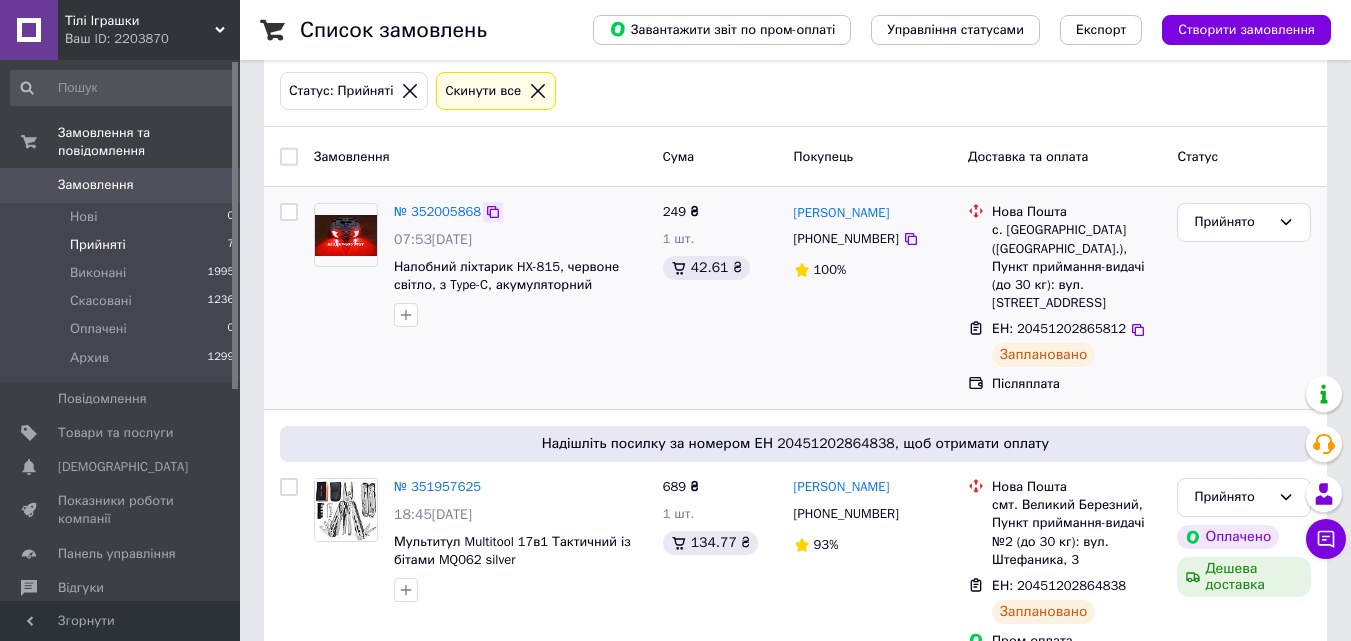click 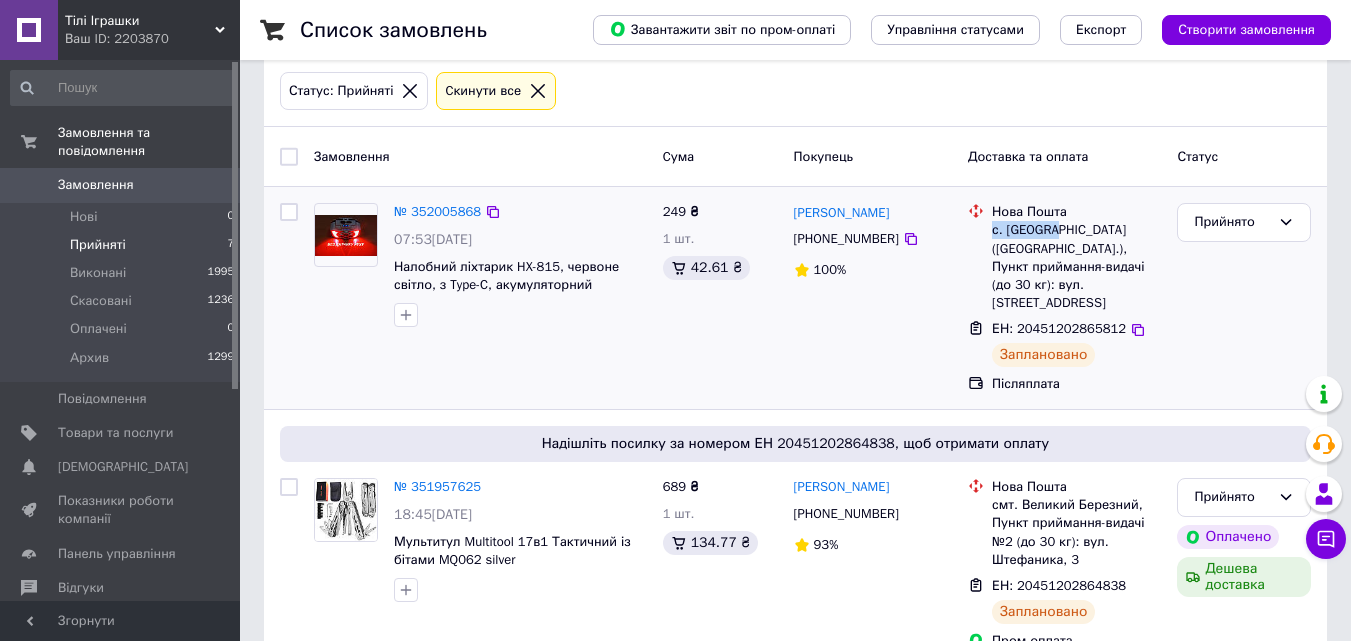 drag, startPoint x: 991, startPoint y: 234, endPoint x: 1048, endPoint y: 232, distance: 57.035076 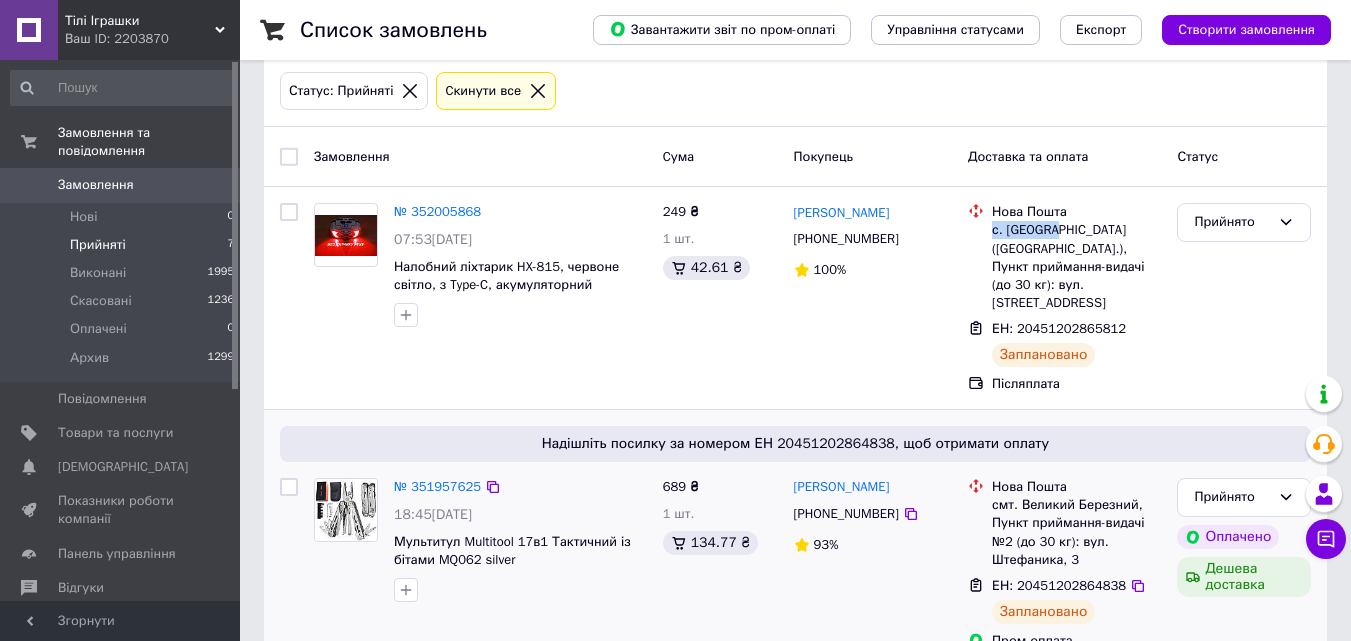 copy on "с. Дубівці" 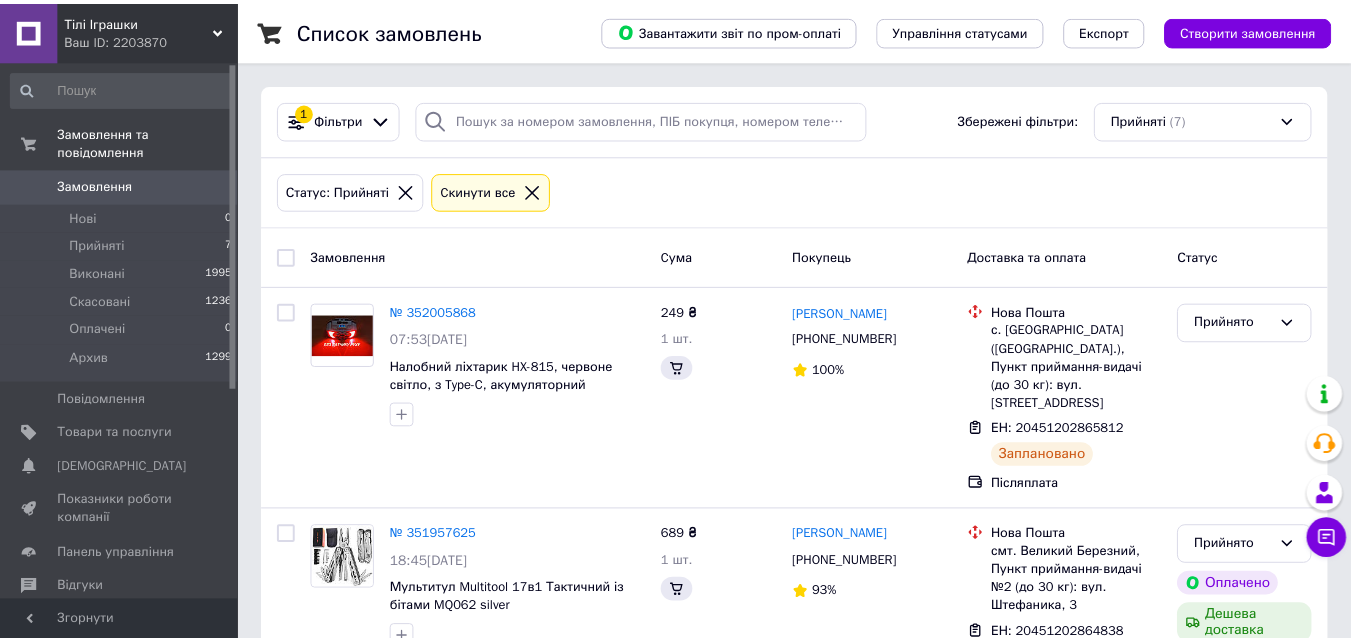 scroll, scrollTop: 100, scrollLeft: 0, axis: vertical 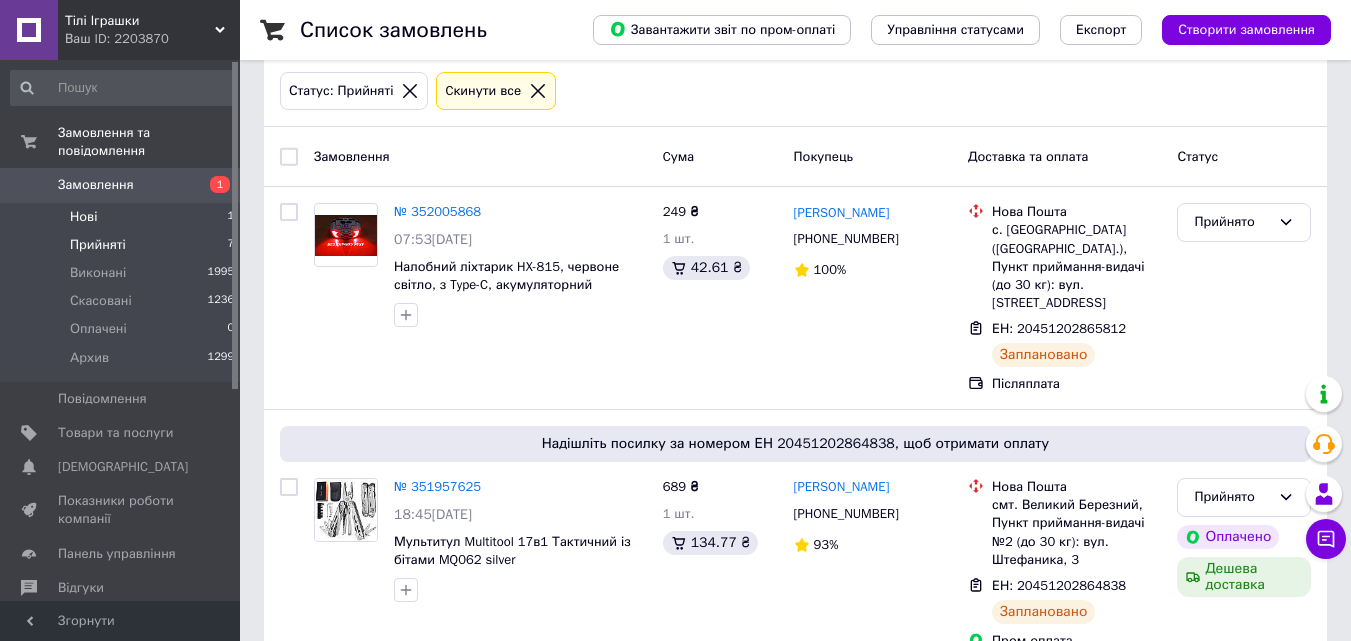 click on "Нові 1" at bounding box center [123, 217] 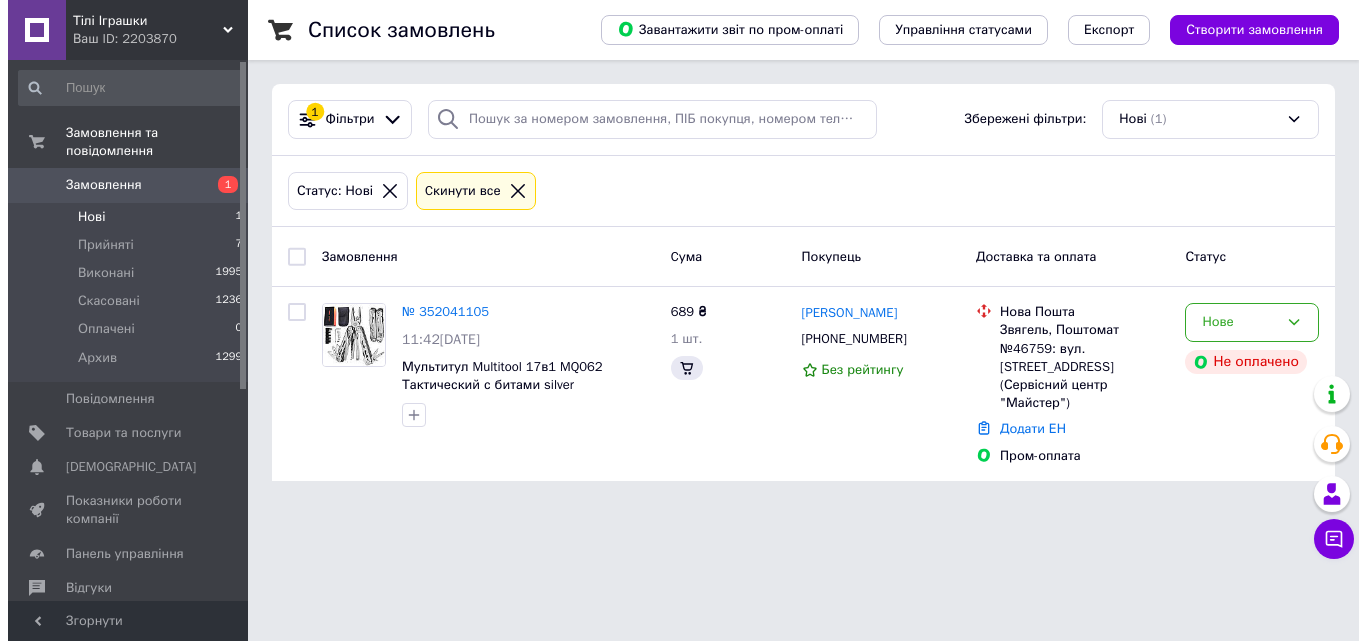 scroll, scrollTop: 0, scrollLeft: 0, axis: both 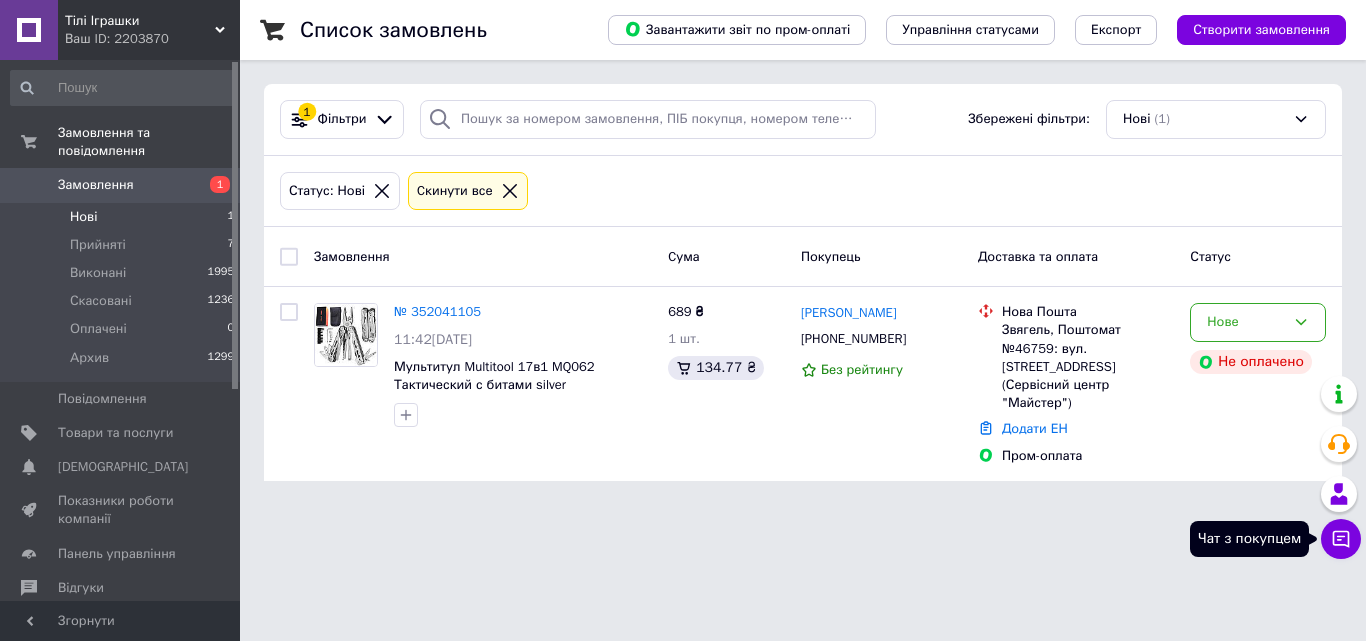 click 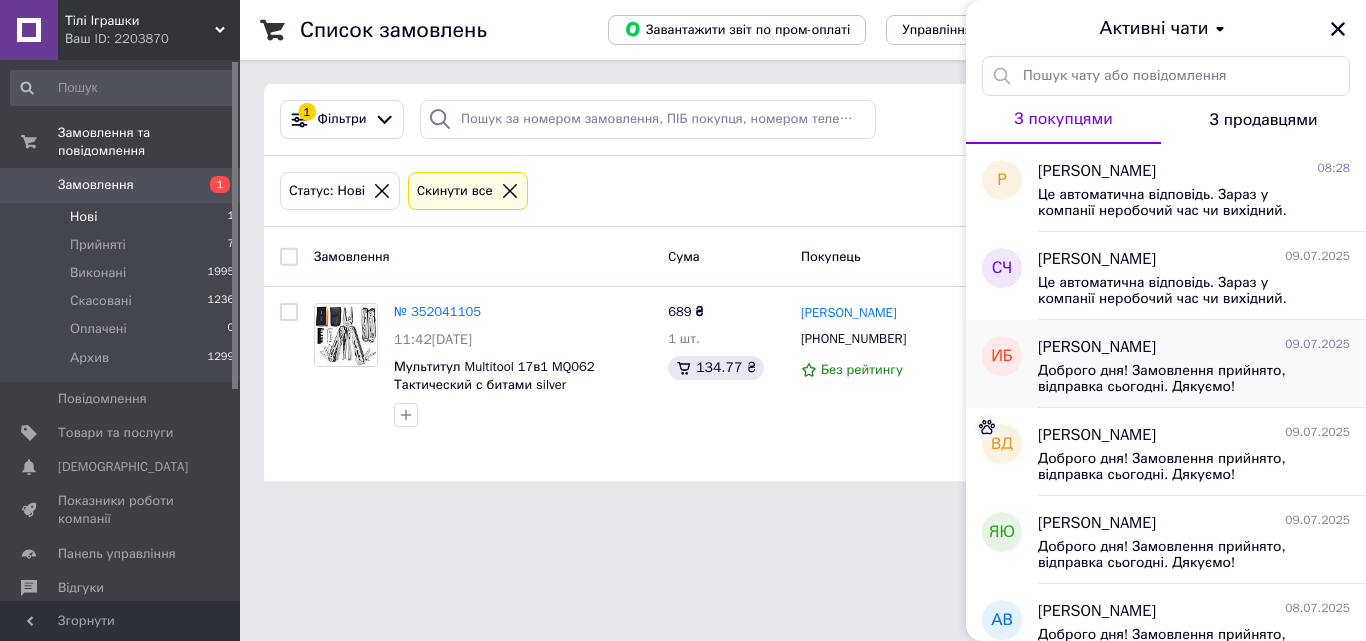 click on "Доброго дня! Замовлення прийнято, відправка сьогодні. Дякуємо!" at bounding box center (1180, 379) 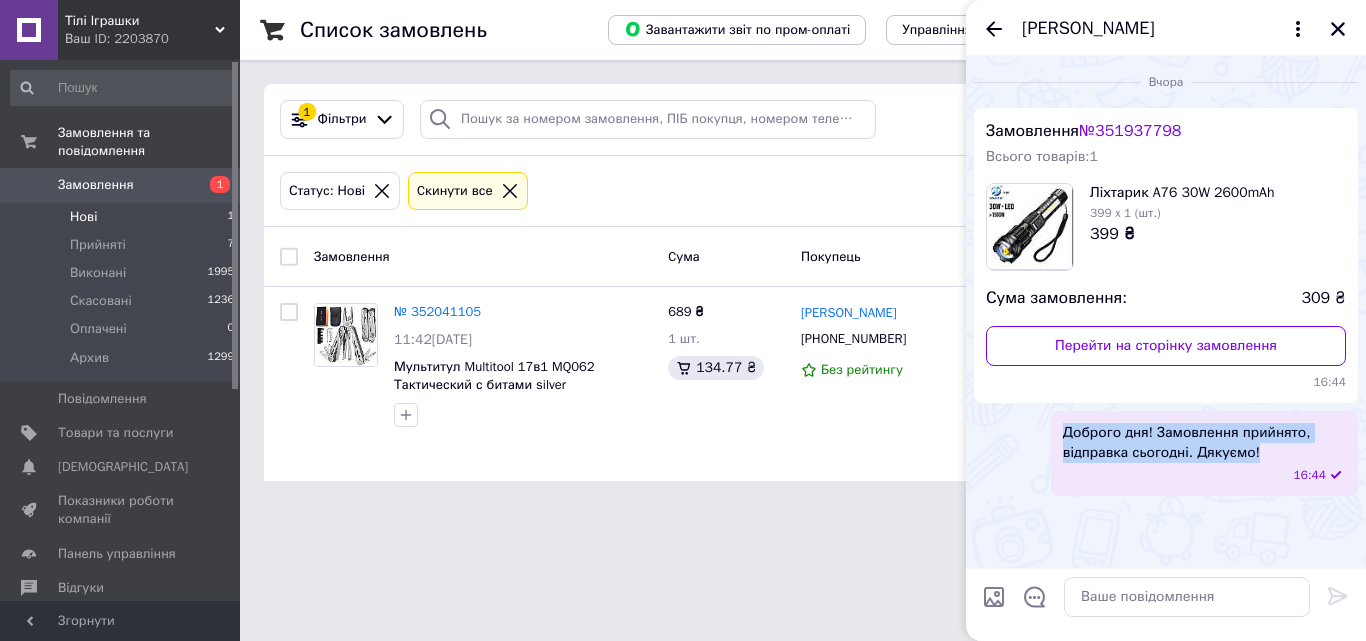 drag, startPoint x: 1065, startPoint y: 429, endPoint x: 1271, endPoint y: 448, distance: 206.87436 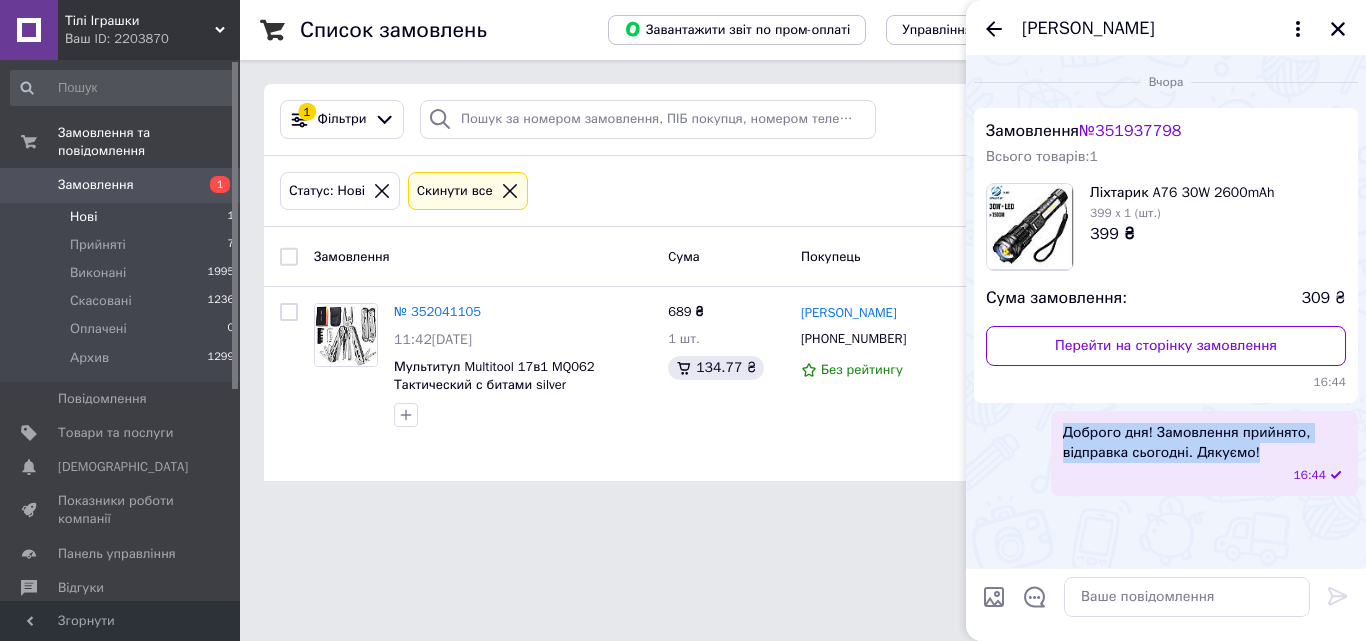 copy on "Доброго дня! Замовлення прийнято, відправка сьогодні. Дякуємо!" 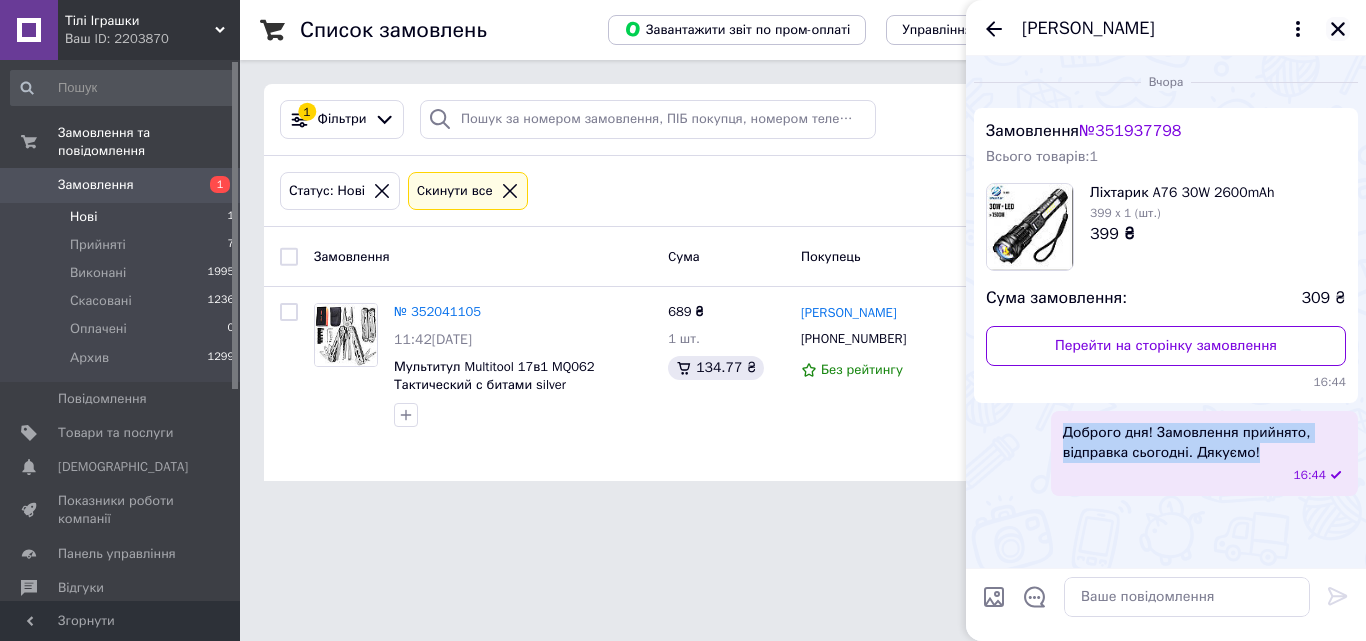 click at bounding box center [1338, 29] 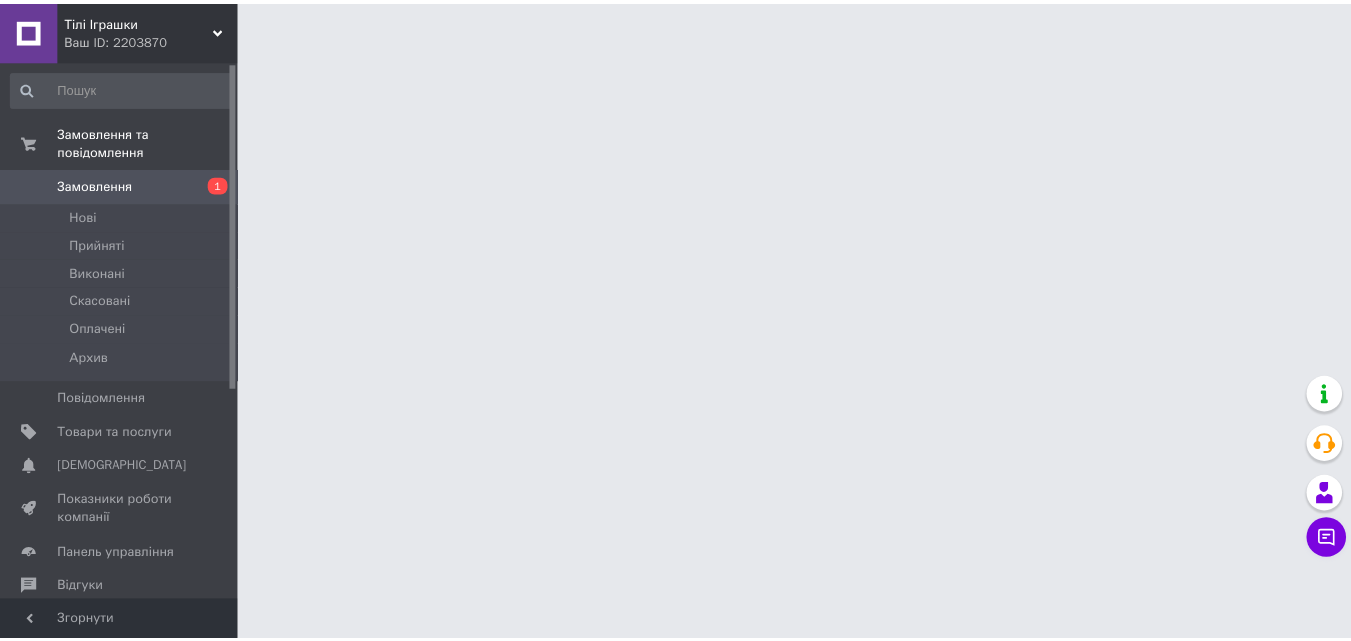 scroll, scrollTop: 0, scrollLeft: 0, axis: both 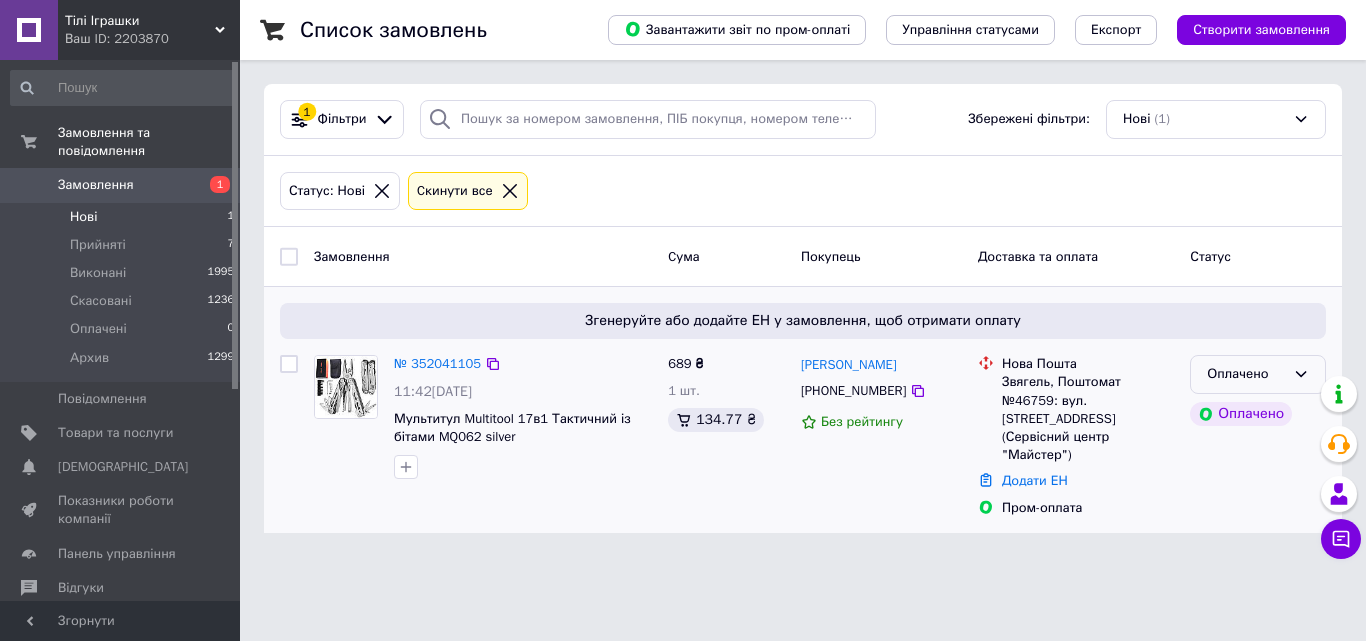 click on "Оплачено" at bounding box center [1246, 374] 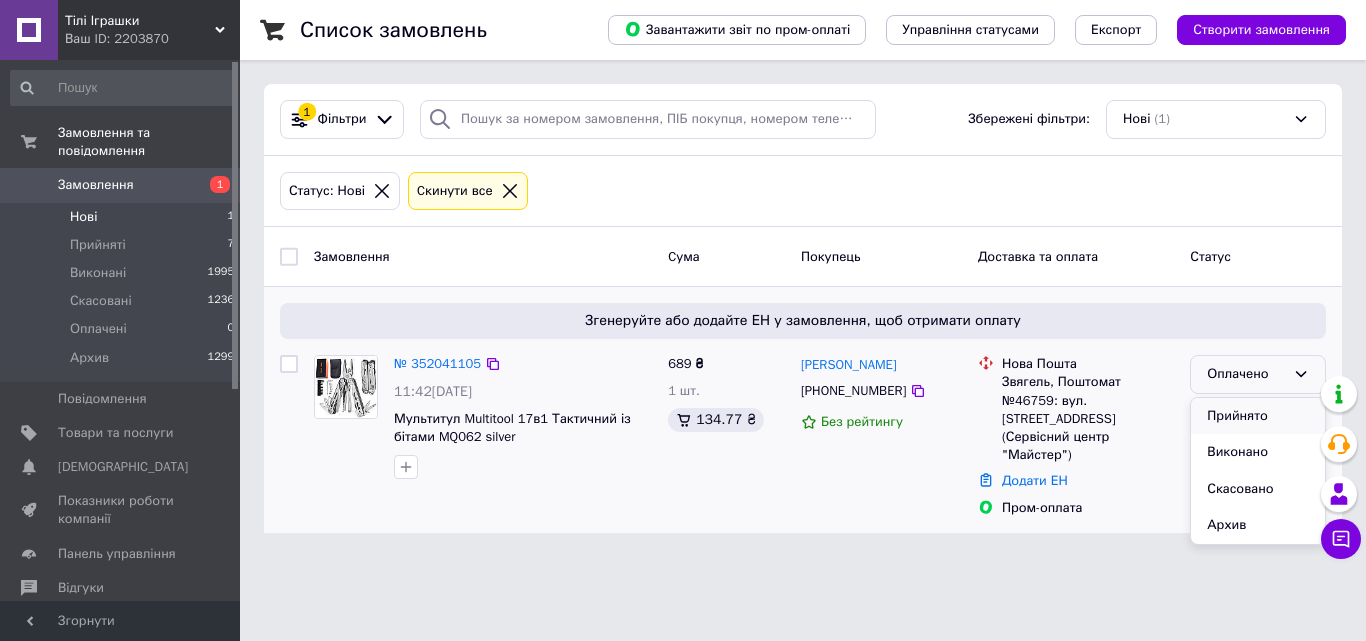 click on "Прийнято" at bounding box center (1258, 416) 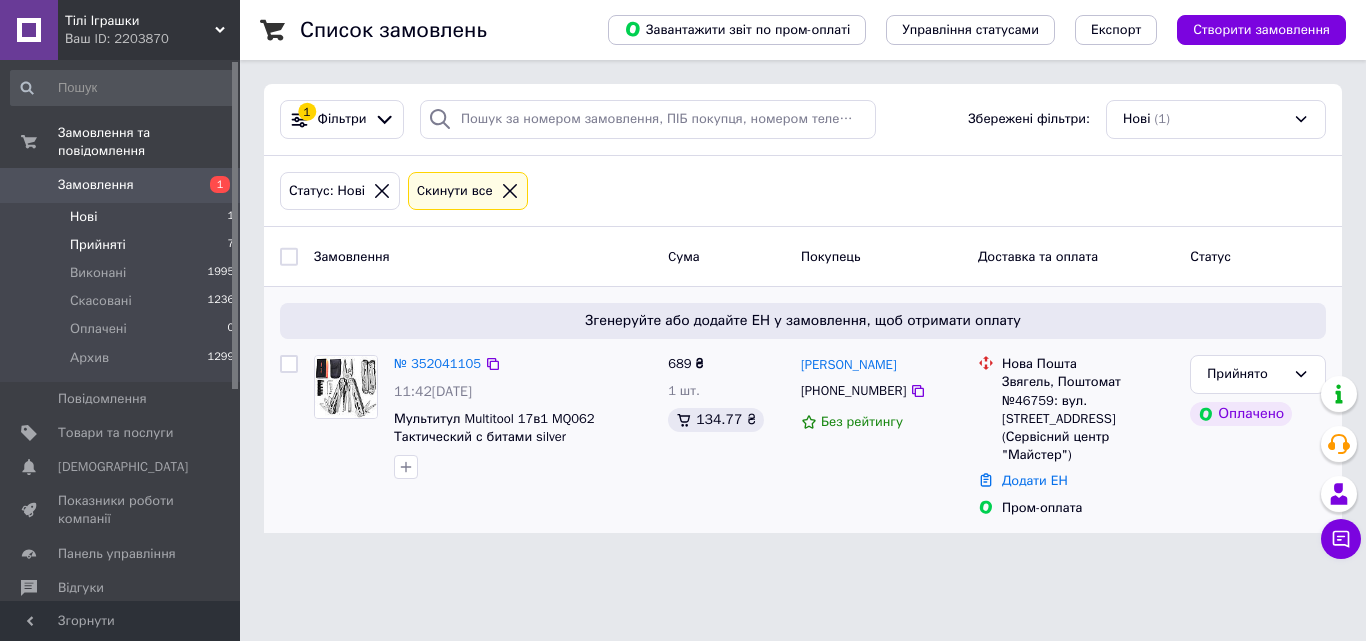 click on "Прийняті" at bounding box center [98, 245] 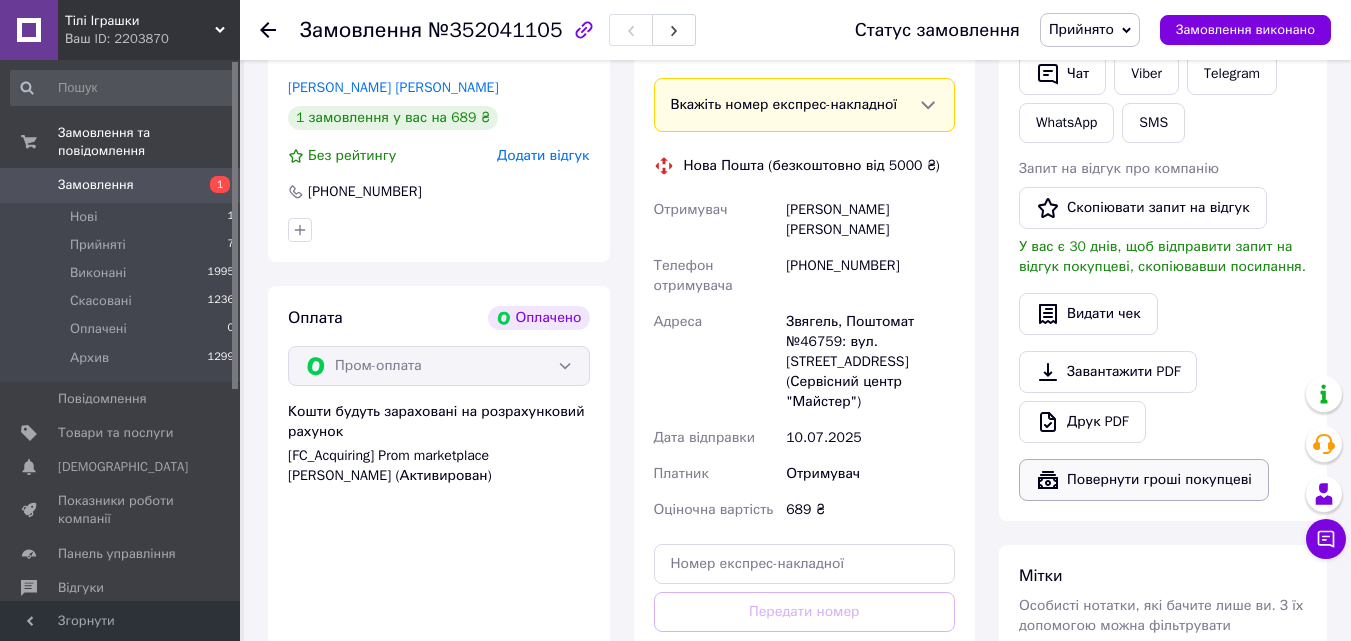 scroll, scrollTop: 1100, scrollLeft: 0, axis: vertical 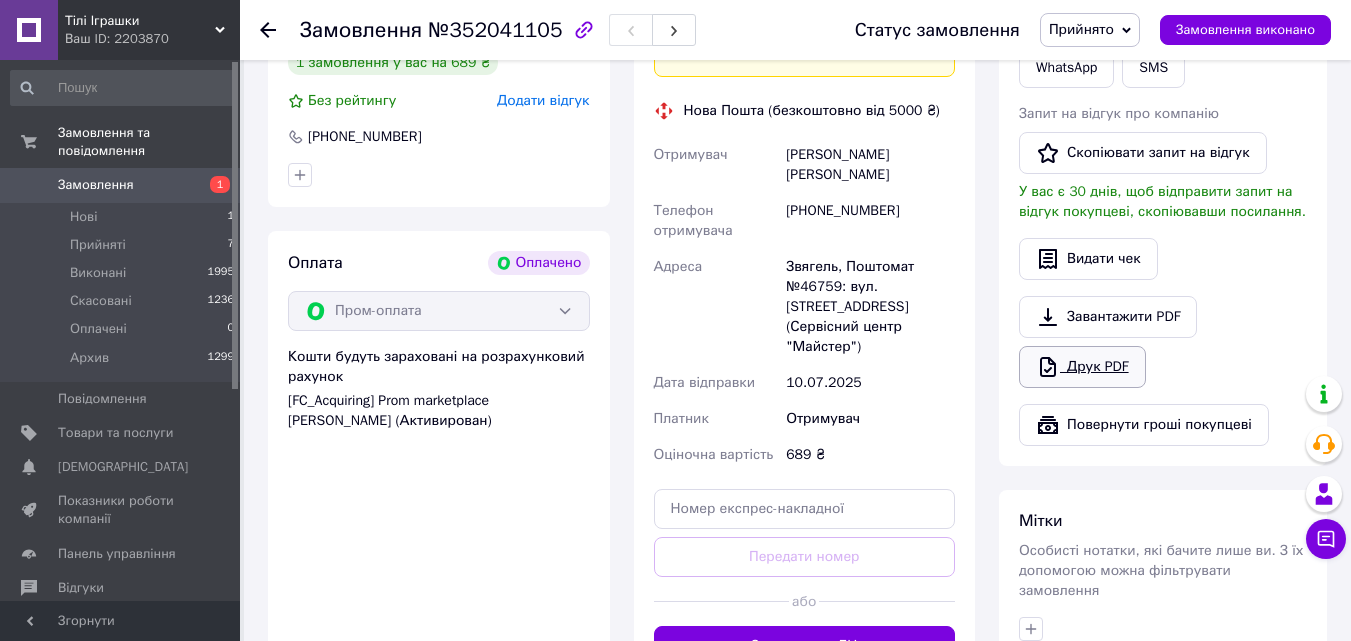 click on "Друк PDF" at bounding box center [1082, 367] 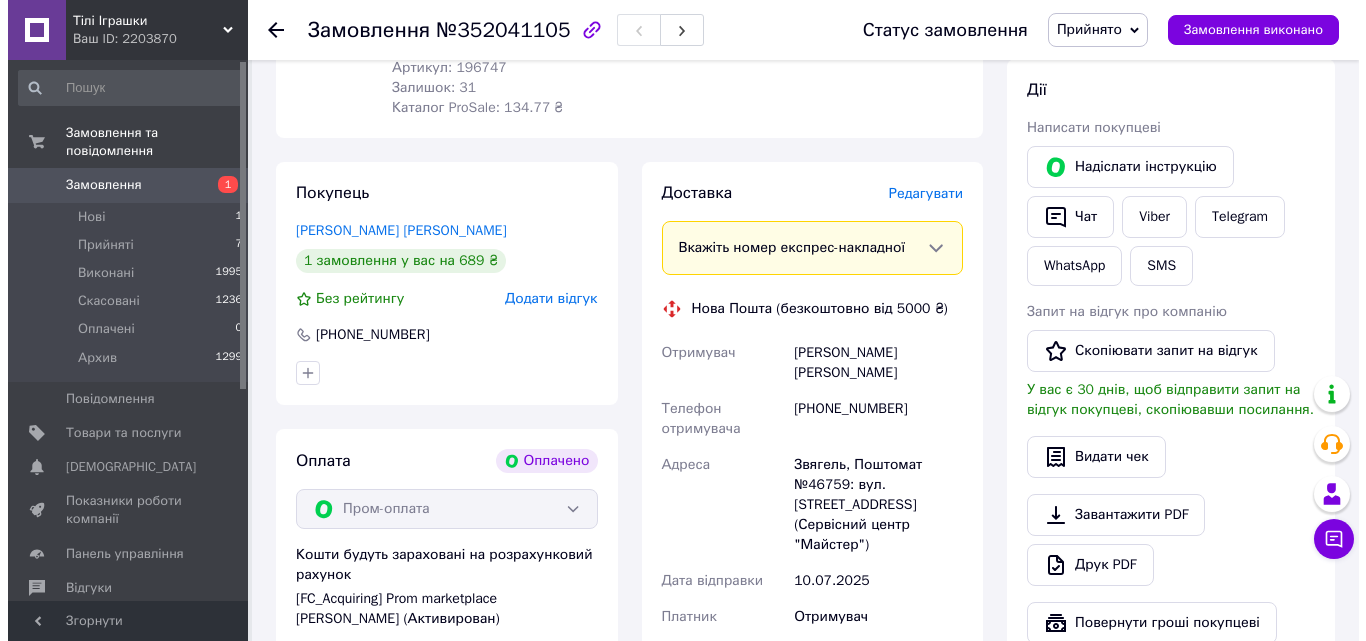 scroll, scrollTop: 900, scrollLeft: 0, axis: vertical 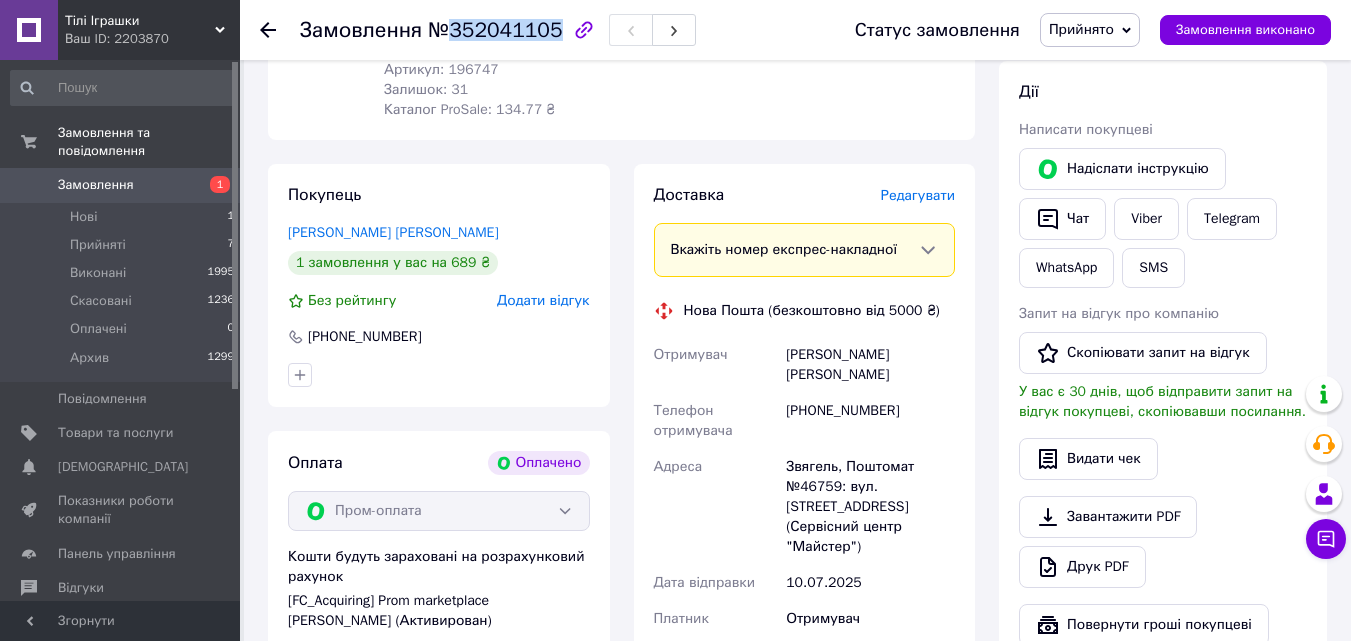drag, startPoint x: 450, startPoint y: 28, endPoint x: 543, endPoint y: 32, distance: 93.08598 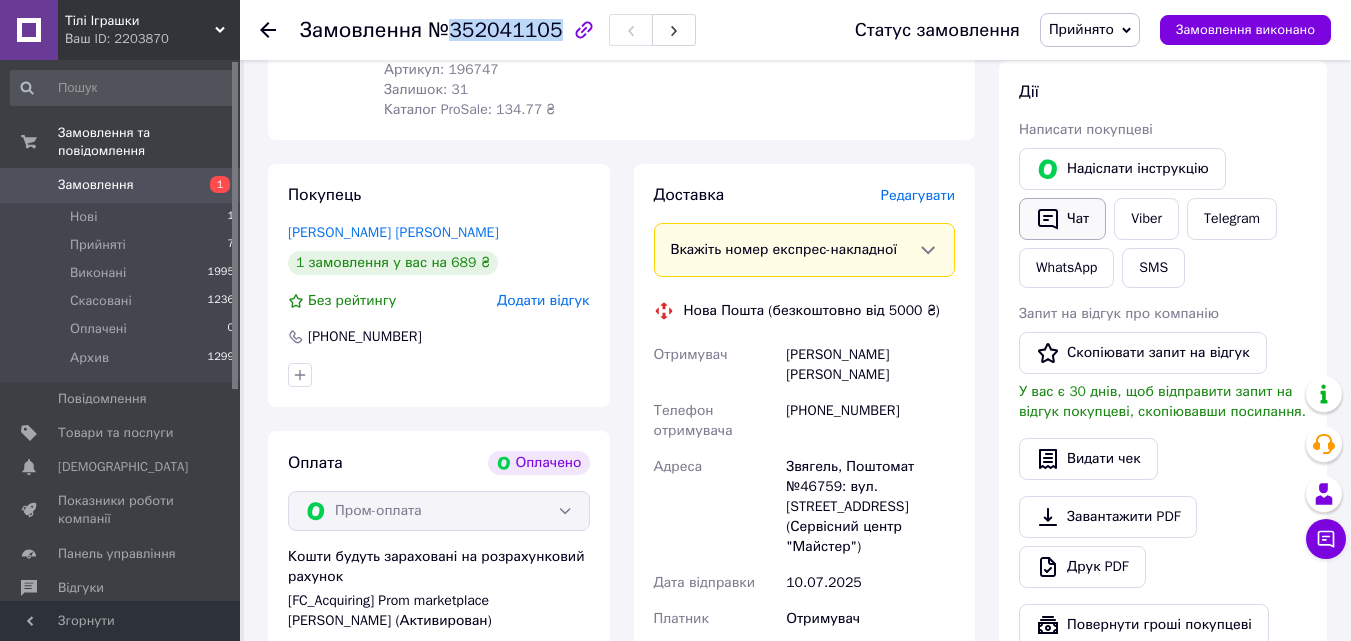 click on "Чат" at bounding box center (1062, 219) 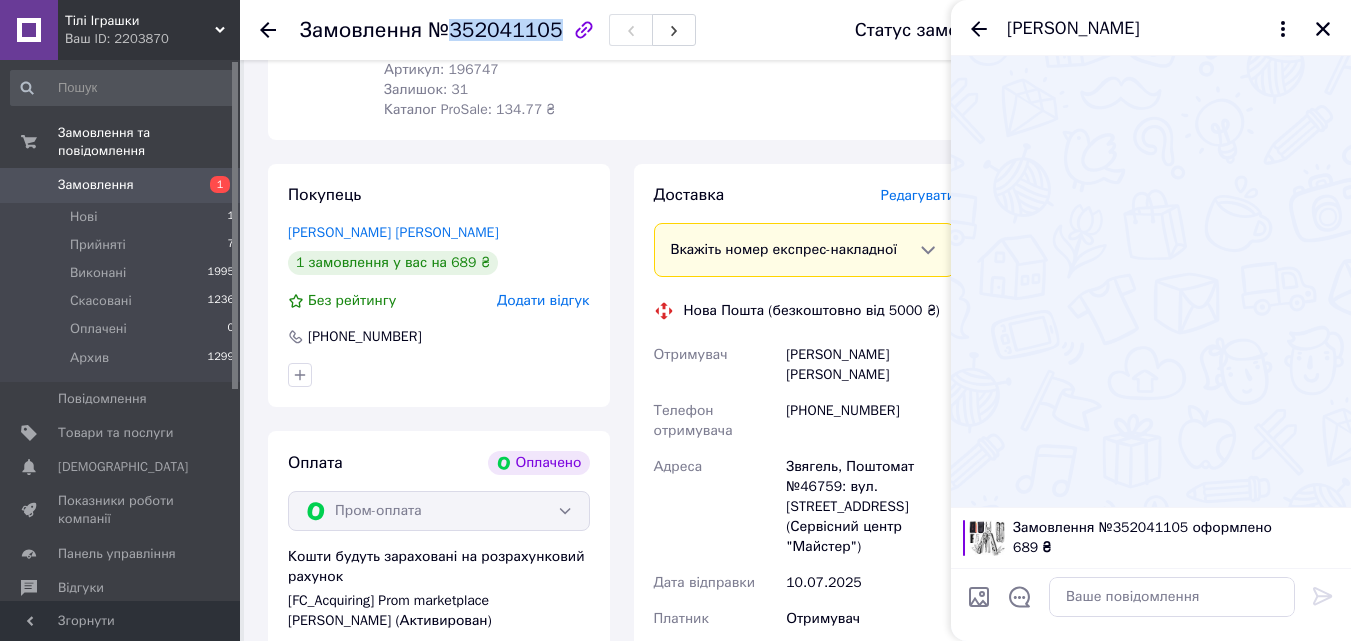 type 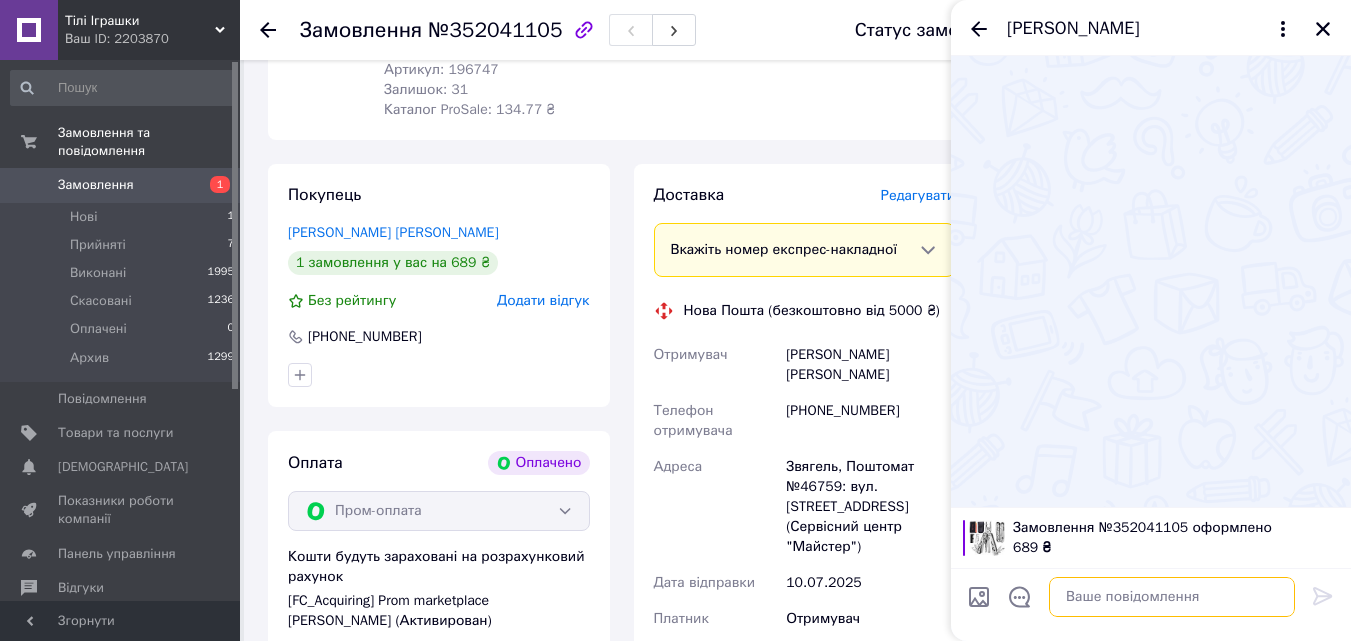 click at bounding box center [1172, 597] 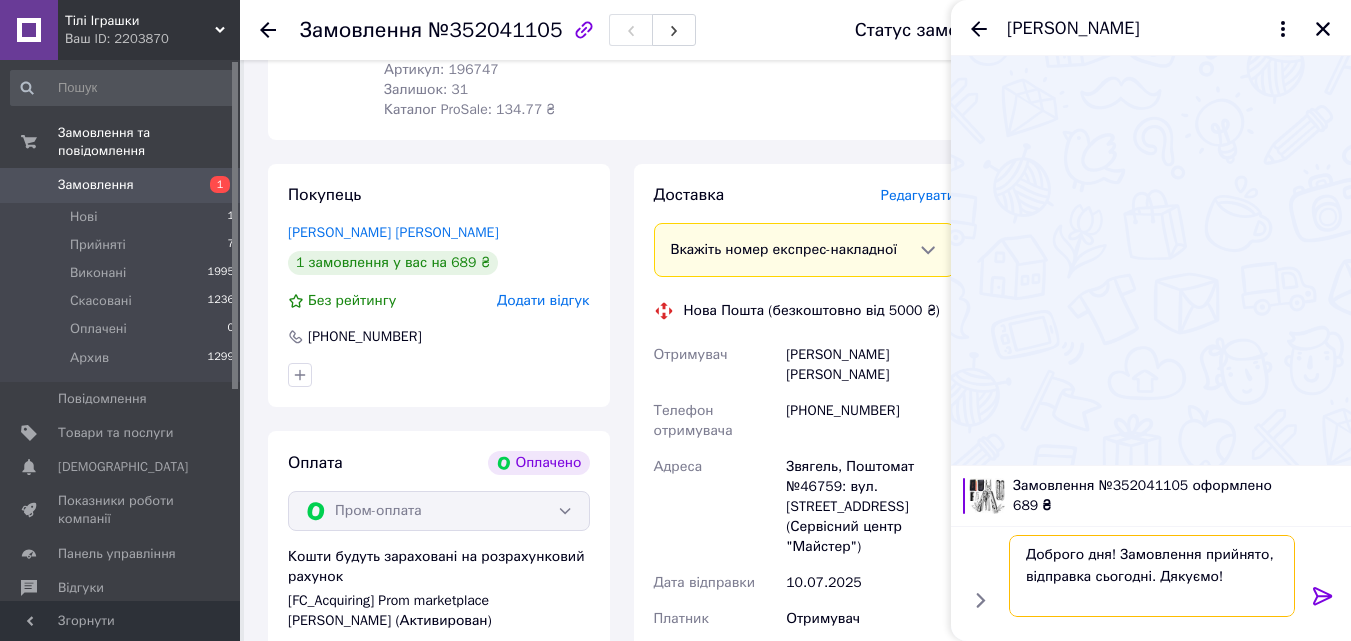 type on "Доброго дня! Замовлення прийнято, відправка сьогодні. Дякуємо!" 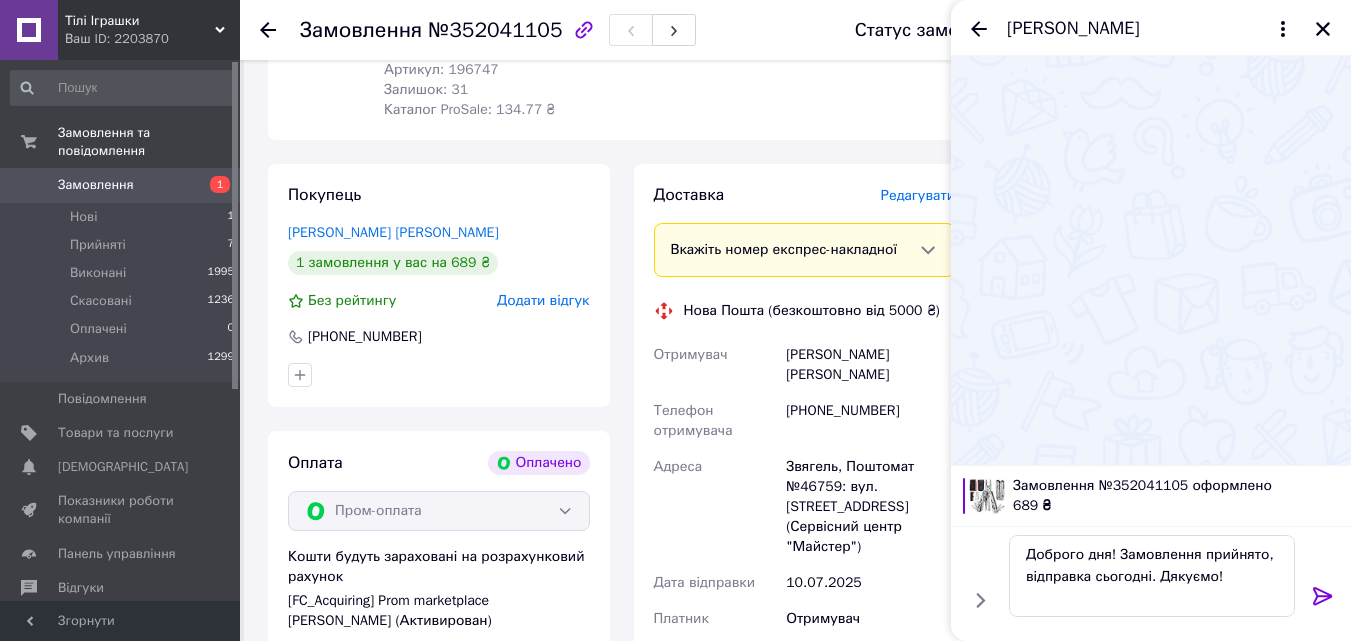 click 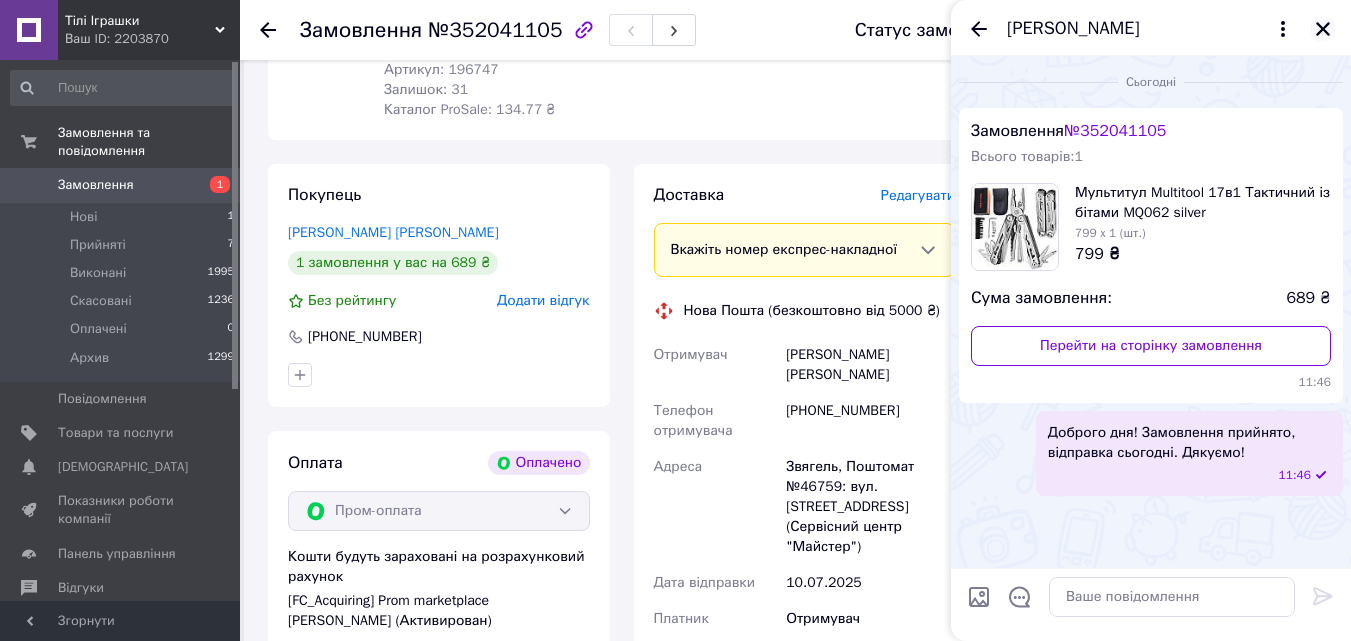 click 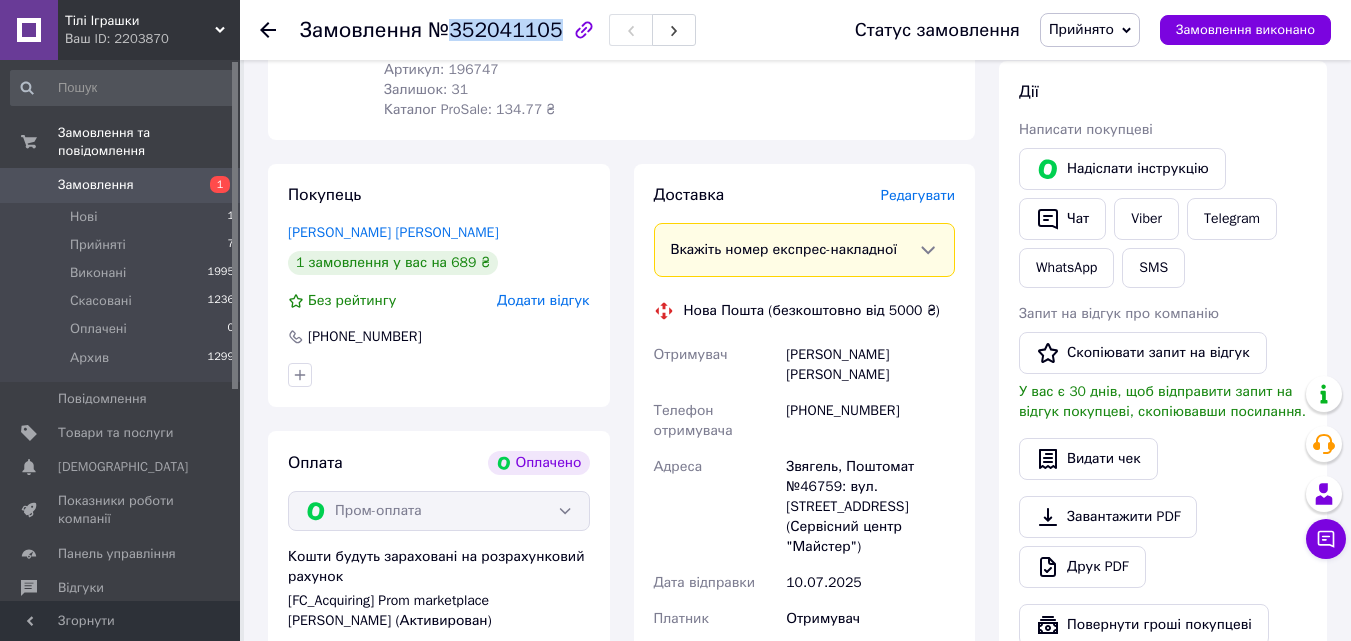 drag, startPoint x: 447, startPoint y: 33, endPoint x: 545, endPoint y: 36, distance: 98.045906 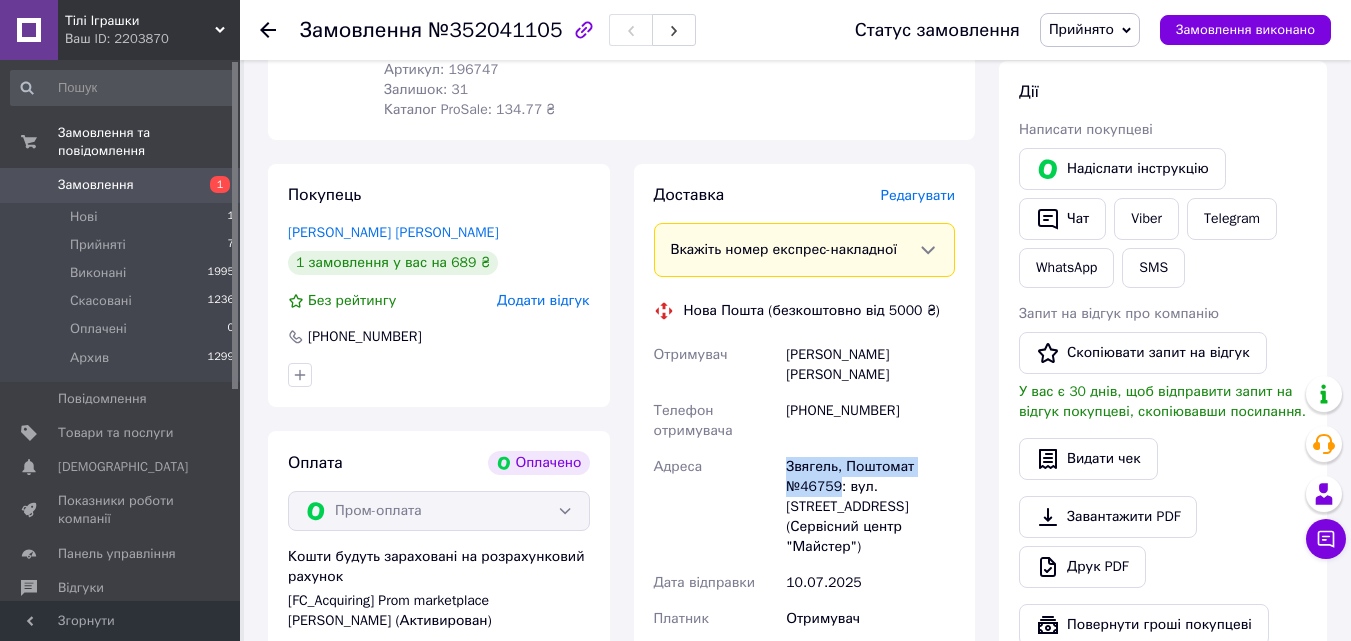 drag, startPoint x: 787, startPoint y: 422, endPoint x: 837, endPoint y: 447, distance: 55.9017 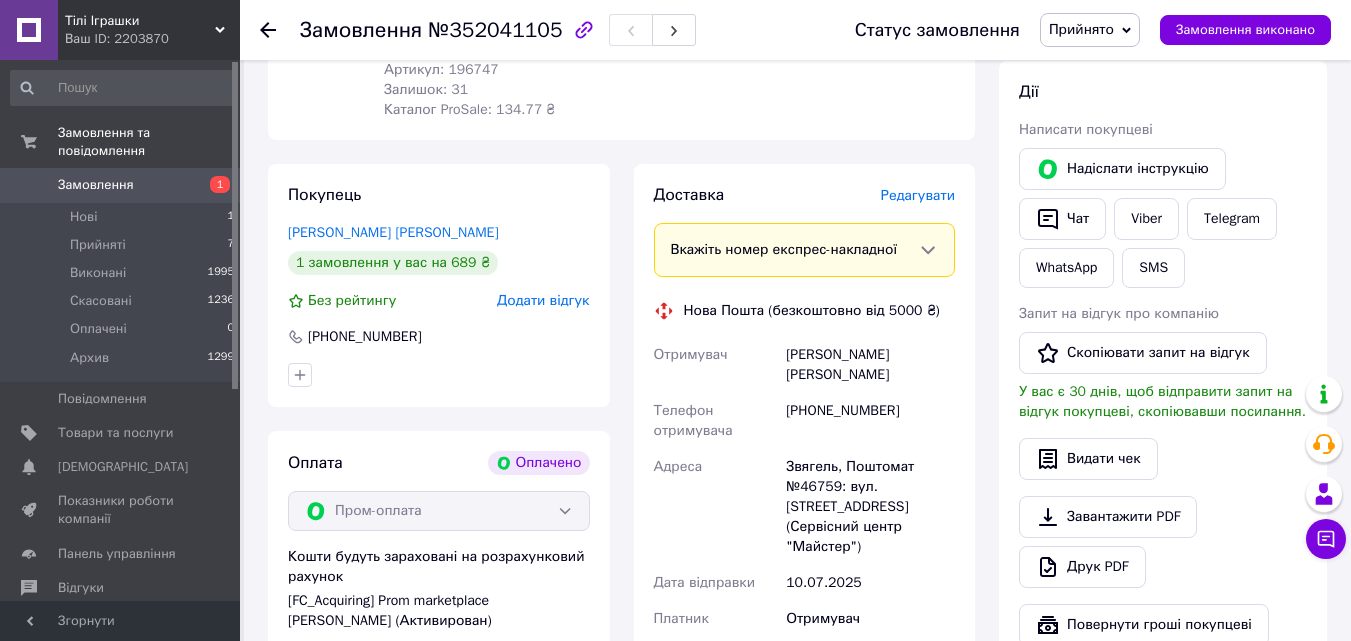 click on "Редагувати" at bounding box center (918, 195) 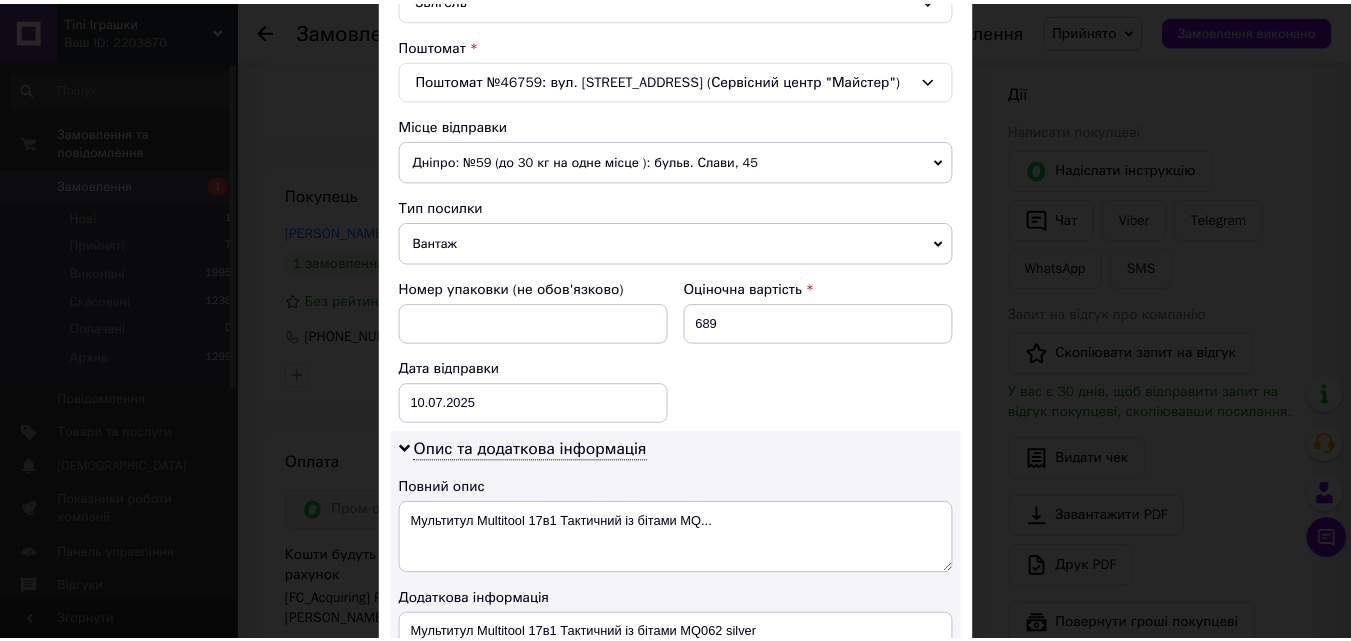 scroll, scrollTop: 911, scrollLeft: 0, axis: vertical 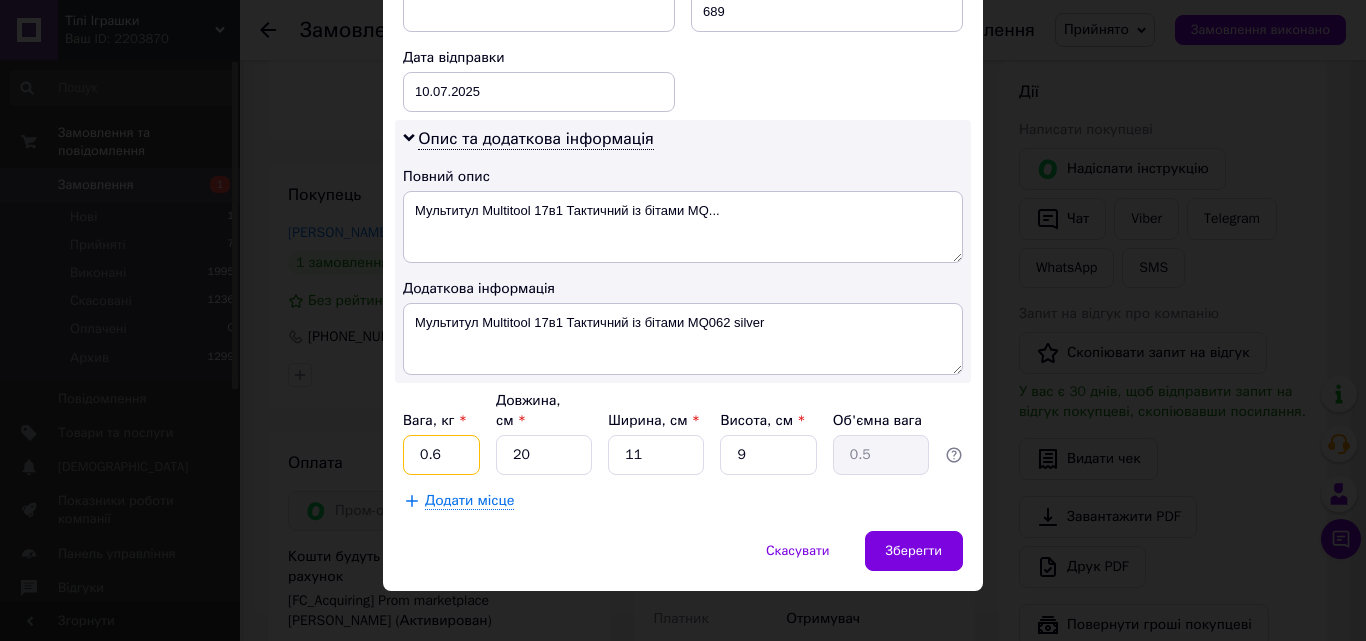 drag, startPoint x: 427, startPoint y: 433, endPoint x: 442, endPoint y: 435, distance: 15.132746 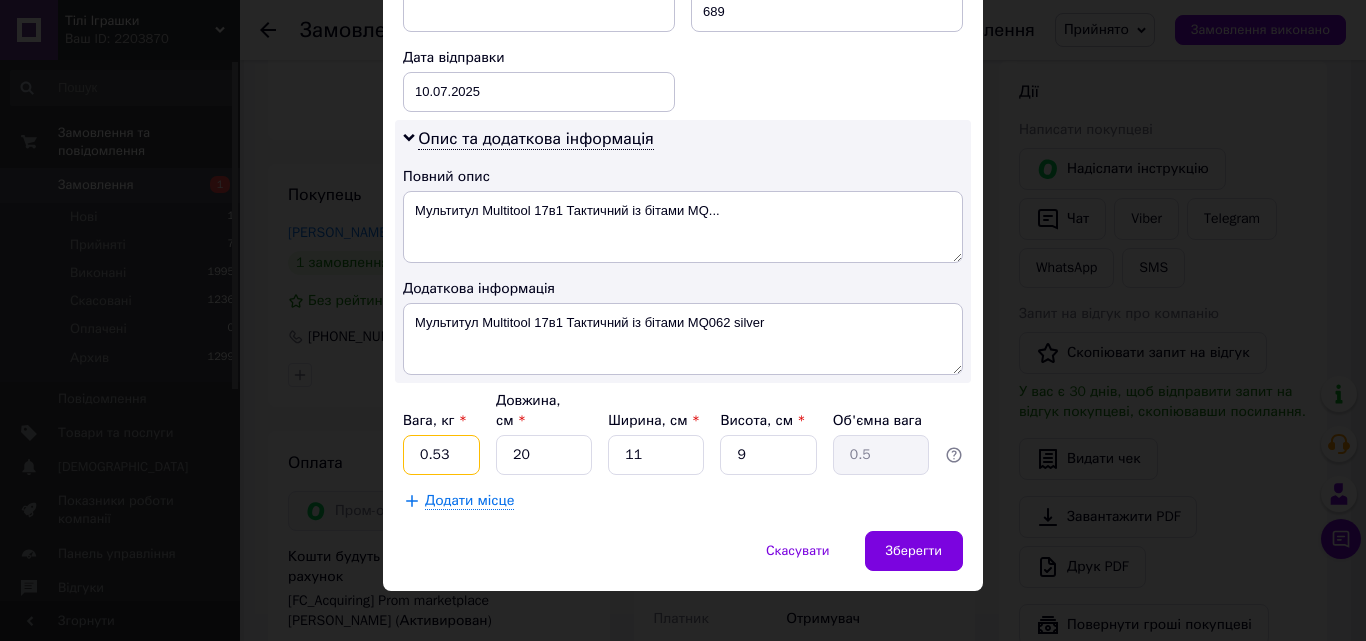 type on "0.53" 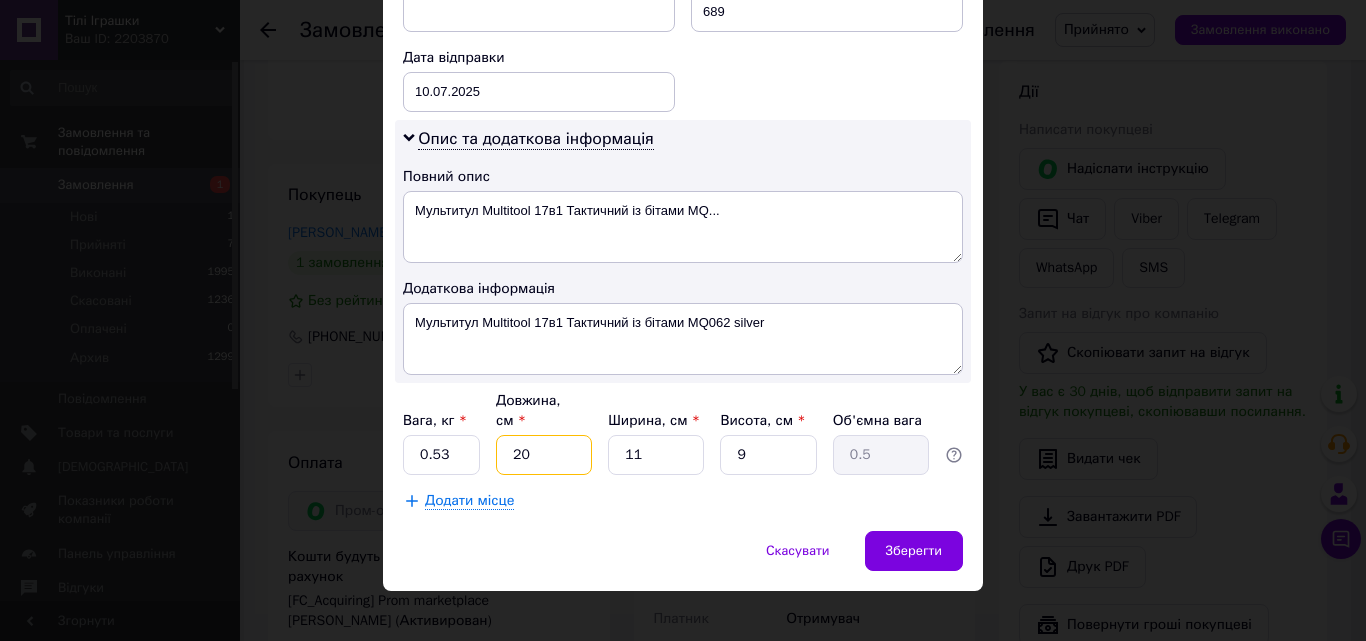 click on "20" at bounding box center [544, 455] 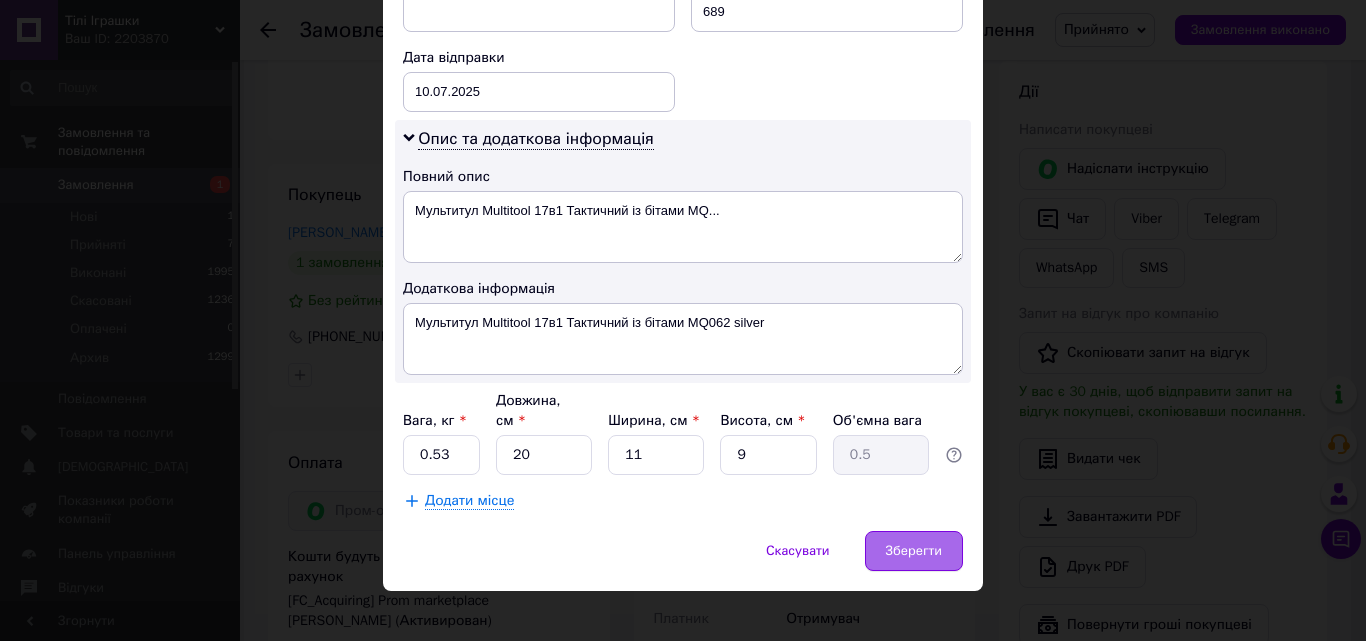 click on "Зберегти" at bounding box center [914, 551] 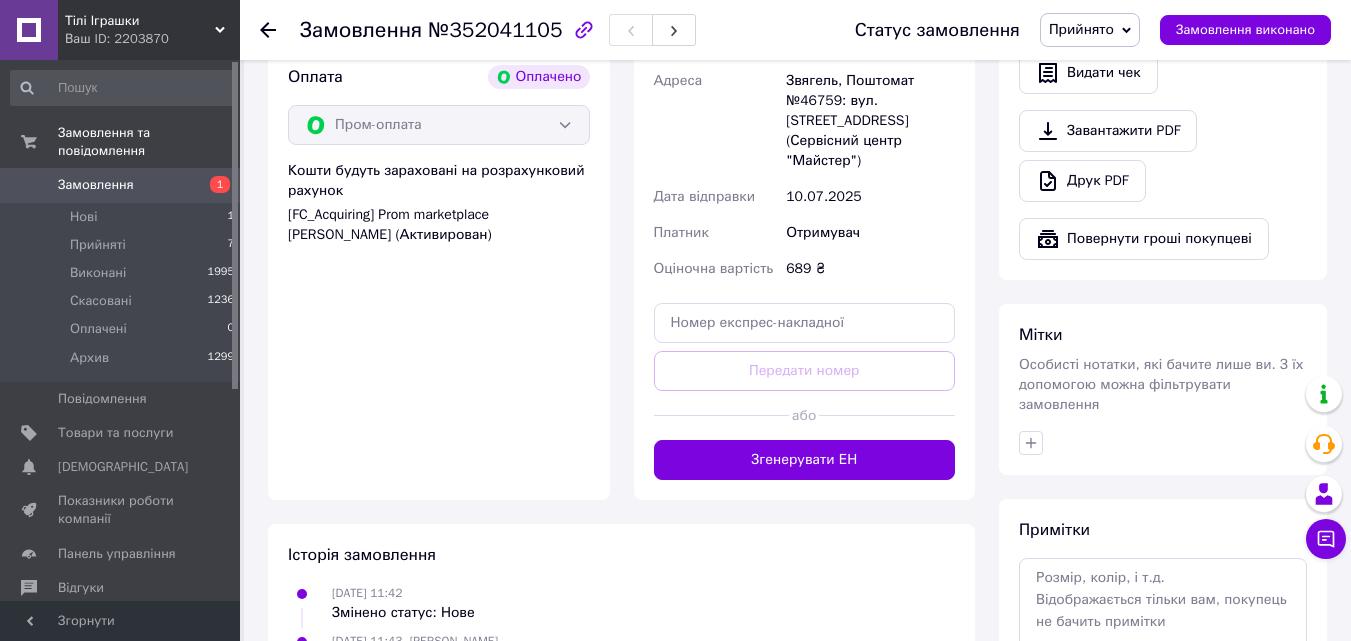 scroll, scrollTop: 1300, scrollLeft: 0, axis: vertical 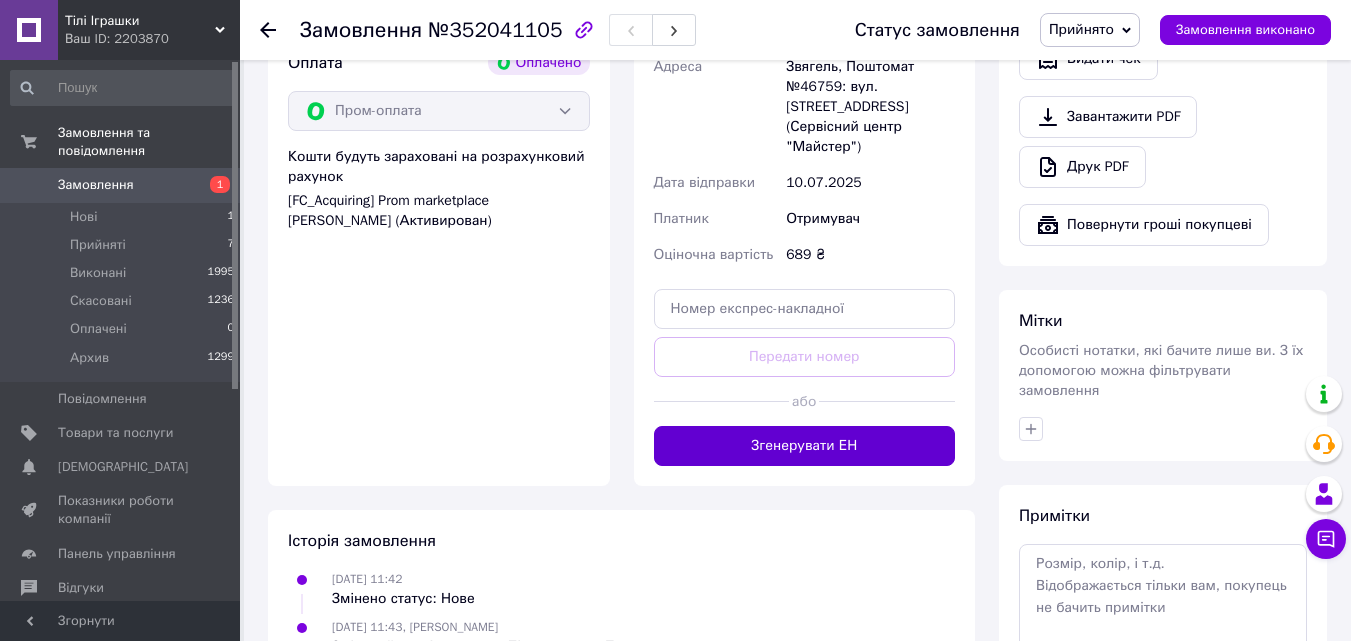 click on "Згенерувати ЕН" at bounding box center [805, 446] 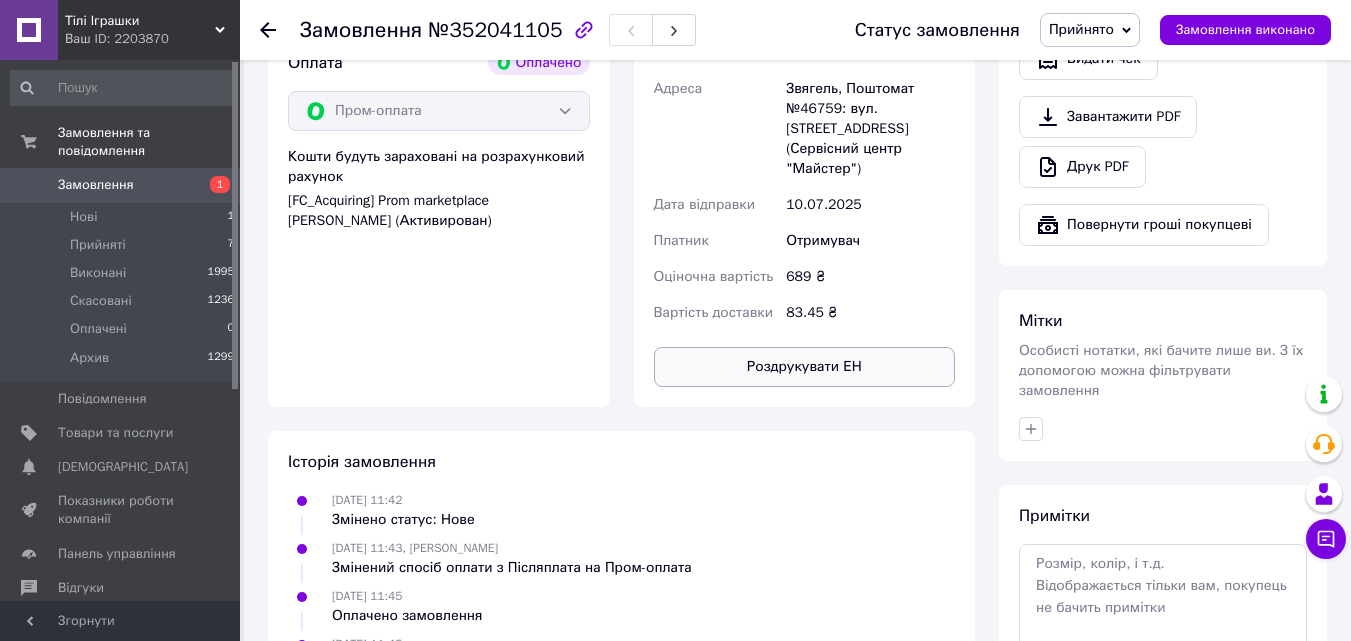 click on "Роздрукувати ЕН" at bounding box center [805, 367] 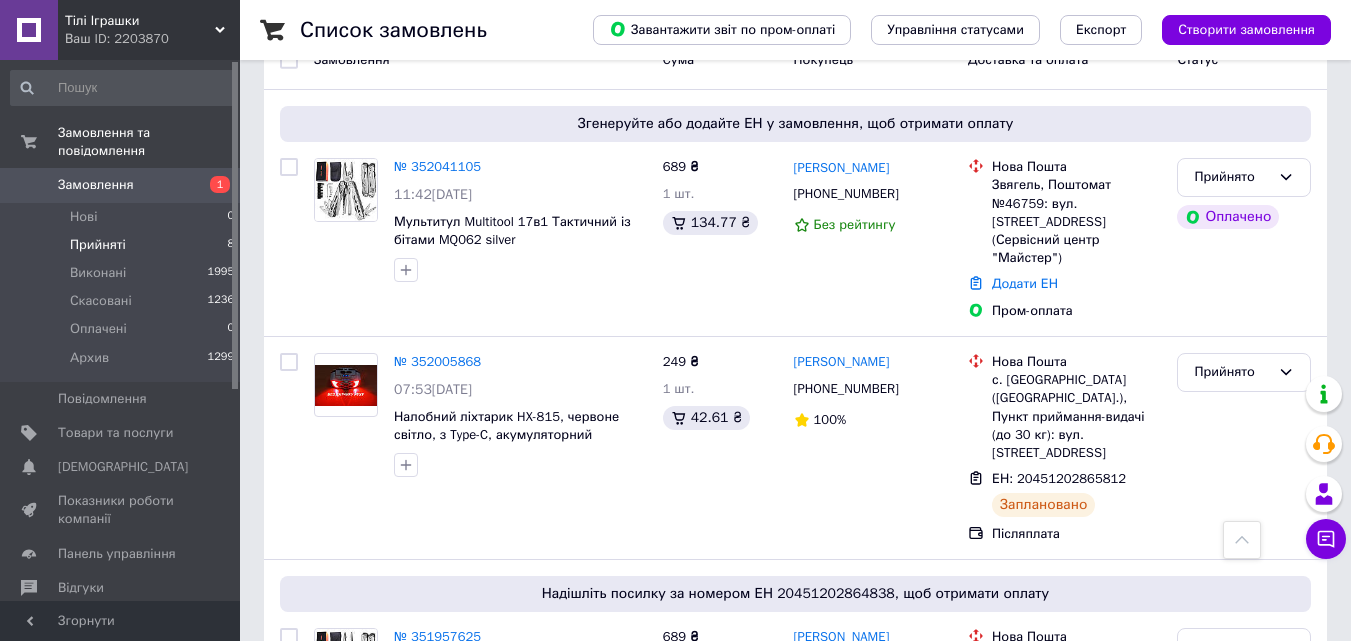 scroll, scrollTop: 0, scrollLeft: 0, axis: both 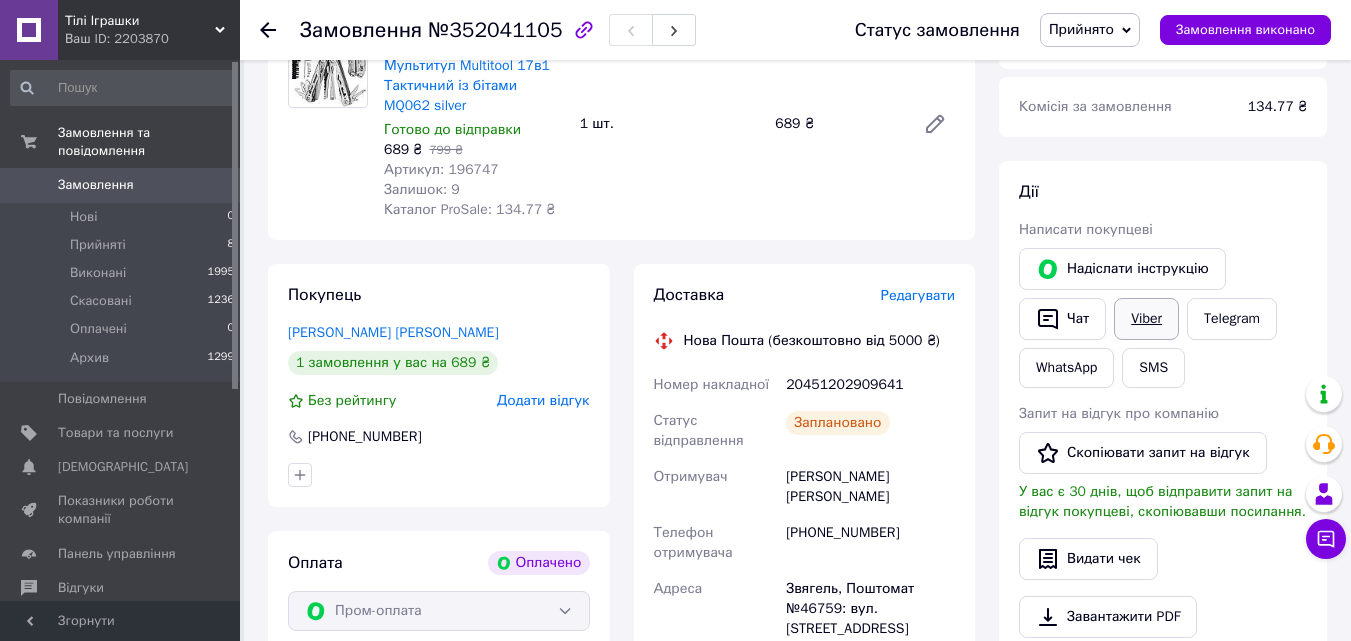 click on "Viber" at bounding box center [1146, 319] 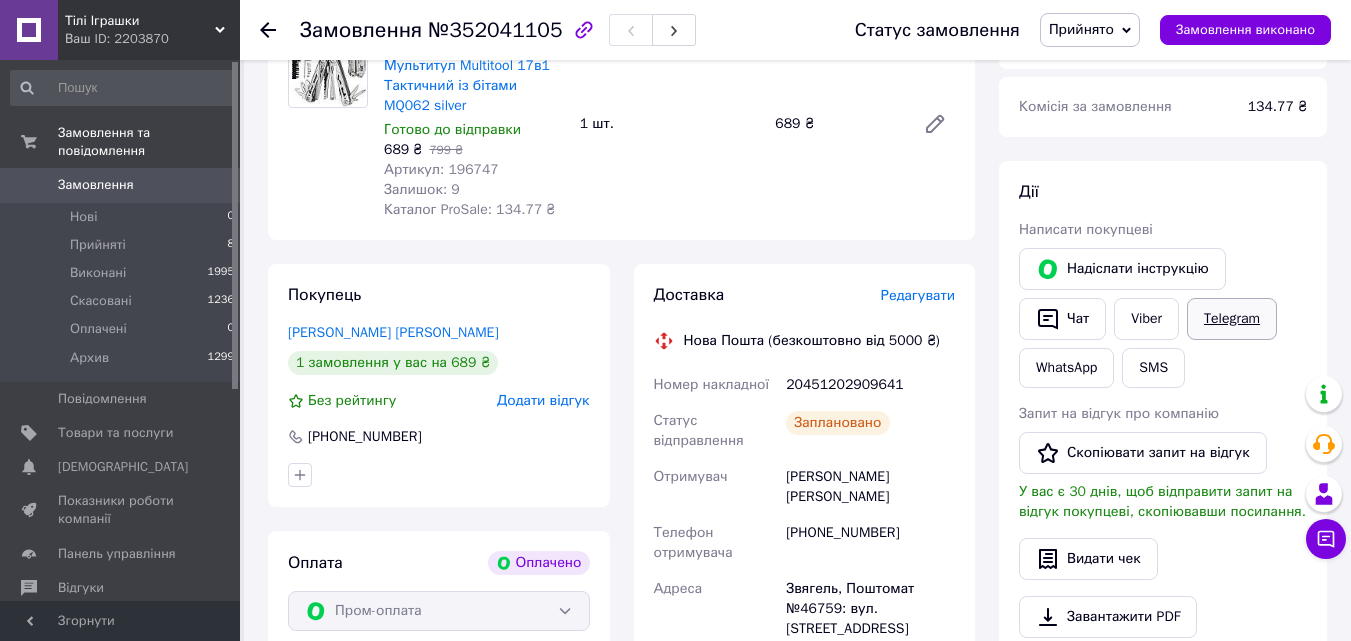 click on "Telegram" at bounding box center [1232, 319] 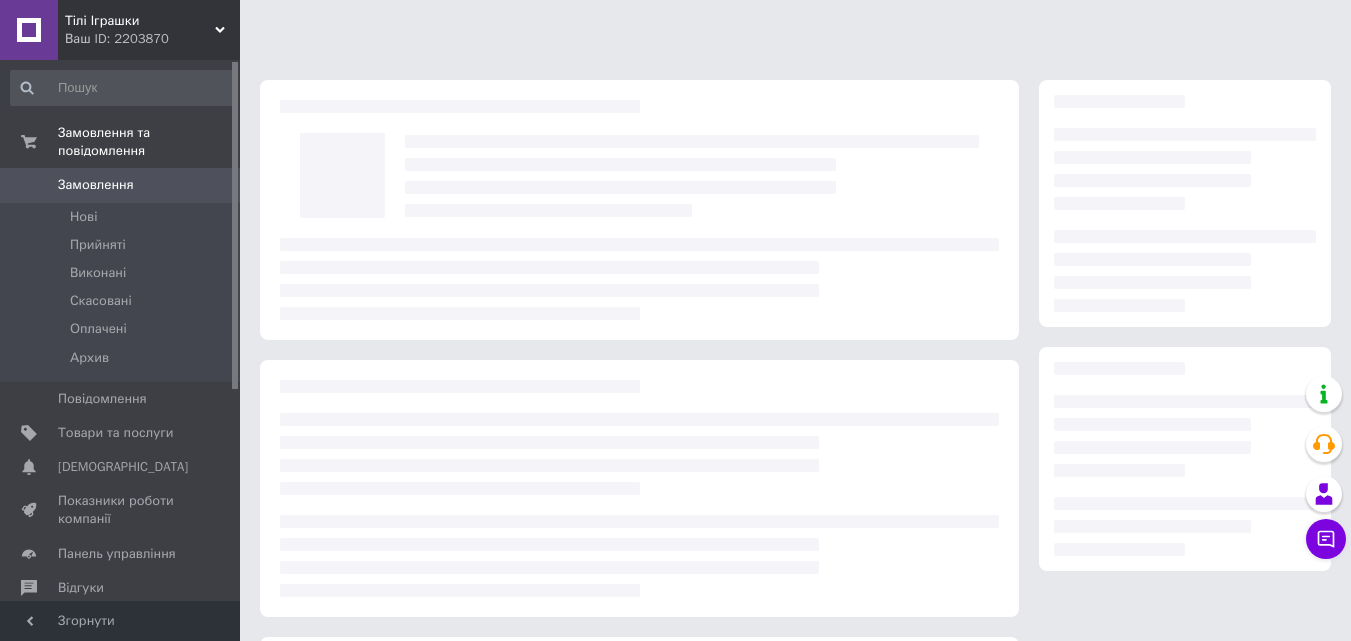 scroll, scrollTop: 0, scrollLeft: 0, axis: both 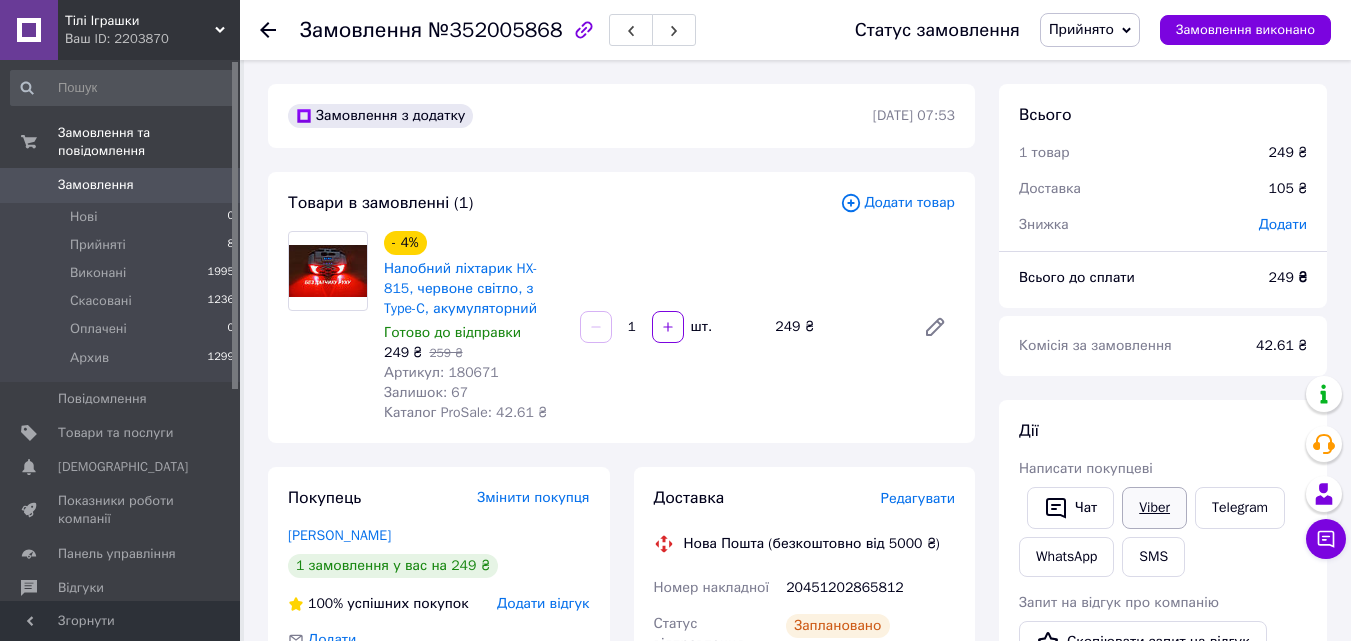 click on "Viber" at bounding box center [1154, 508] 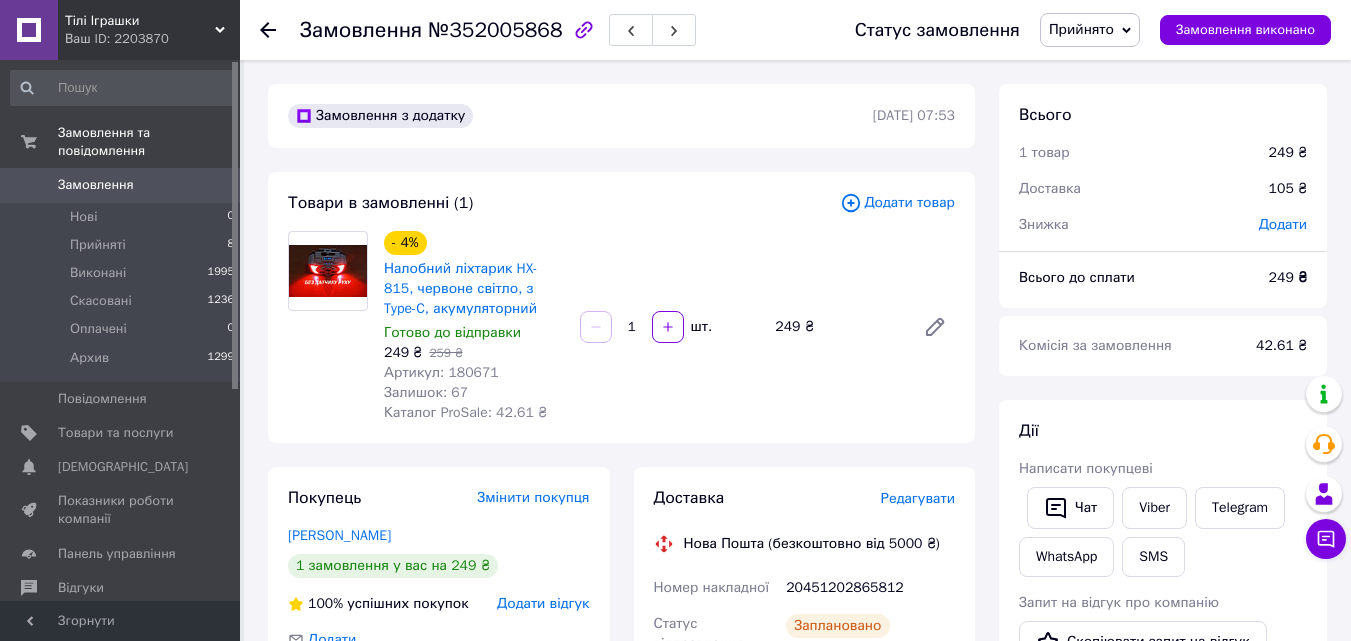 scroll, scrollTop: 200, scrollLeft: 0, axis: vertical 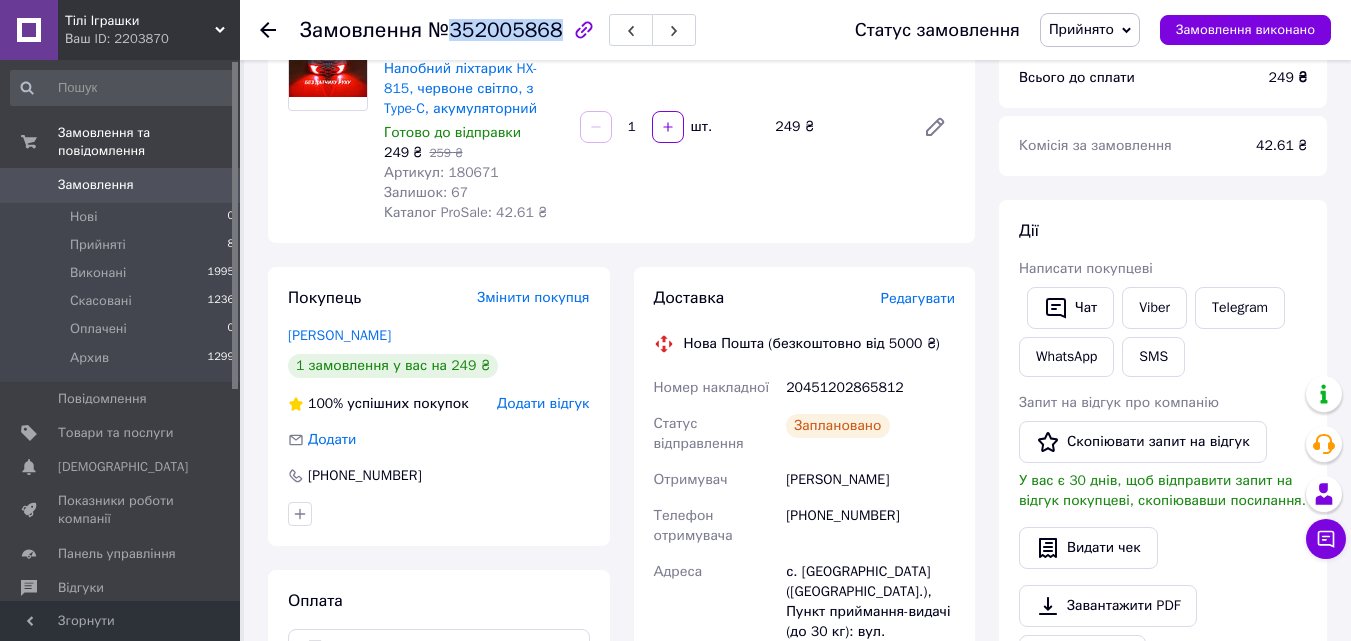 drag, startPoint x: 445, startPoint y: 28, endPoint x: 544, endPoint y: 41, distance: 99.849884 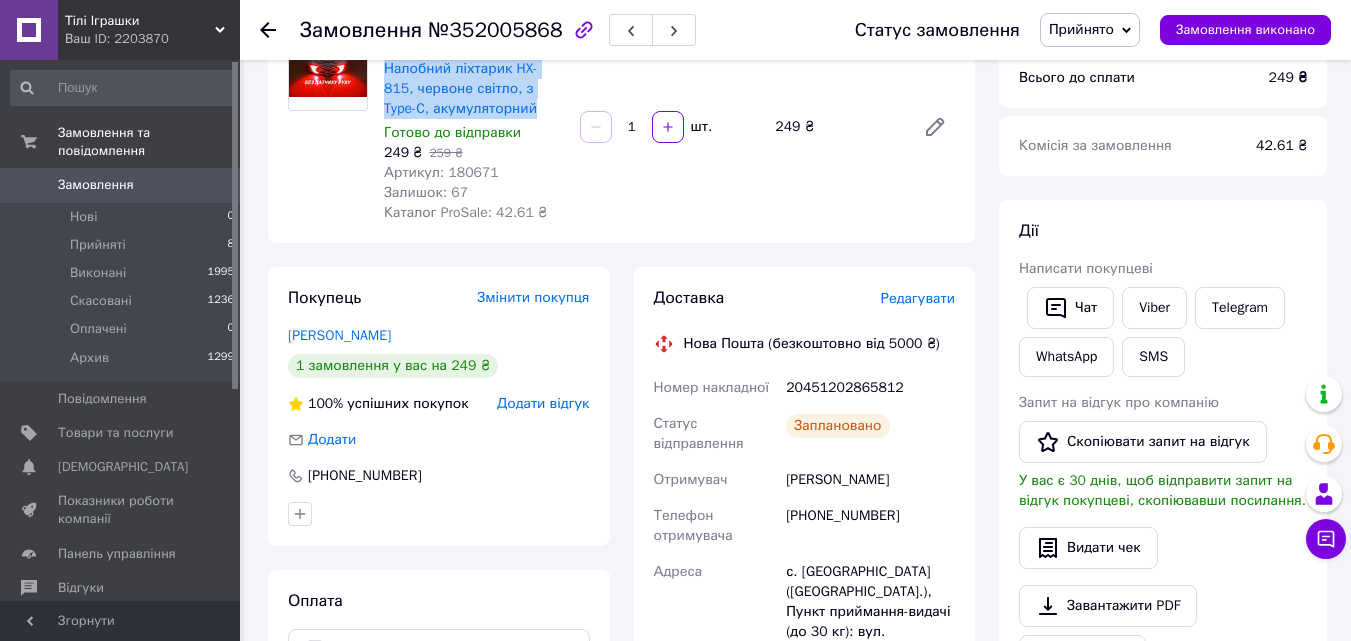 drag, startPoint x: 381, startPoint y: 61, endPoint x: 502, endPoint y: 103, distance: 128.082 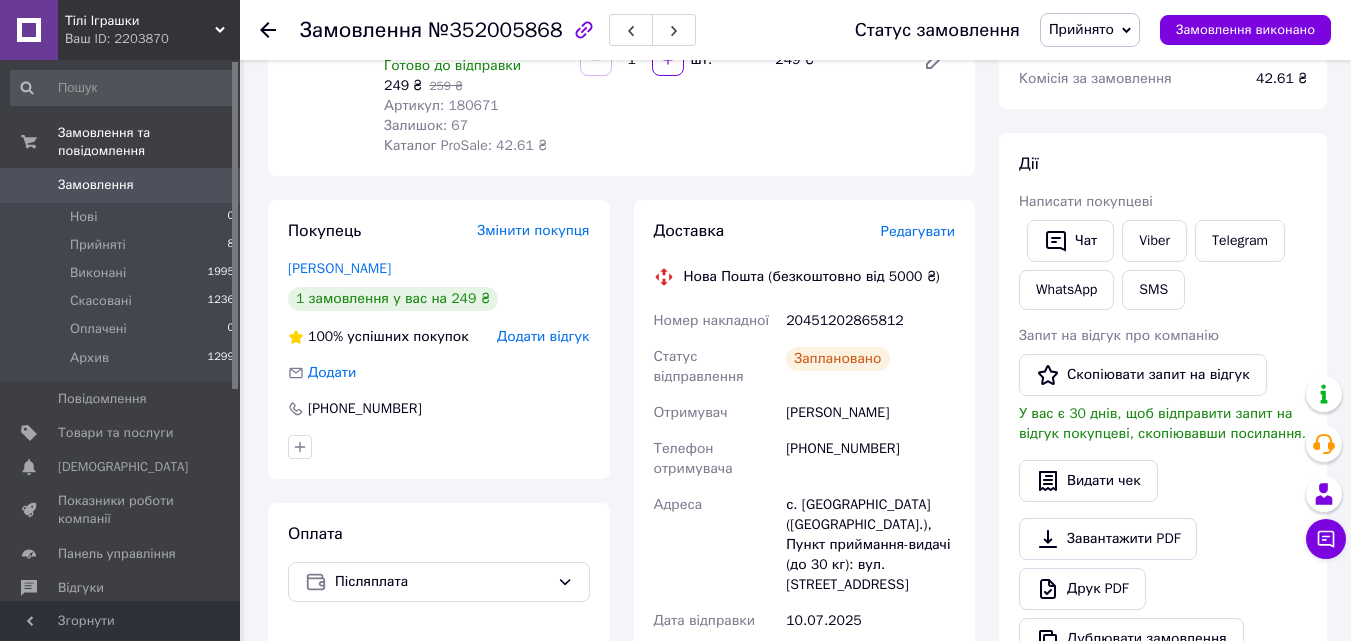 scroll, scrollTop: 300, scrollLeft: 0, axis: vertical 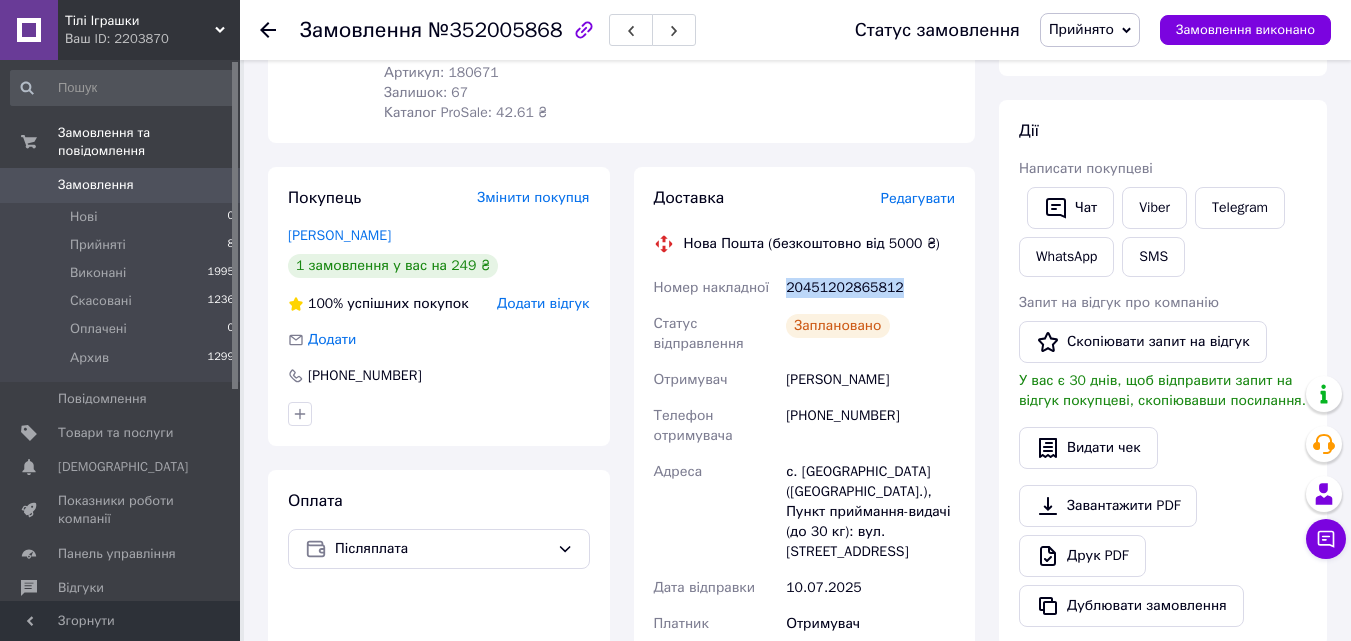 drag, startPoint x: 788, startPoint y: 287, endPoint x: 889, endPoint y: 285, distance: 101.0198 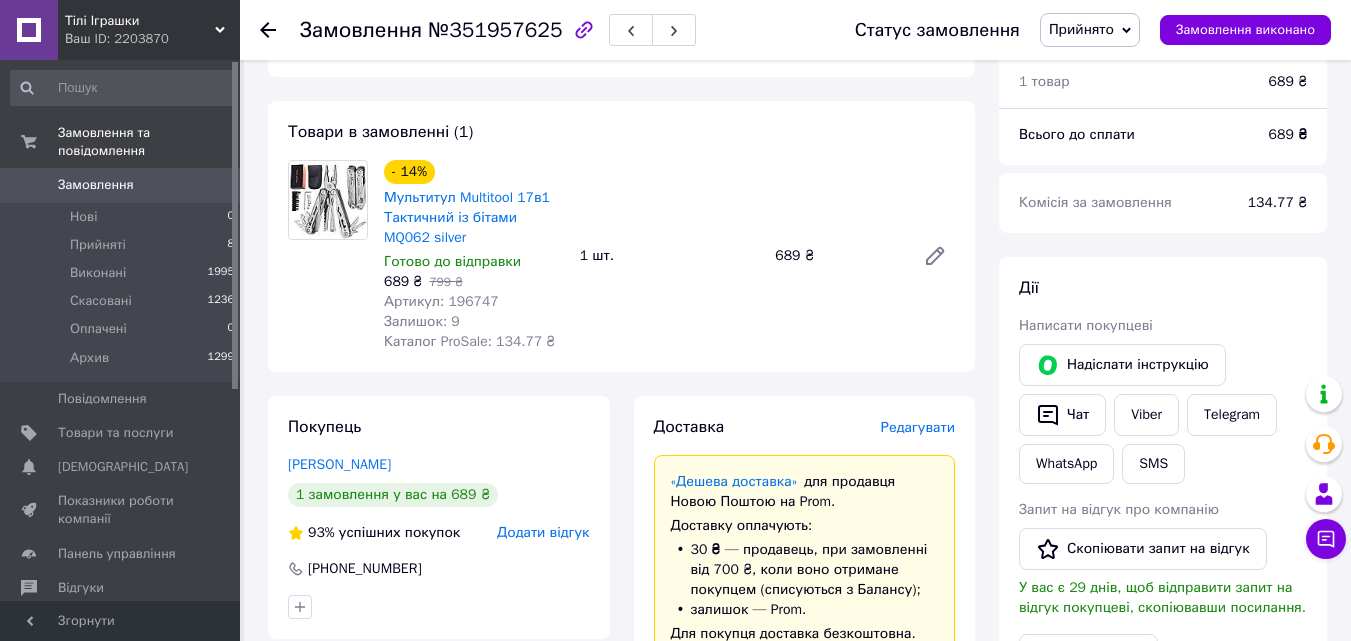 scroll, scrollTop: 700, scrollLeft: 0, axis: vertical 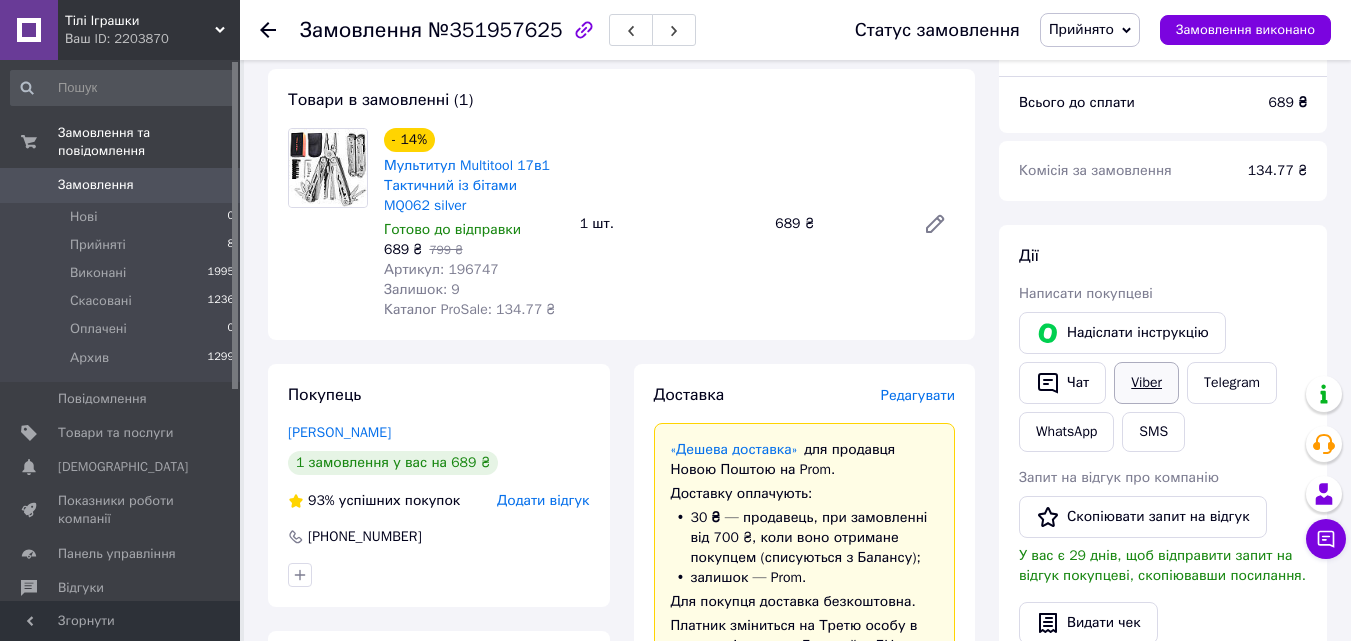 click on "Viber" at bounding box center (1146, 383) 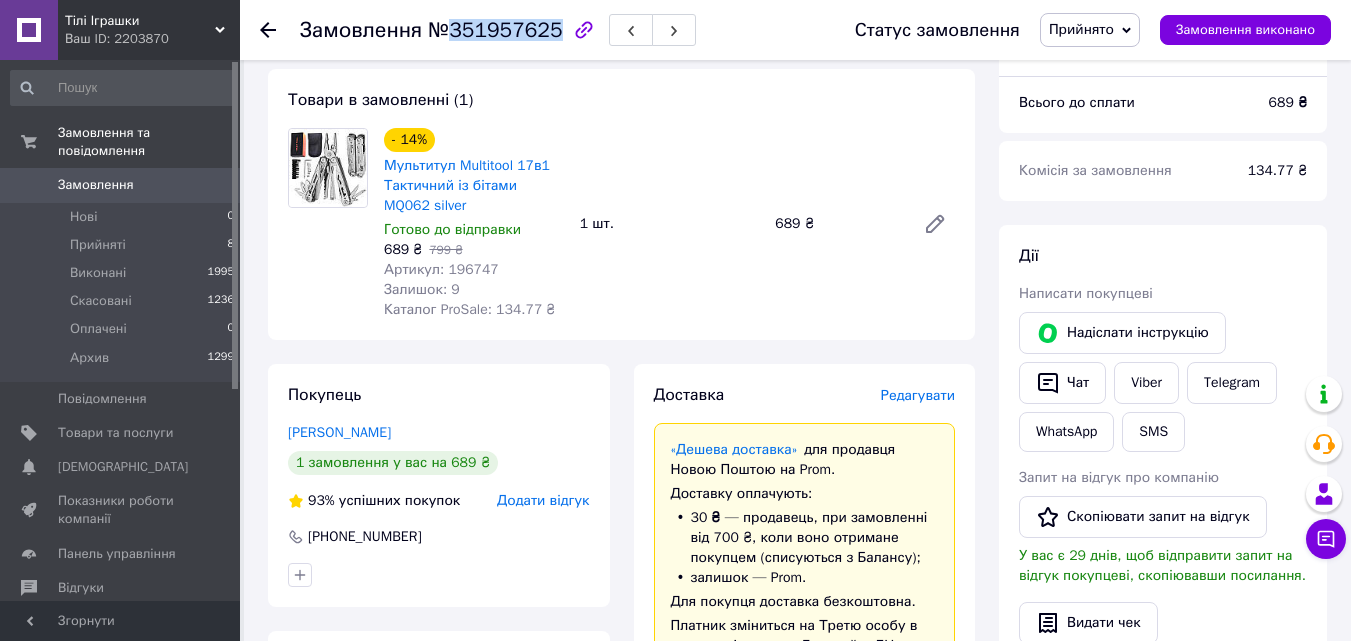 drag, startPoint x: 447, startPoint y: 31, endPoint x: 548, endPoint y: 36, distance: 101.12369 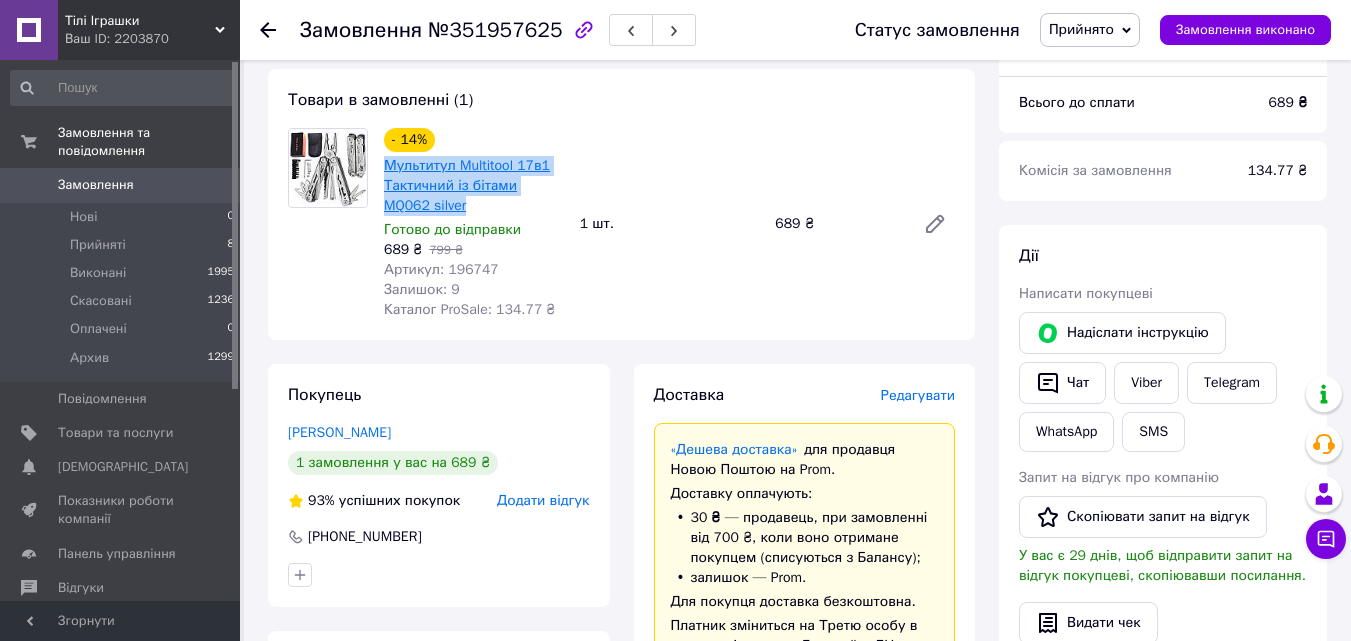 drag, startPoint x: 434, startPoint y: 183, endPoint x: 384, endPoint y: 150, distance: 59.908264 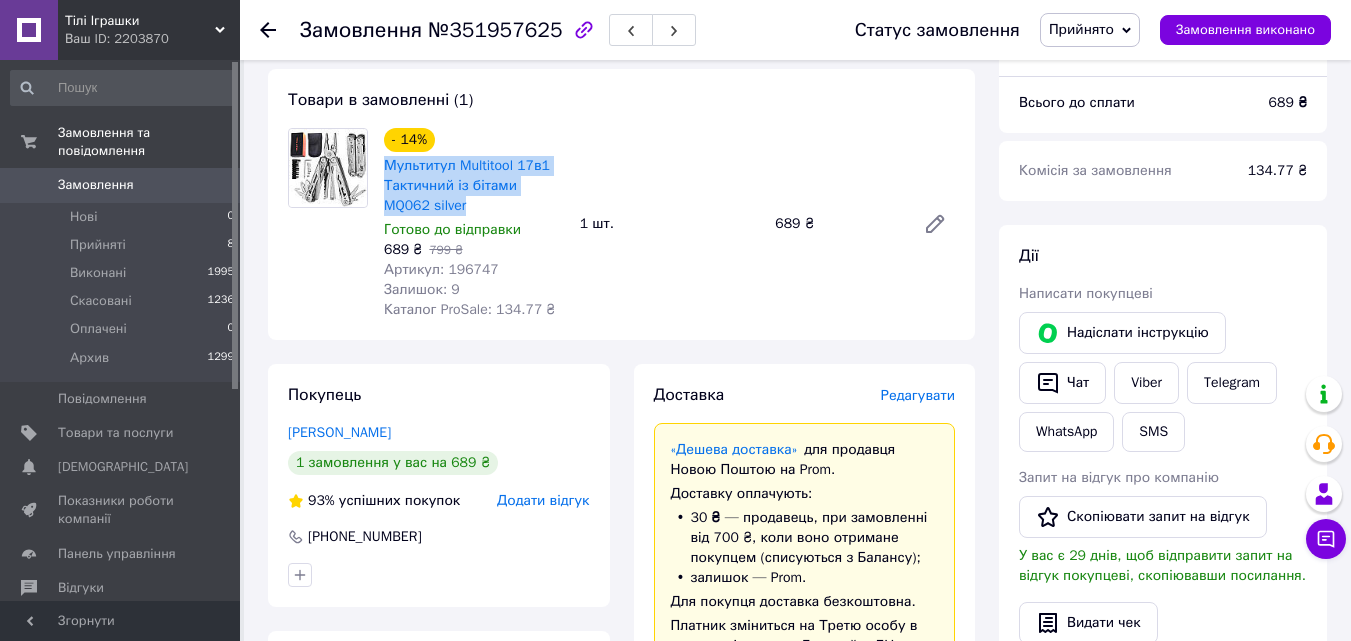 copy on "Мультитул Multitool 17в1 Тактичний із бітами MQ062 silver" 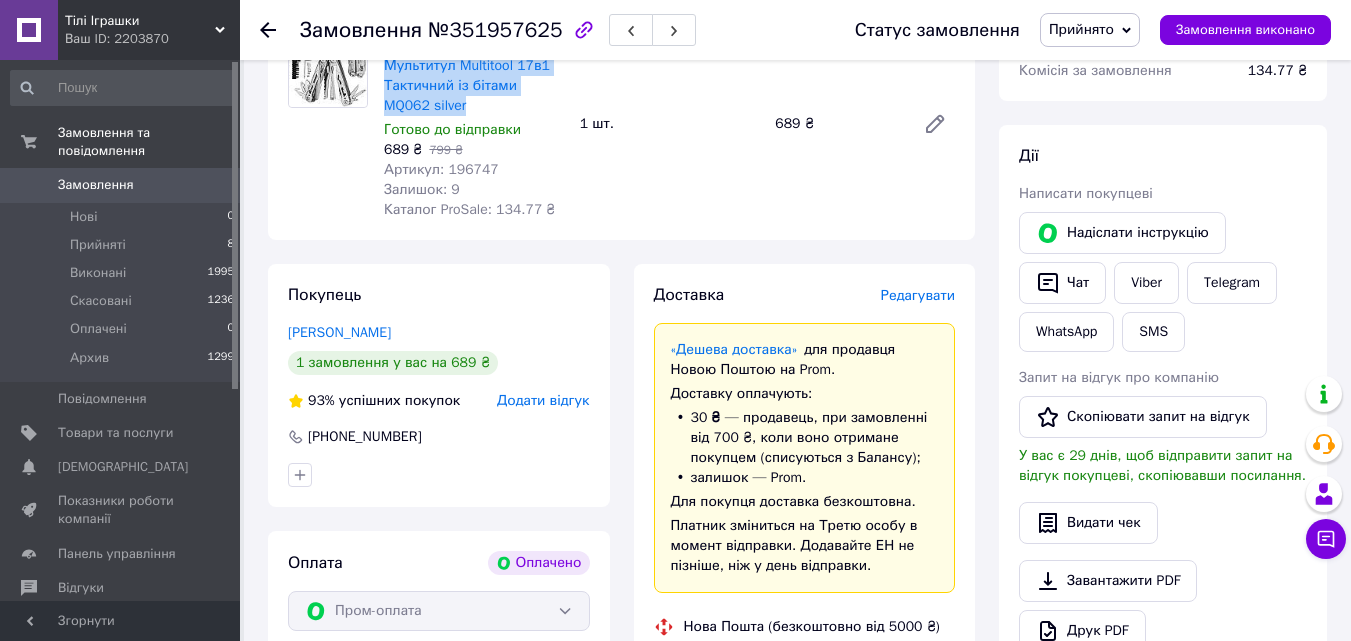scroll, scrollTop: 1200, scrollLeft: 0, axis: vertical 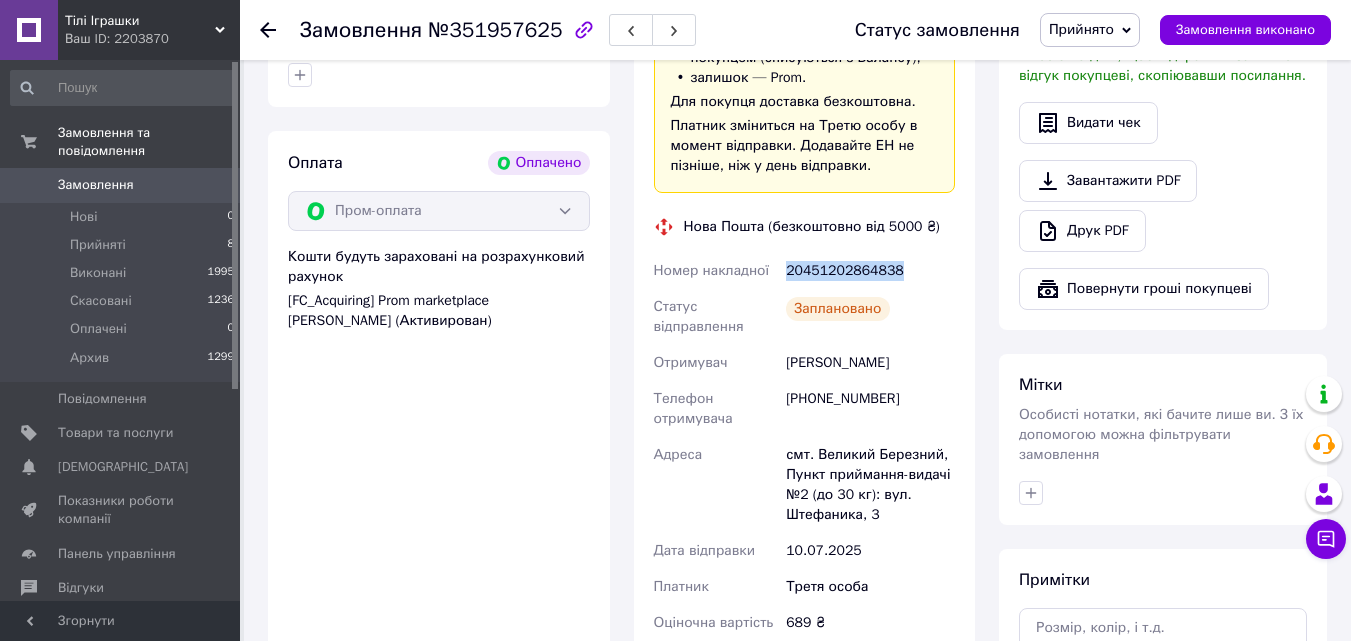 drag, startPoint x: 788, startPoint y: 248, endPoint x: 897, endPoint y: 257, distance: 109.370926 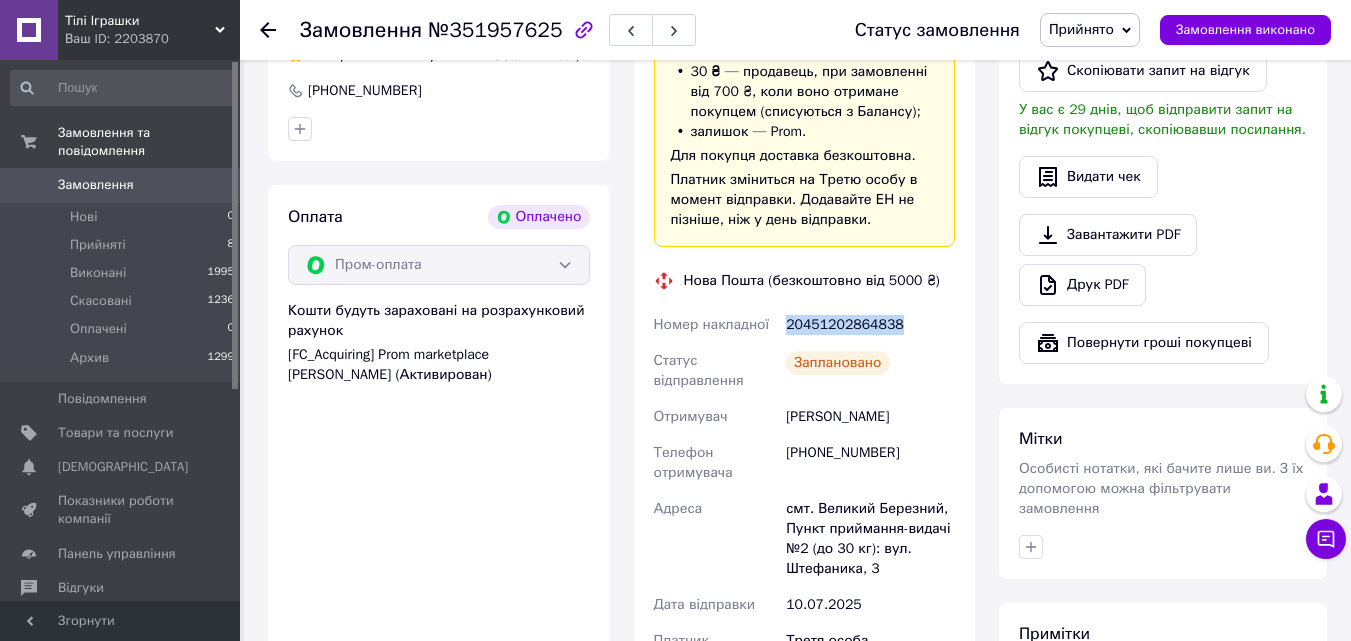 scroll, scrollTop: 1100, scrollLeft: 0, axis: vertical 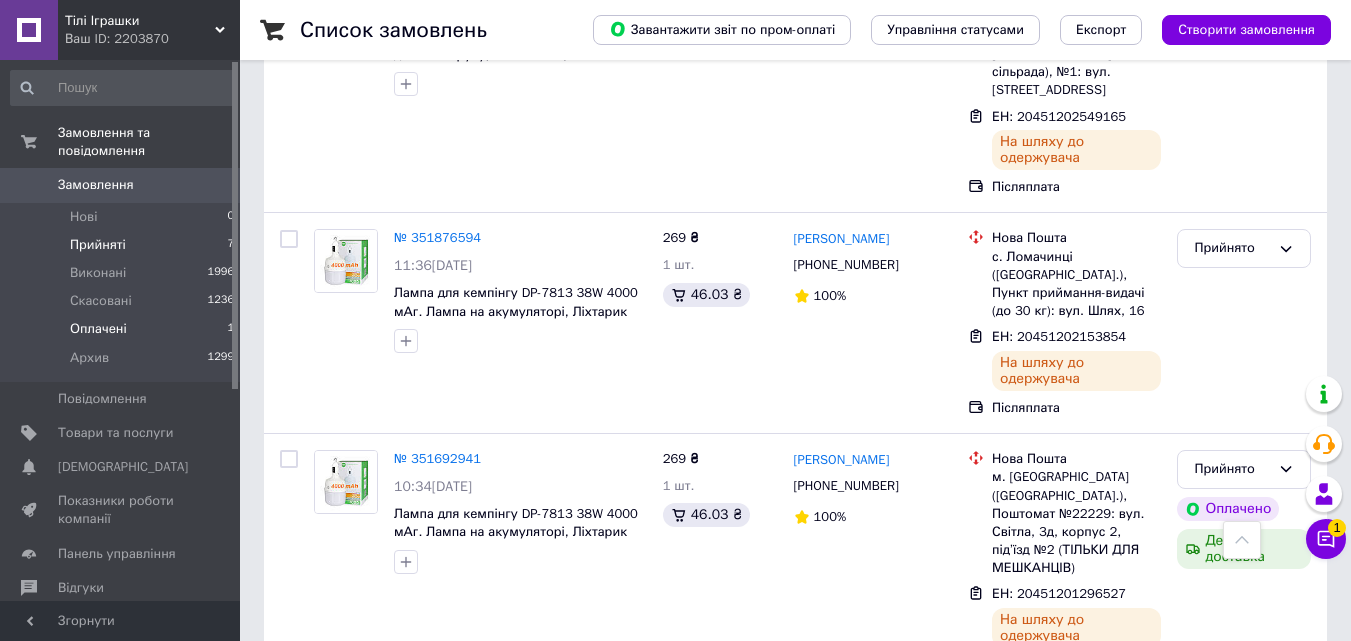 click on "Оплачені" at bounding box center [98, 329] 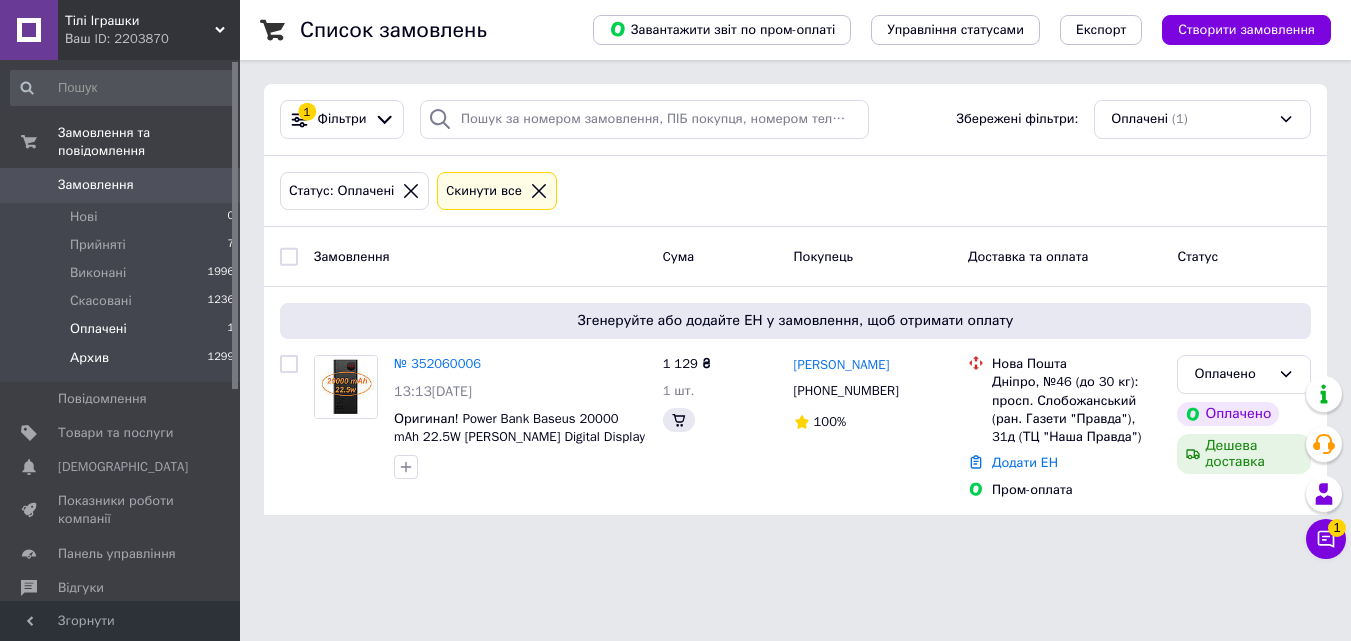 scroll, scrollTop: 0, scrollLeft: 0, axis: both 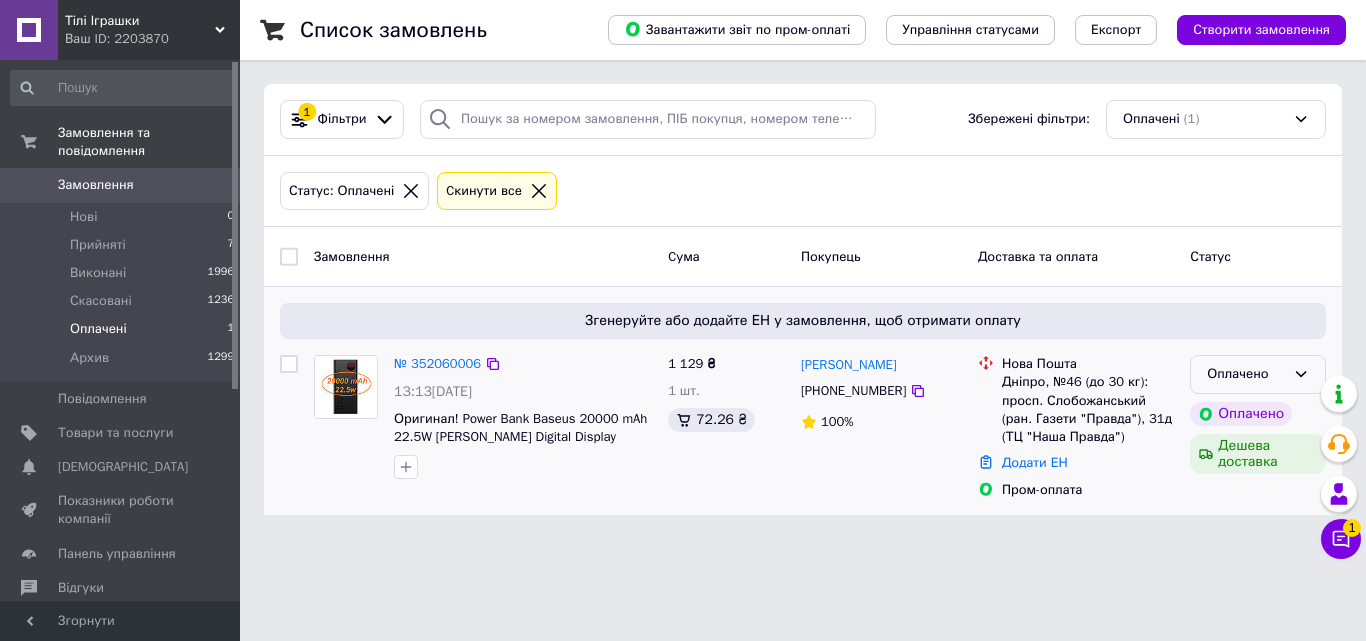 click on "Оплачено" at bounding box center (1246, 374) 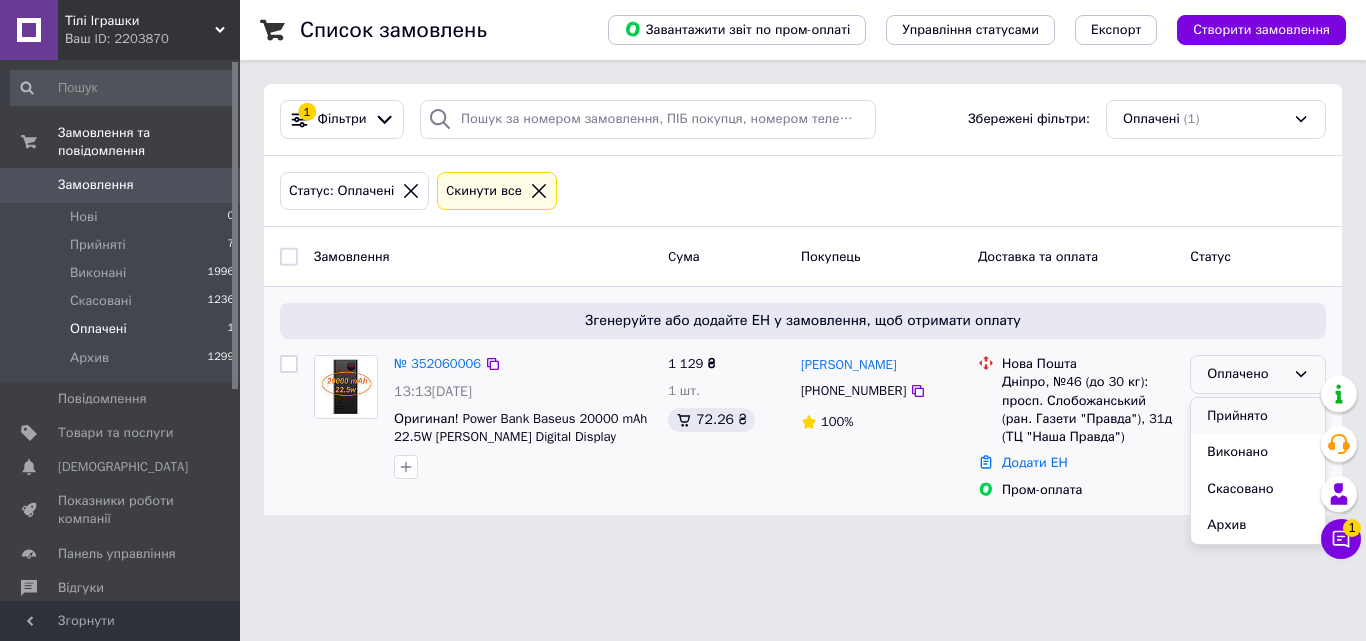 click on "Прийнято" at bounding box center [1258, 416] 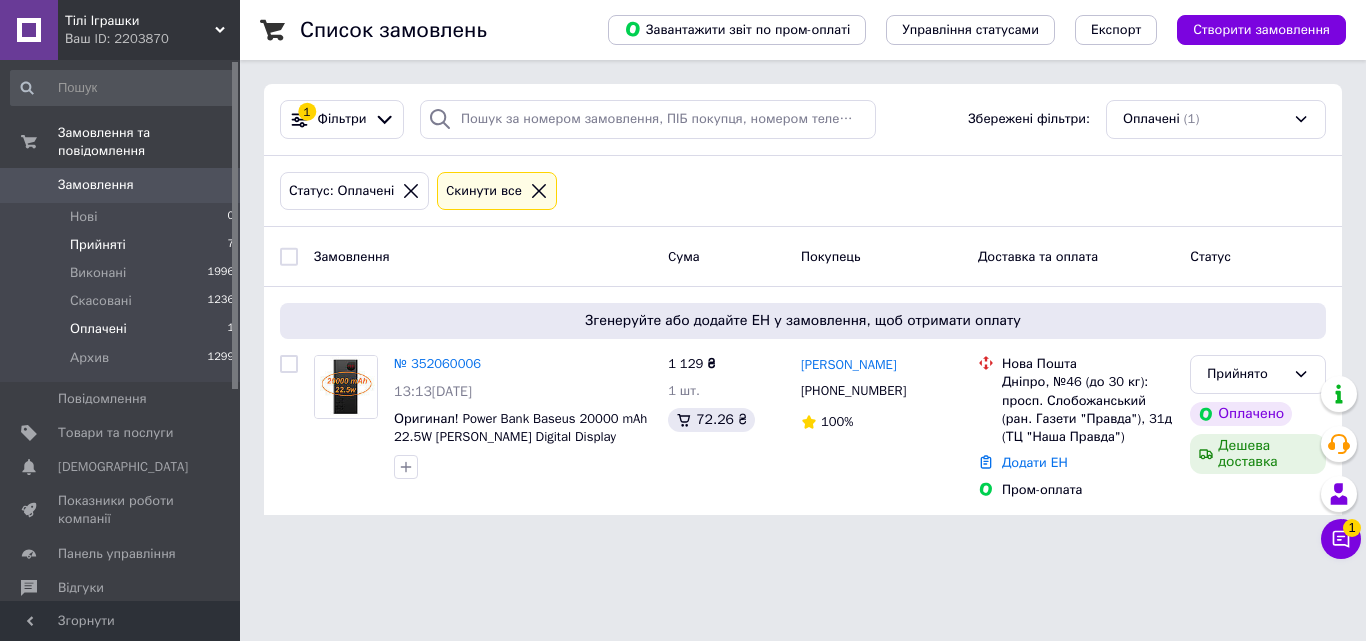 click on "Прийняті" at bounding box center (98, 245) 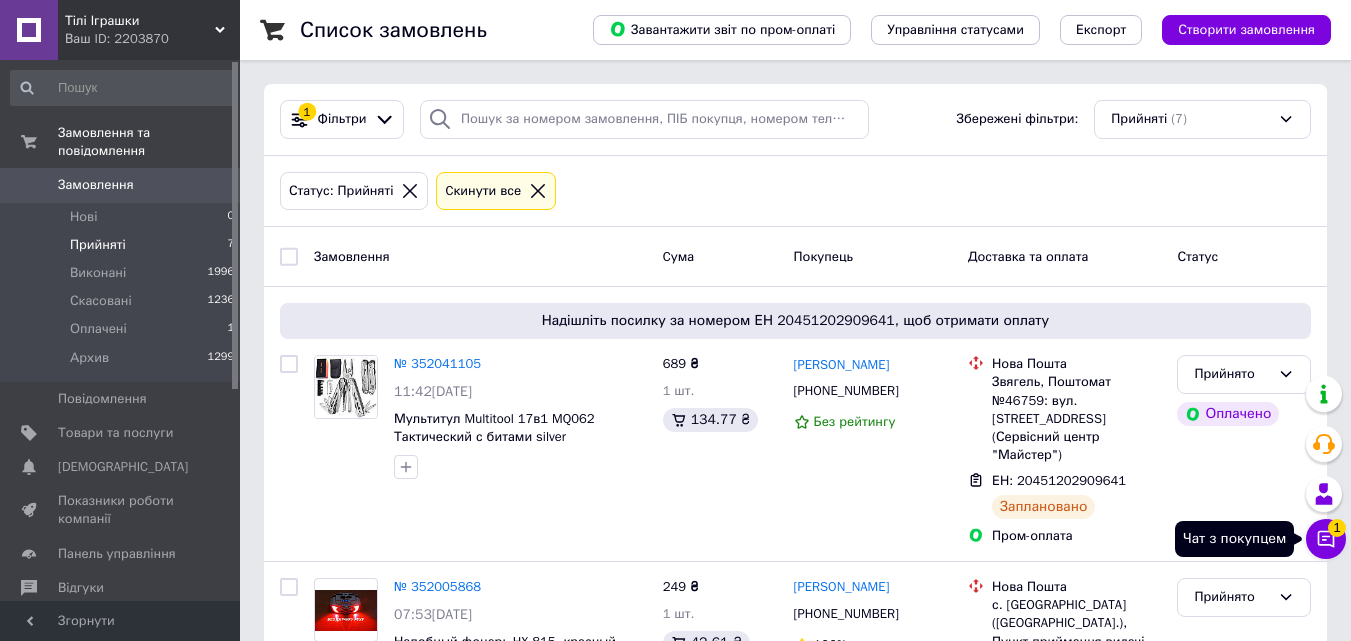 click 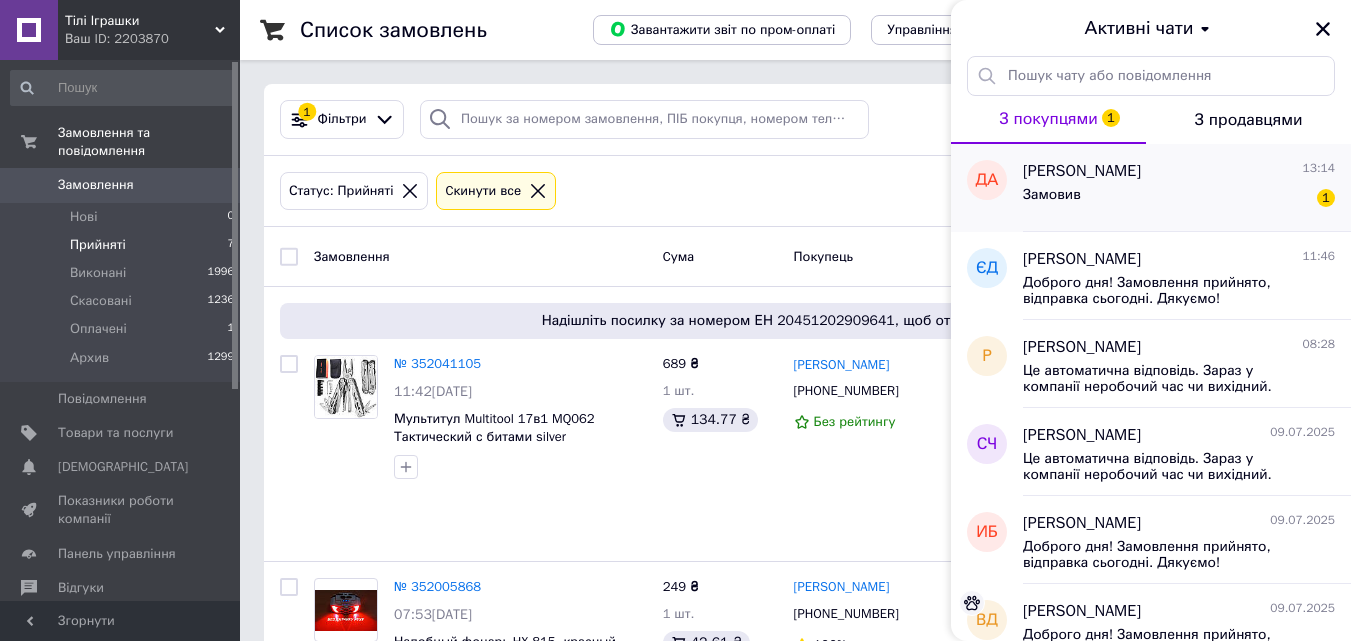 click on "Замовив 1" at bounding box center [1179, 199] 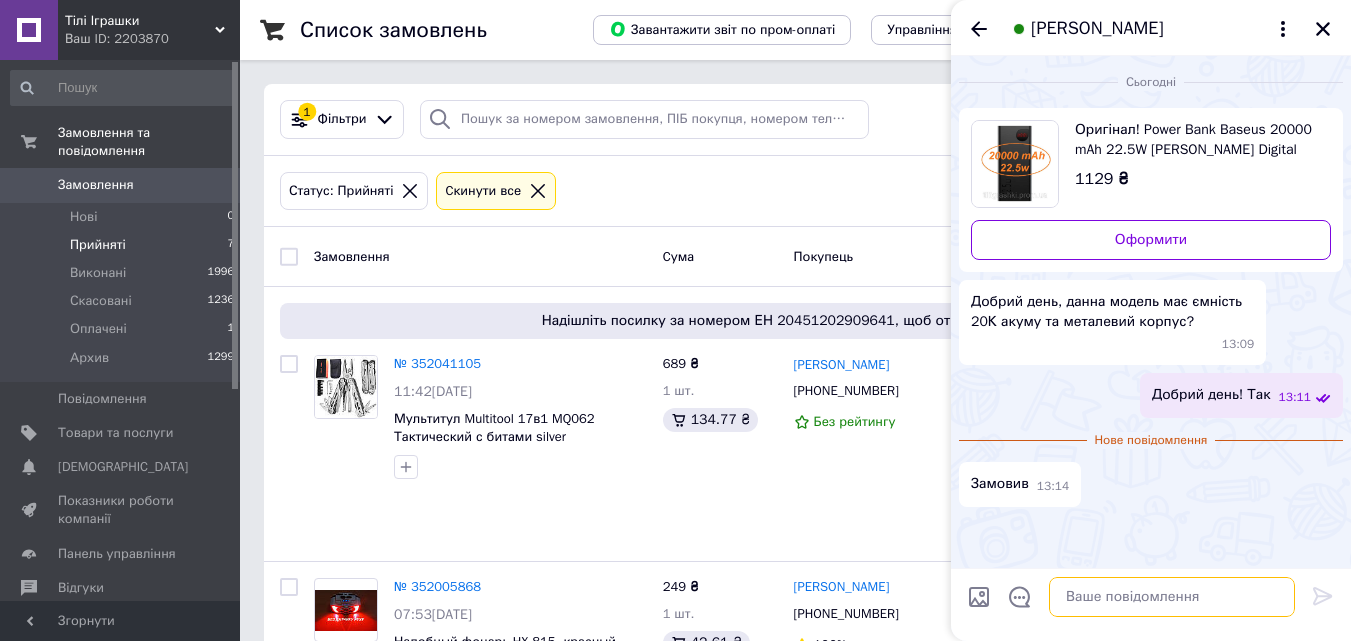 click at bounding box center (1172, 597) 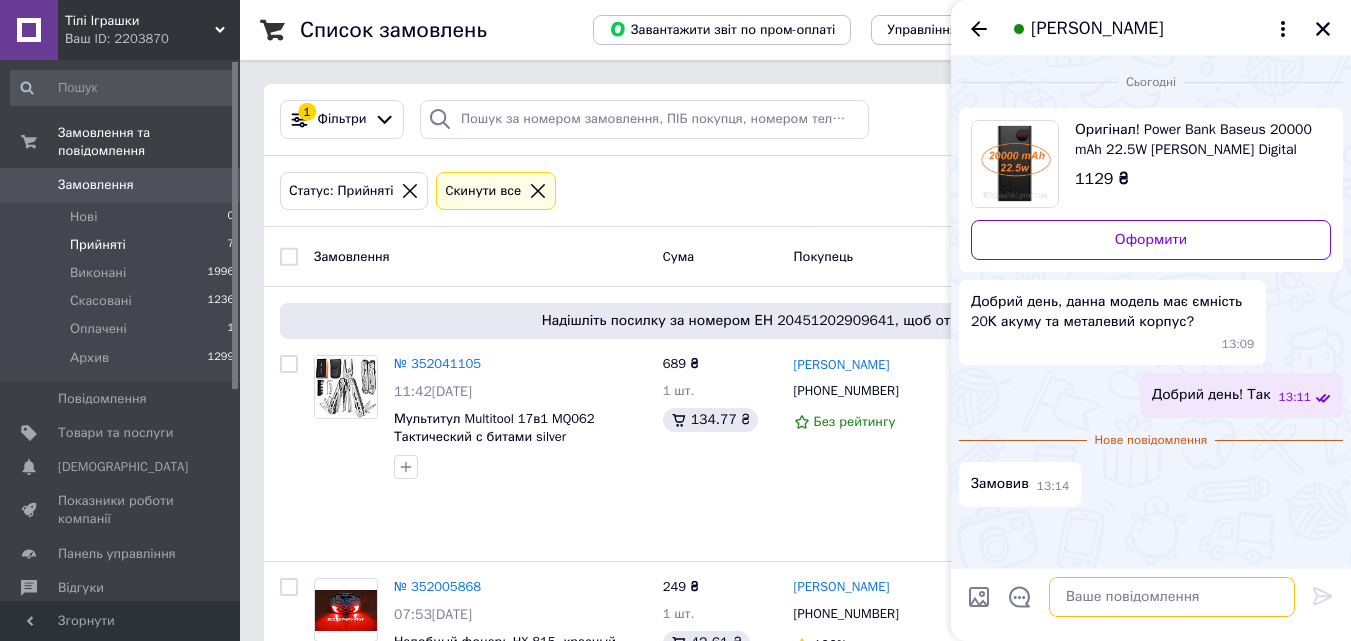 scroll, scrollTop: 1306, scrollLeft: 0, axis: vertical 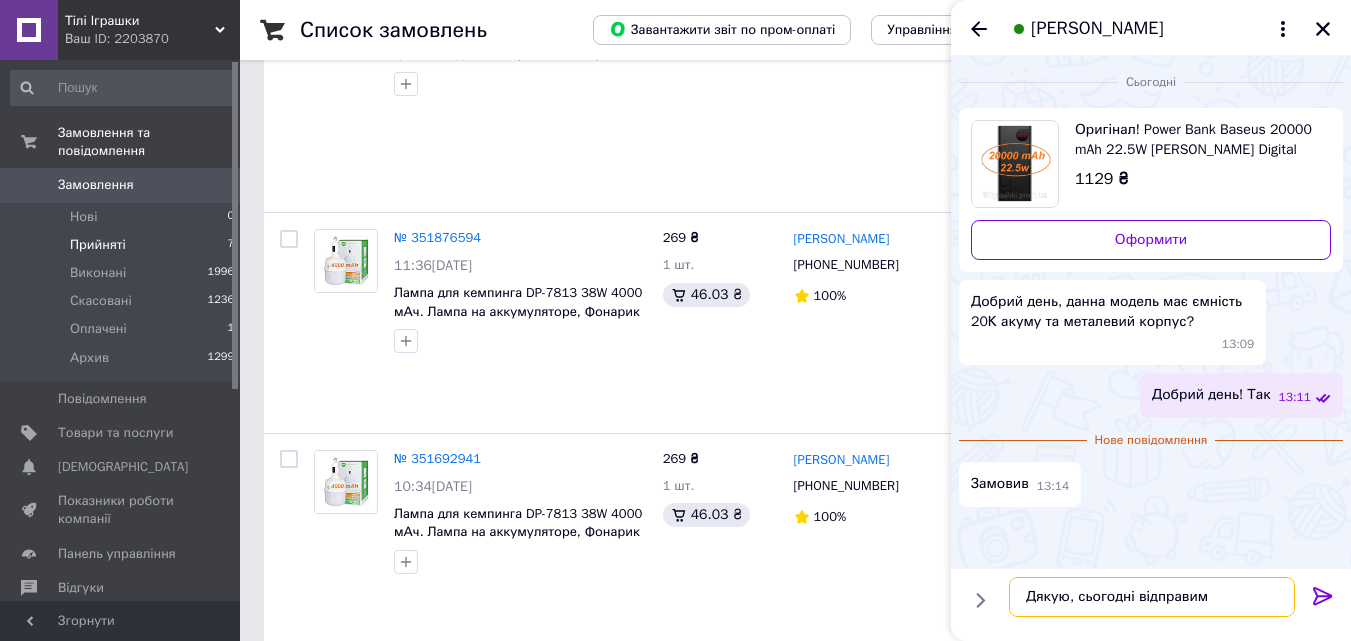 type on "Дякую, сьогодні відправимо" 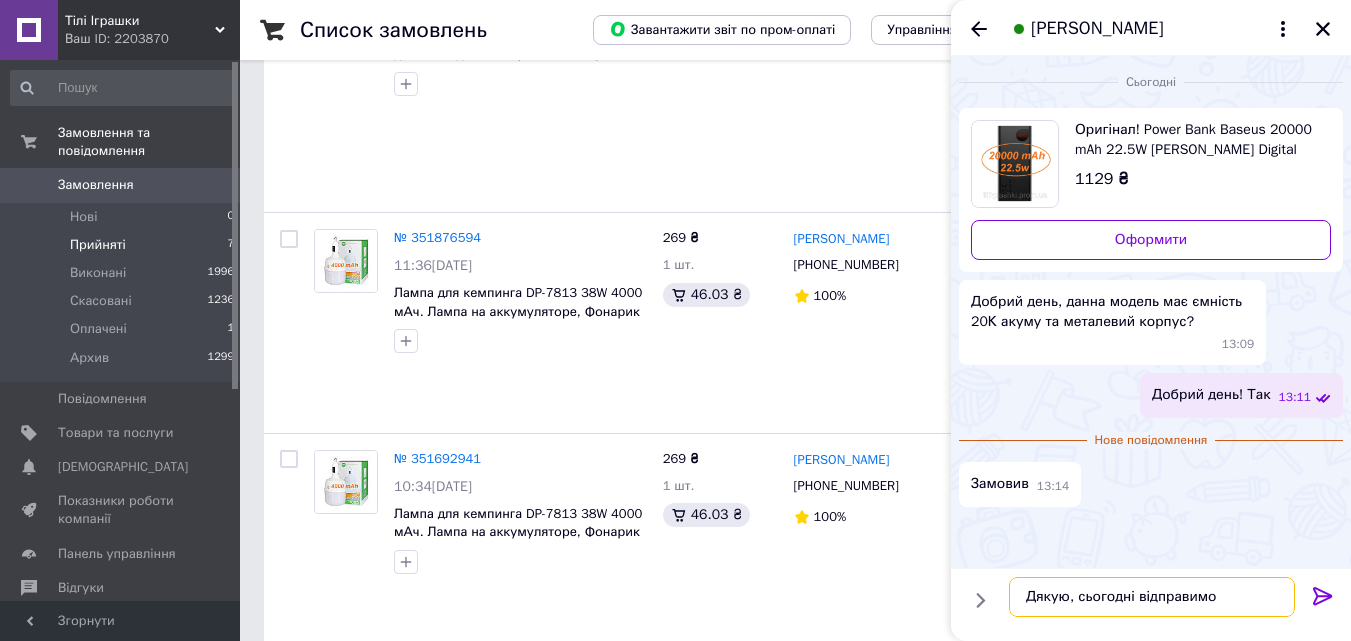type 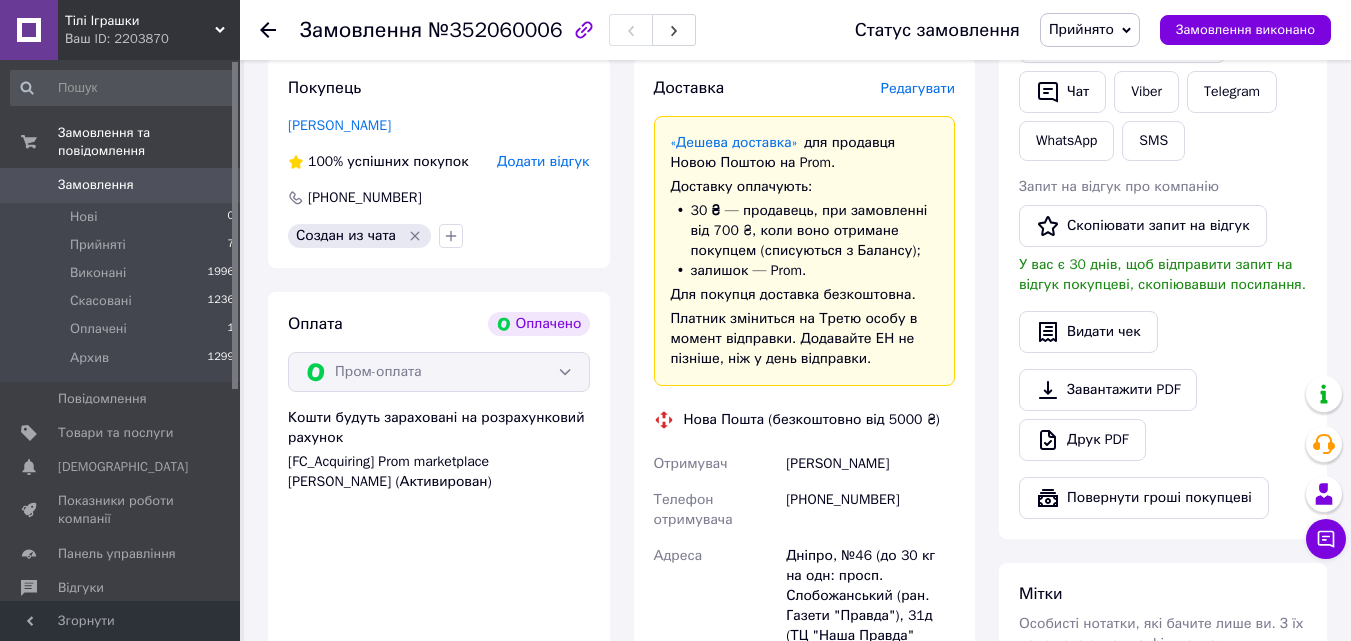 scroll, scrollTop: 1200, scrollLeft: 0, axis: vertical 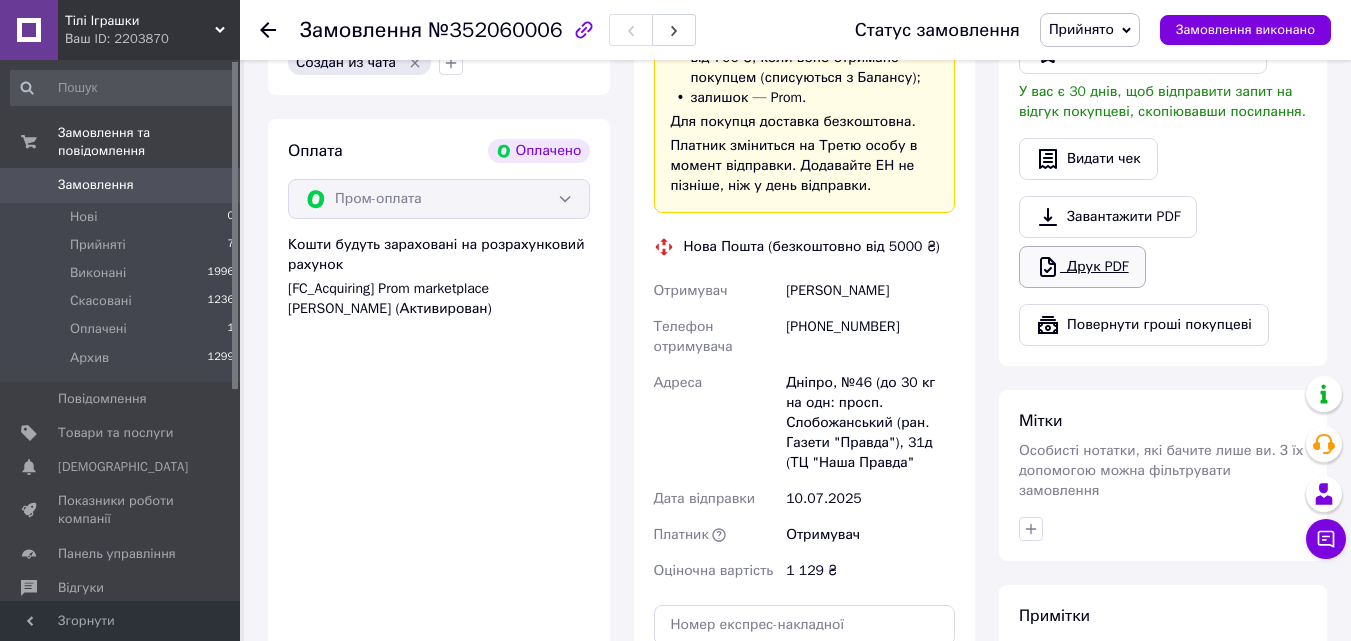 click on "Друк PDF" at bounding box center (1082, 267) 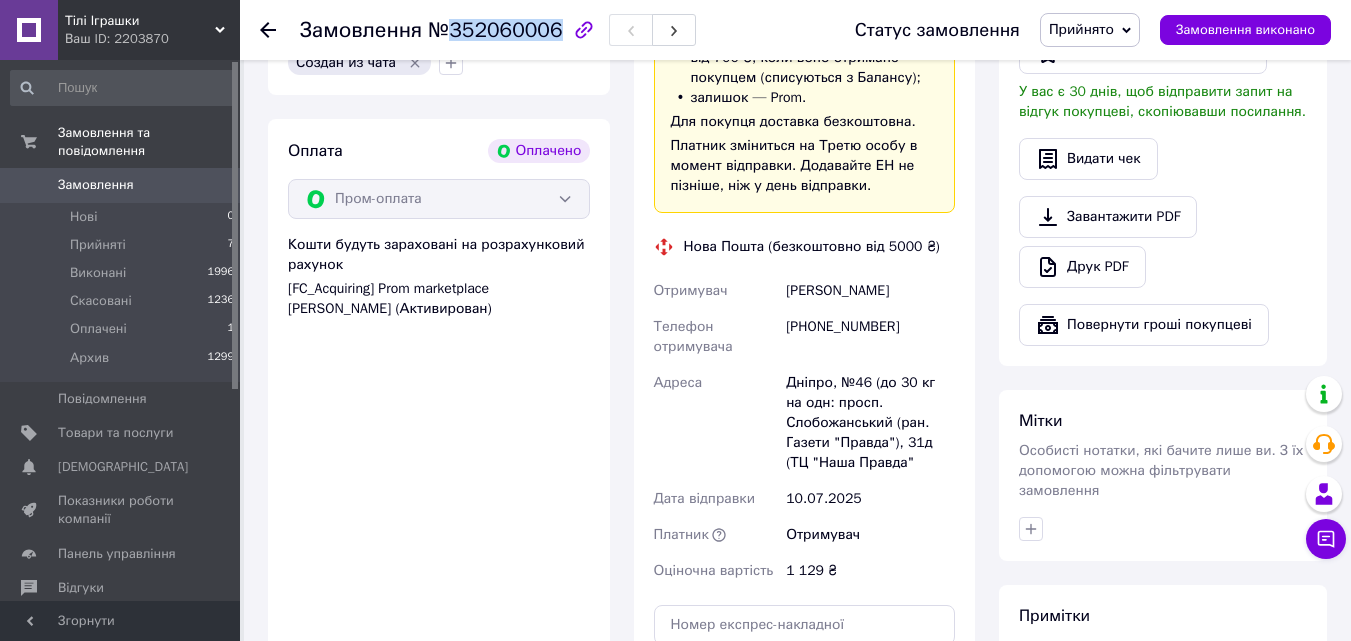 drag, startPoint x: 448, startPoint y: 38, endPoint x: 543, endPoint y: 38, distance: 95 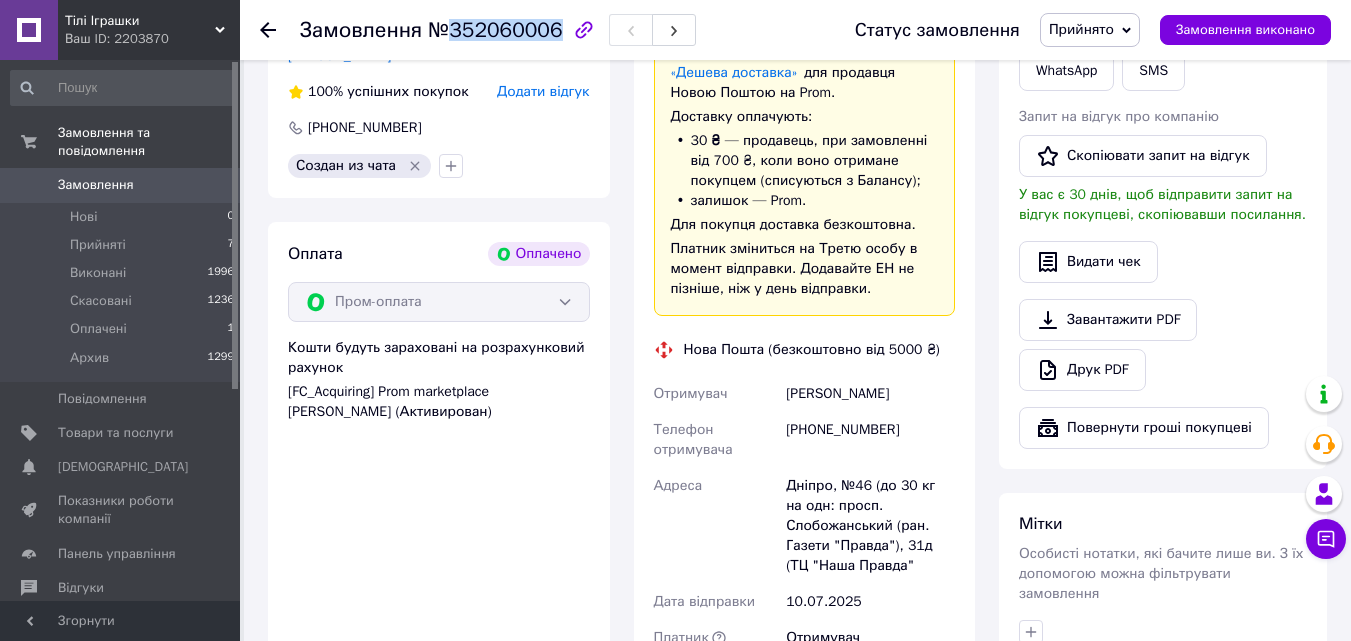 scroll, scrollTop: 1200, scrollLeft: 0, axis: vertical 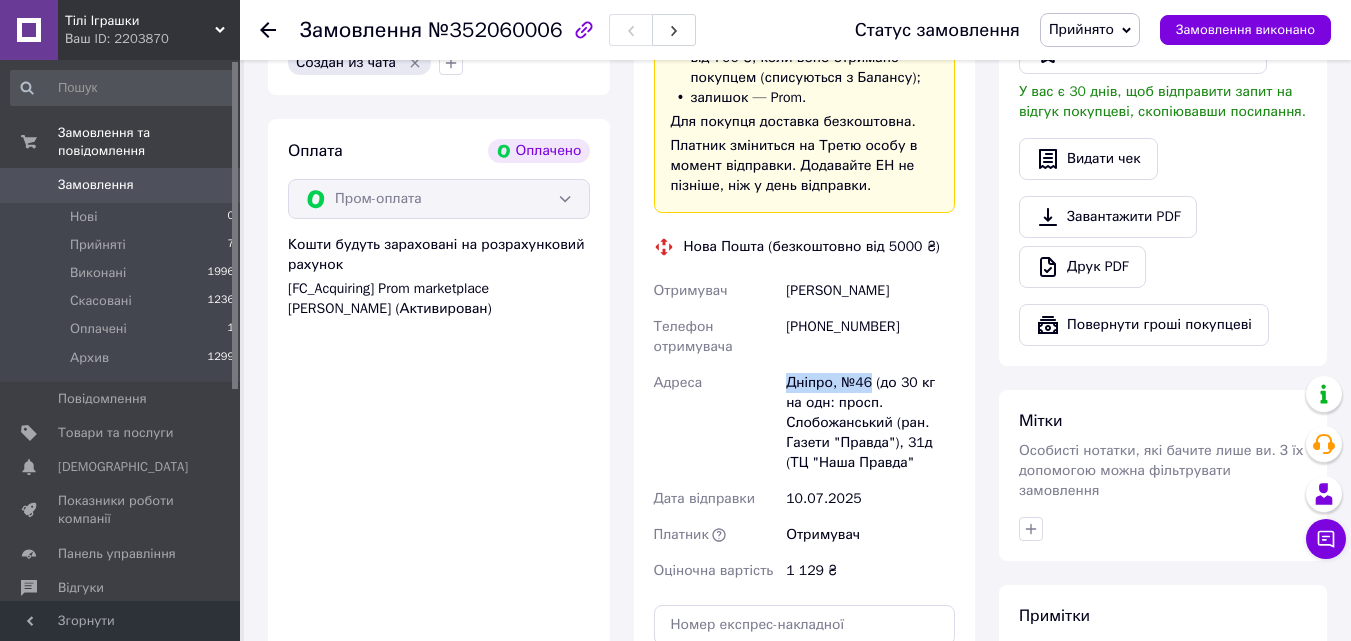drag, startPoint x: 788, startPoint y: 362, endPoint x: 871, endPoint y: 364, distance: 83.02409 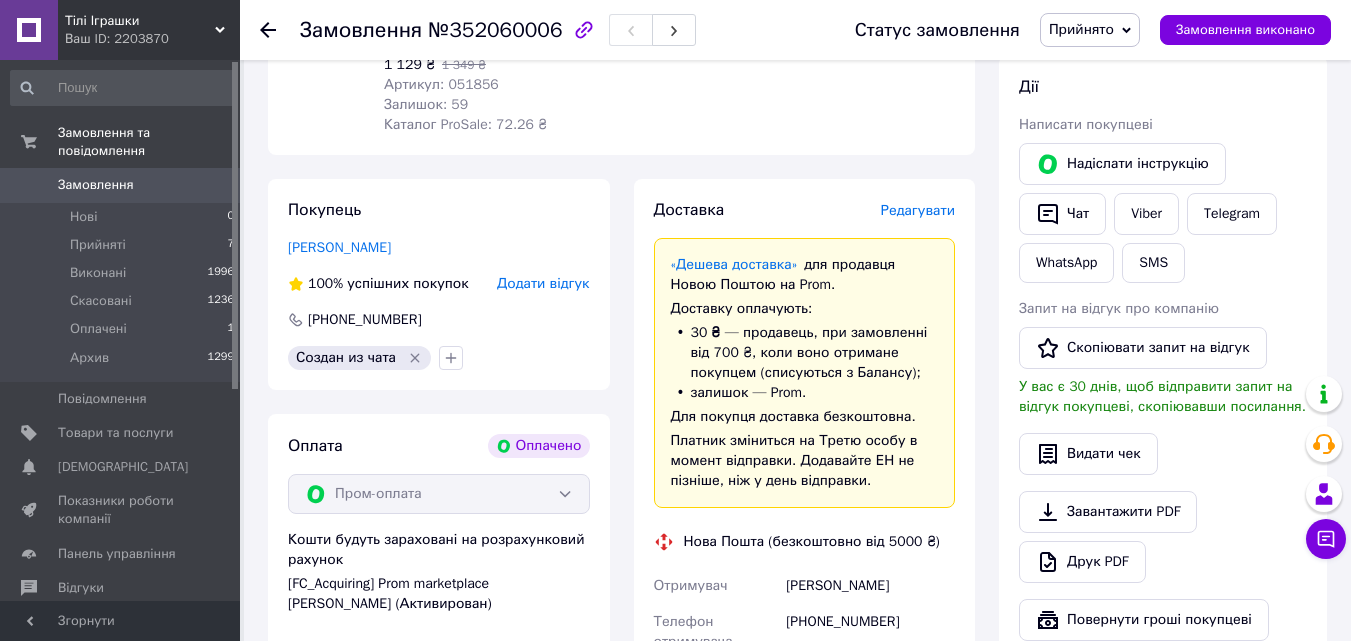 scroll, scrollTop: 800, scrollLeft: 0, axis: vertical 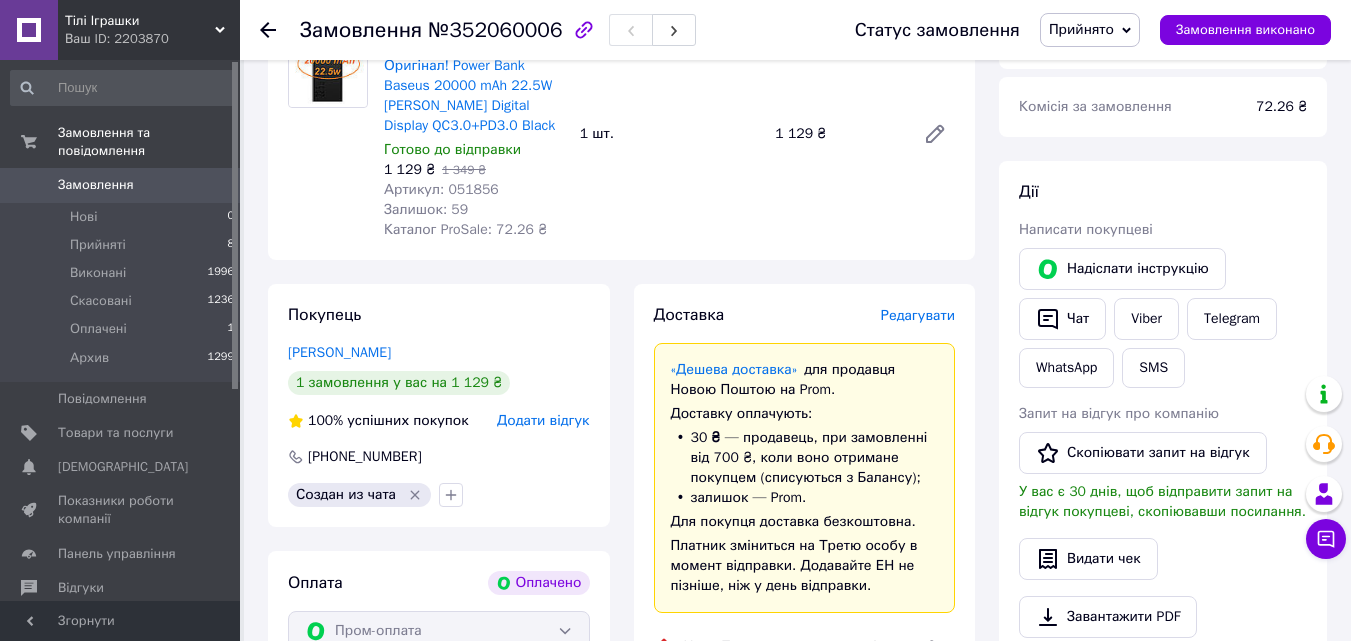 click on "Редагувати" at bounding box center [918, 315] 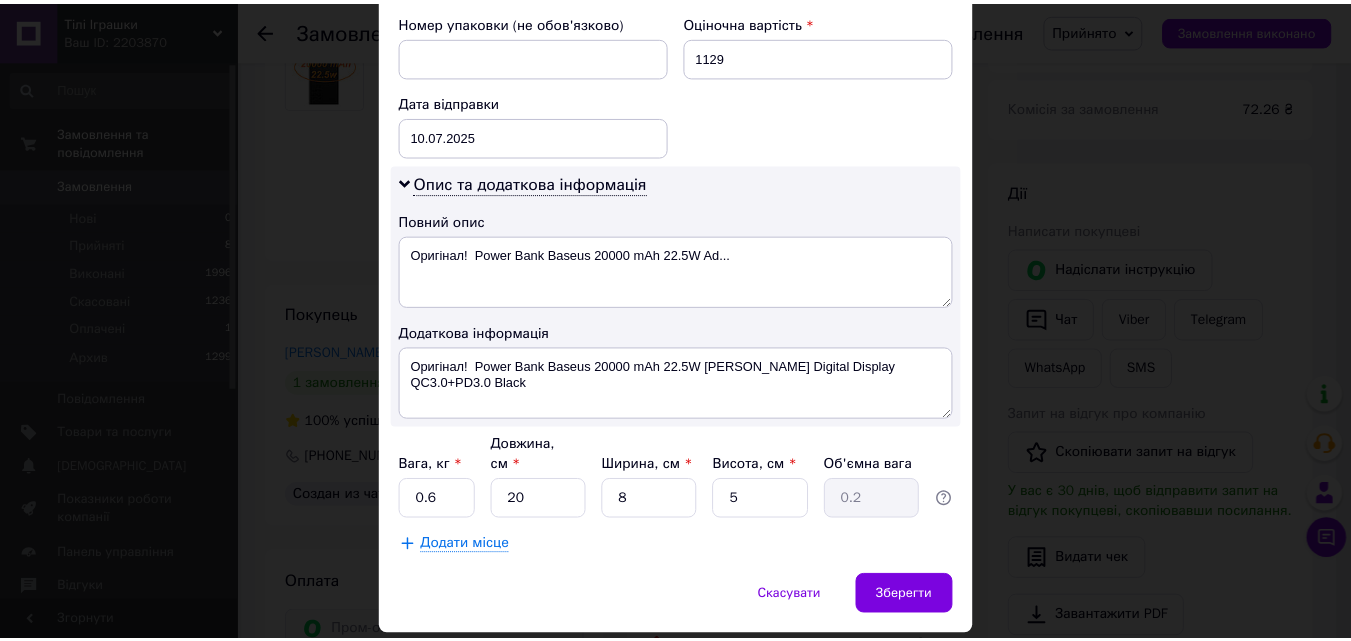 scroll, scrollTop: 933, scrollLeft: 0, axis: vertical 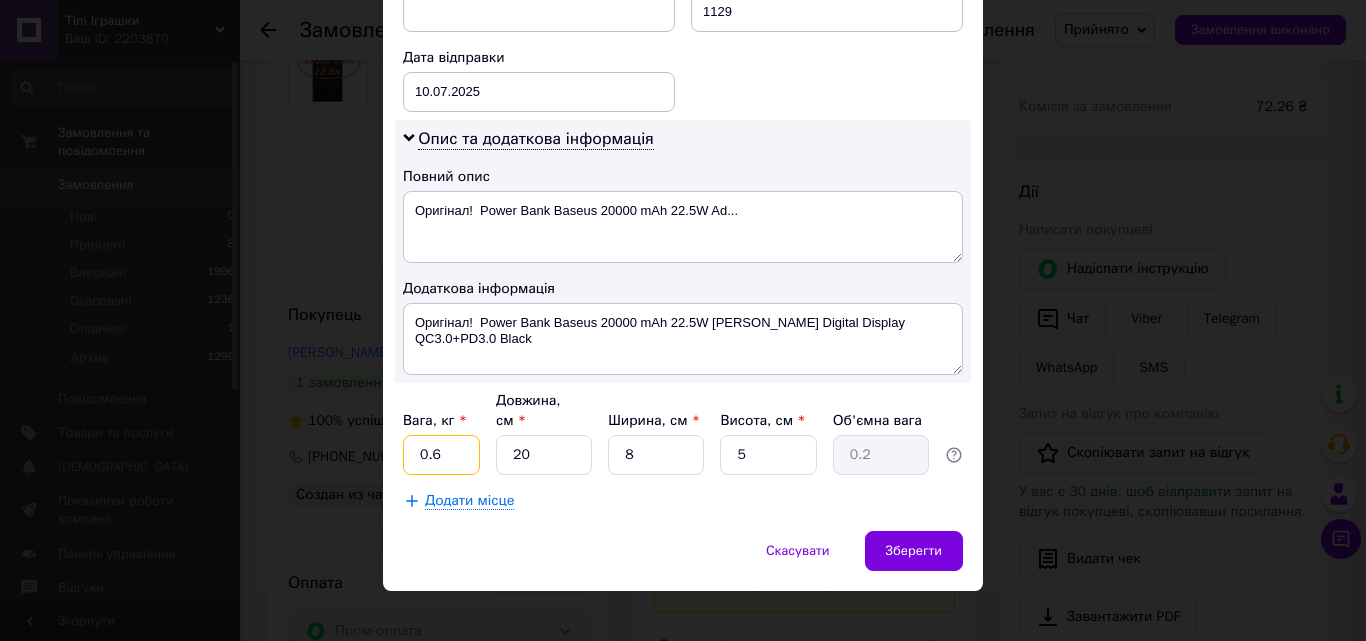 click on "0.6" at bounding box center [441, 455] 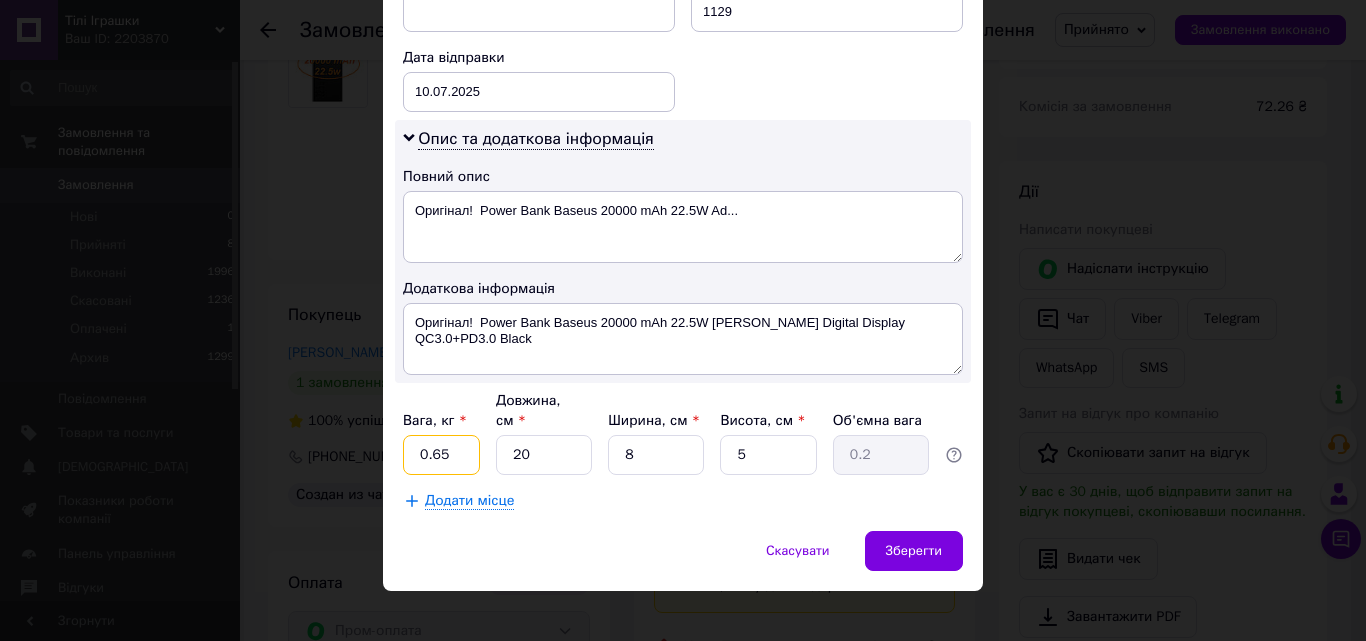 type on "0.65" 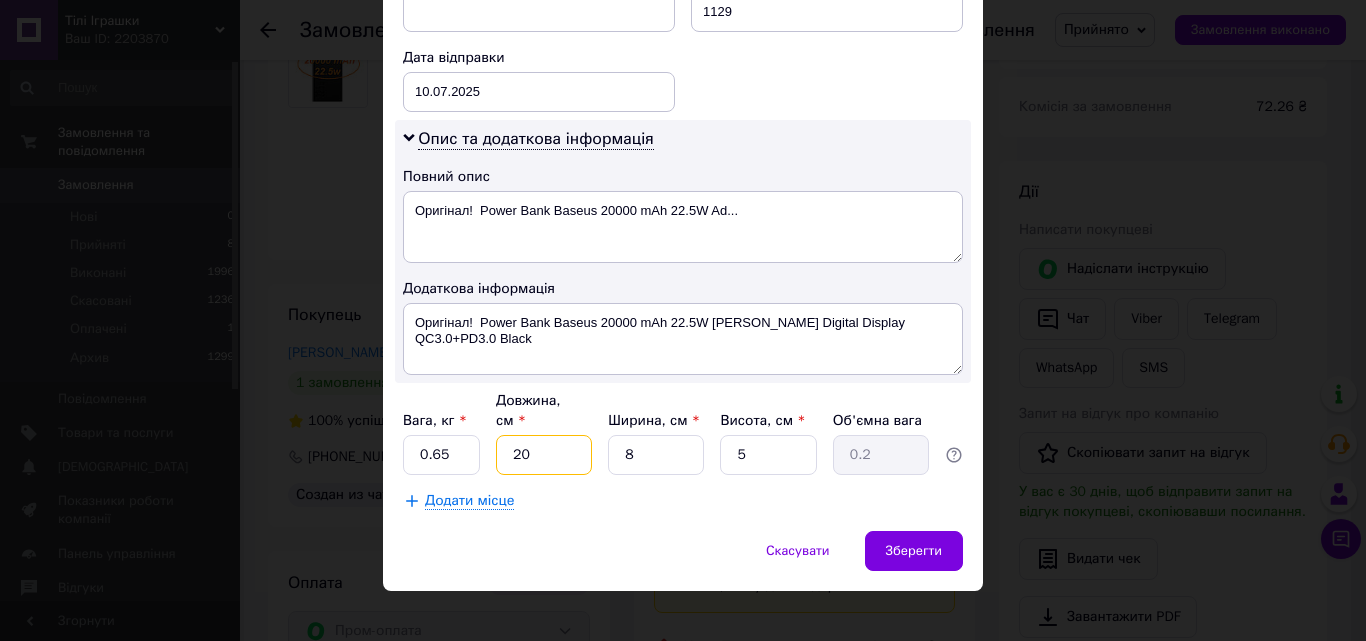 click on "20" at bounding box center [544, 455] 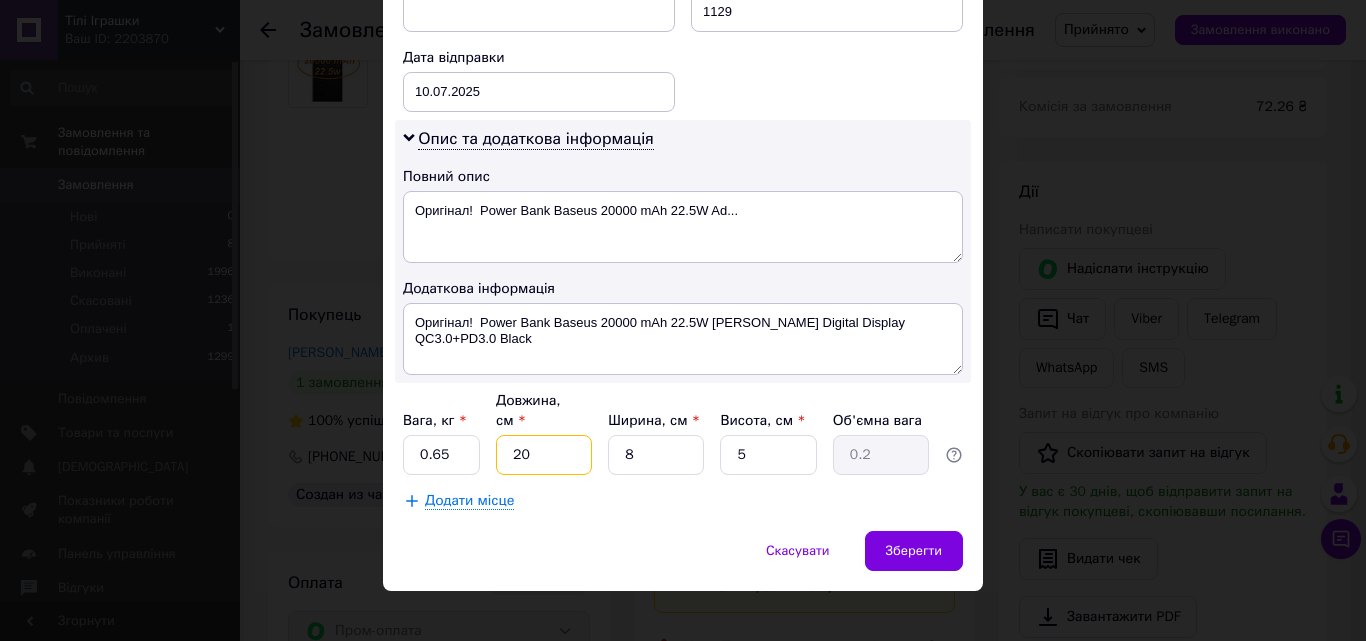 drag, startPoint x: 557, startPoint y: 431, endPoint x: 518, endPoint y: 428, distance: 39.115215 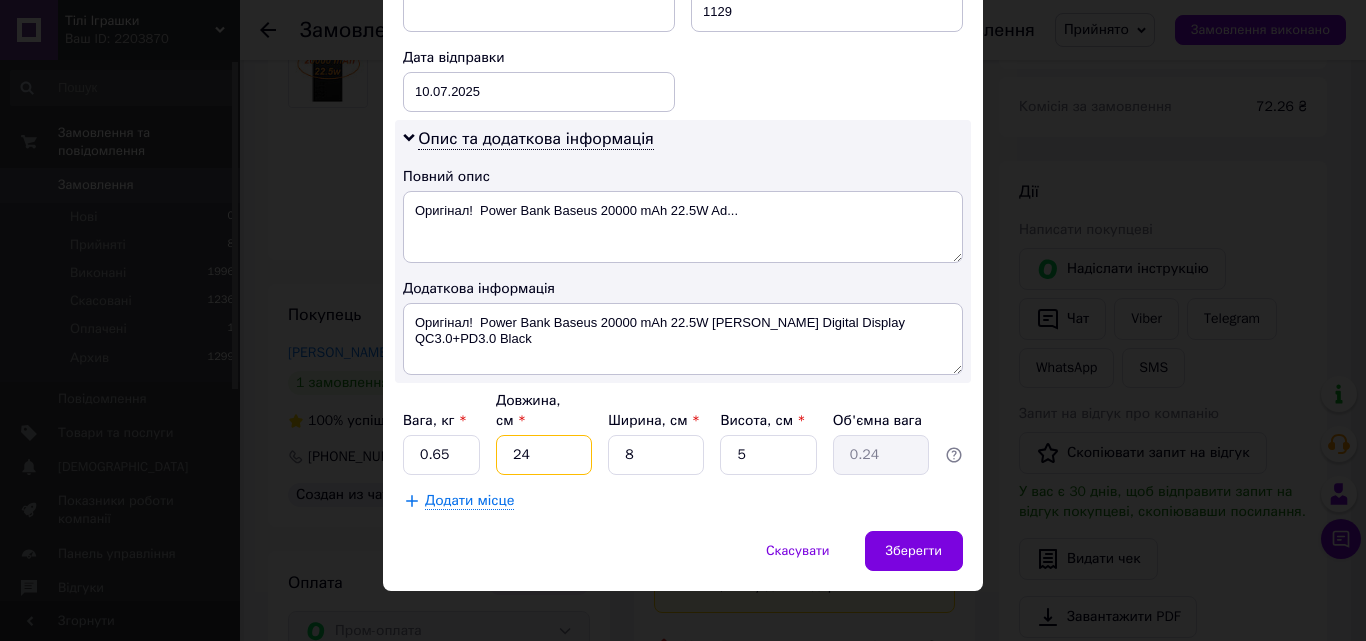 type on "24" 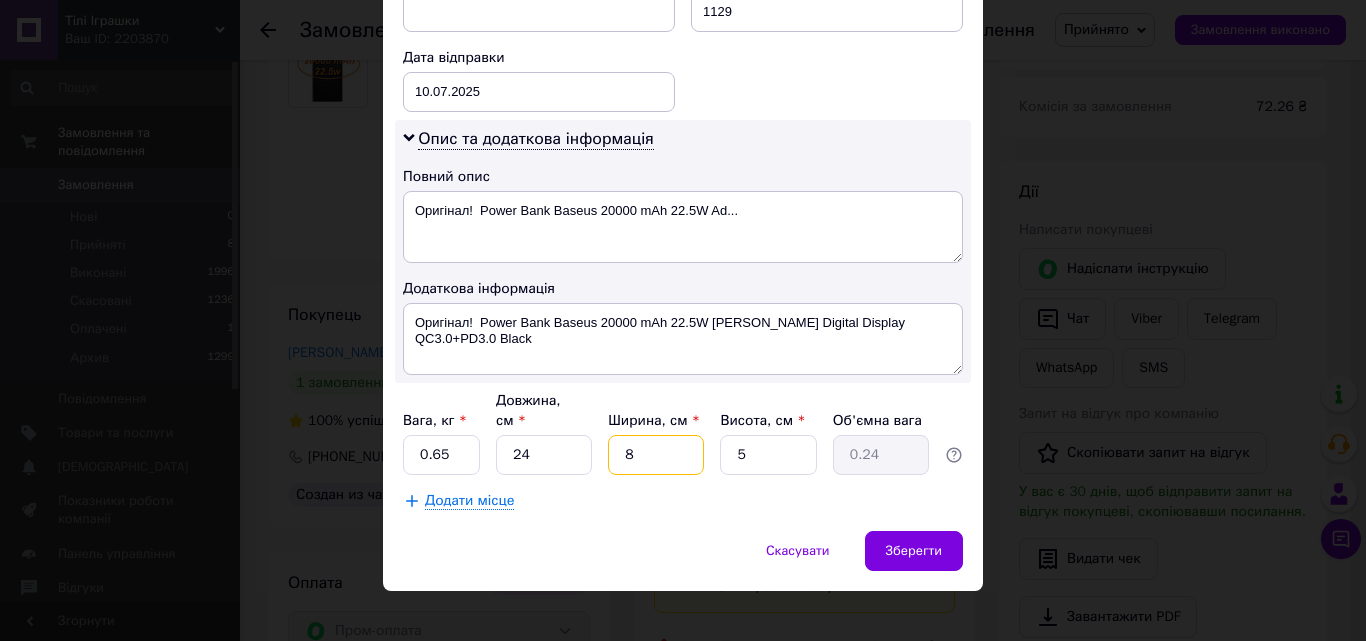click on "8" at bounding box center (656, 455) 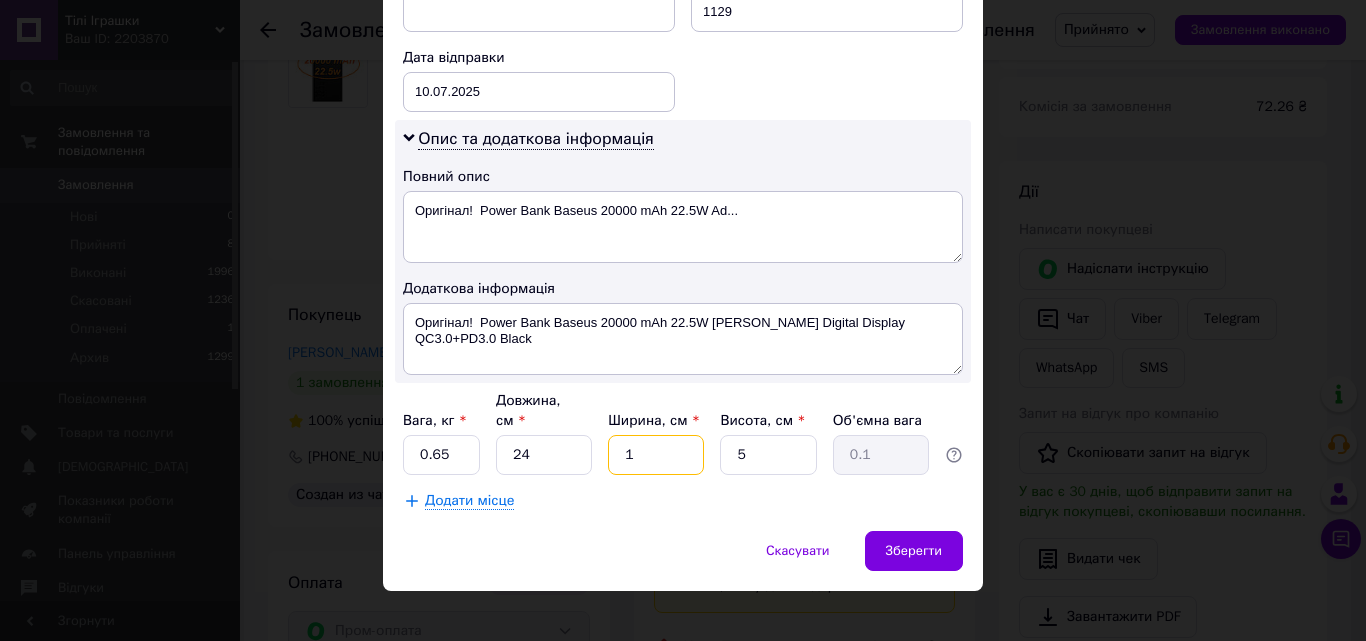 type on "11" 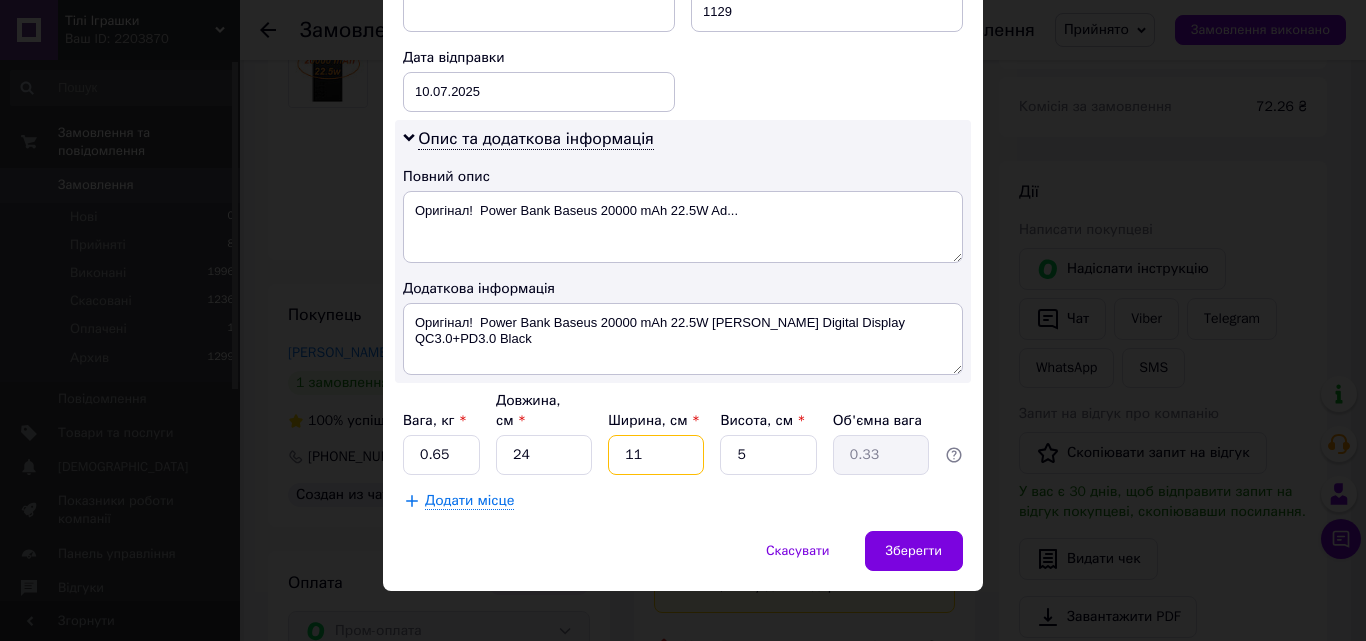 type on "11" 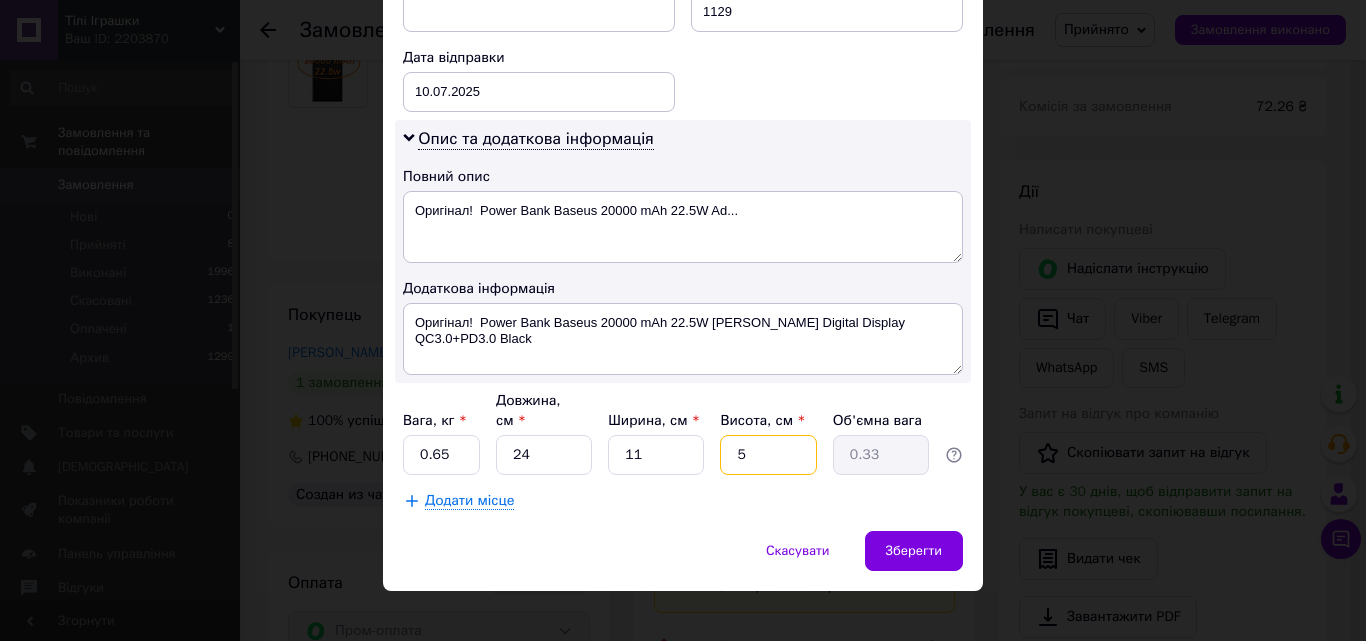 drag, startPoint x: 752, startPoint y: 440, endPoint x: 732, endPoint y: 436, distance: 20.396078 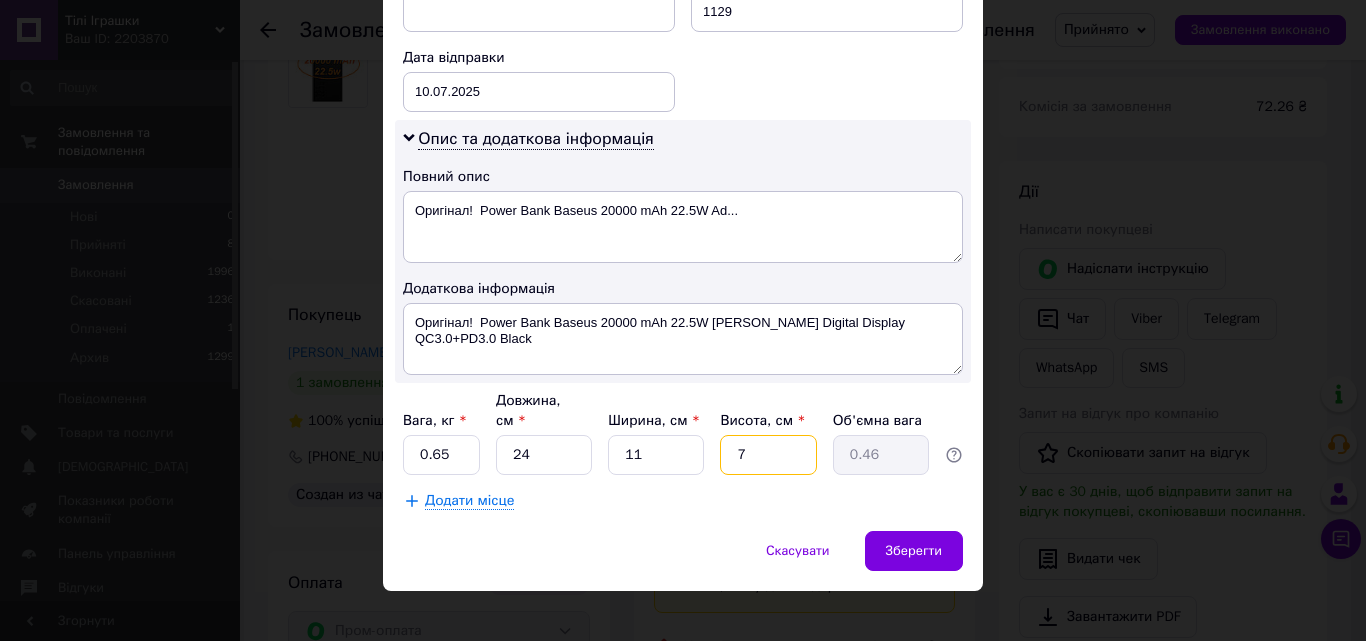 type on "7" 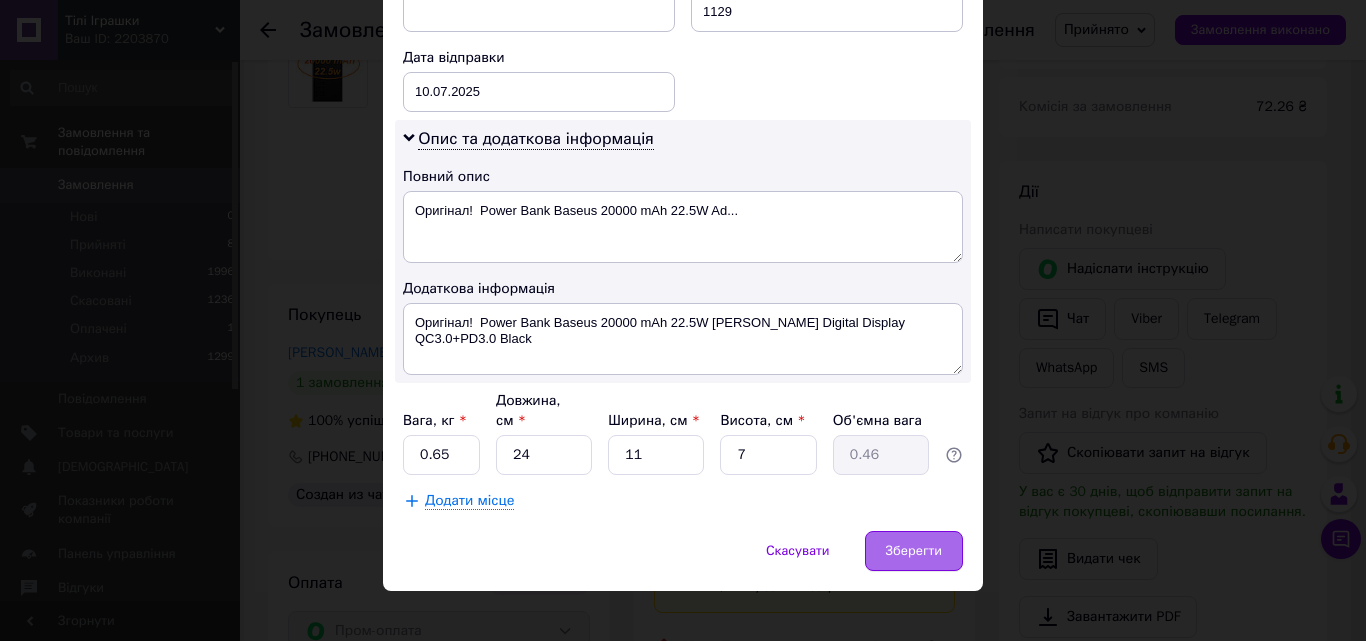 click on "Зберегти" at bounding box center [914, 551] 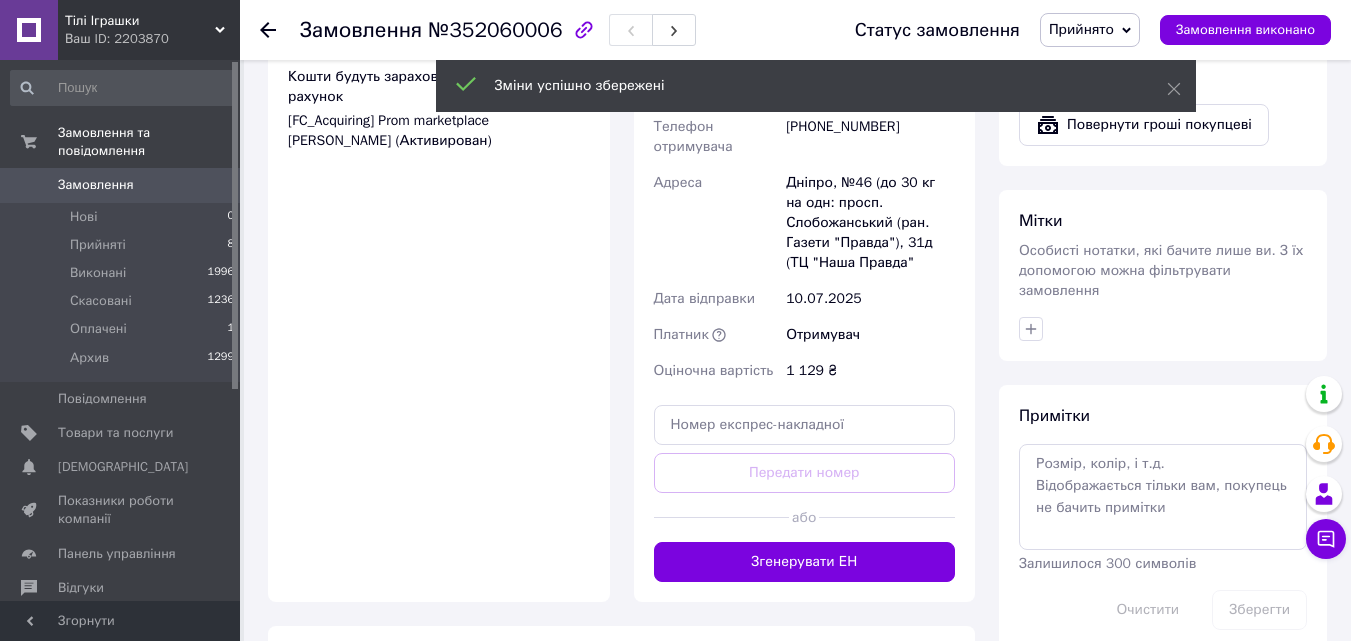 scroll, scrollTop: 1500, scrollLeft: 0, axis: vertical 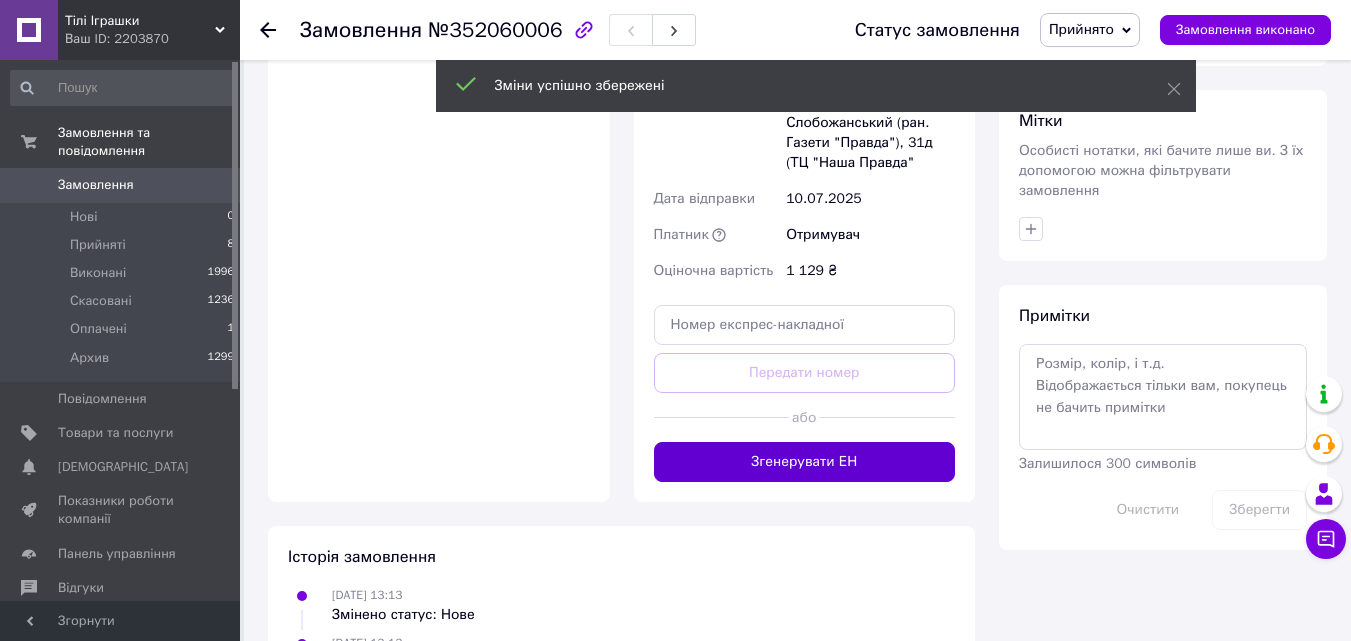 click on "Згенерувати ЕН" at bounding box center [805, 462] 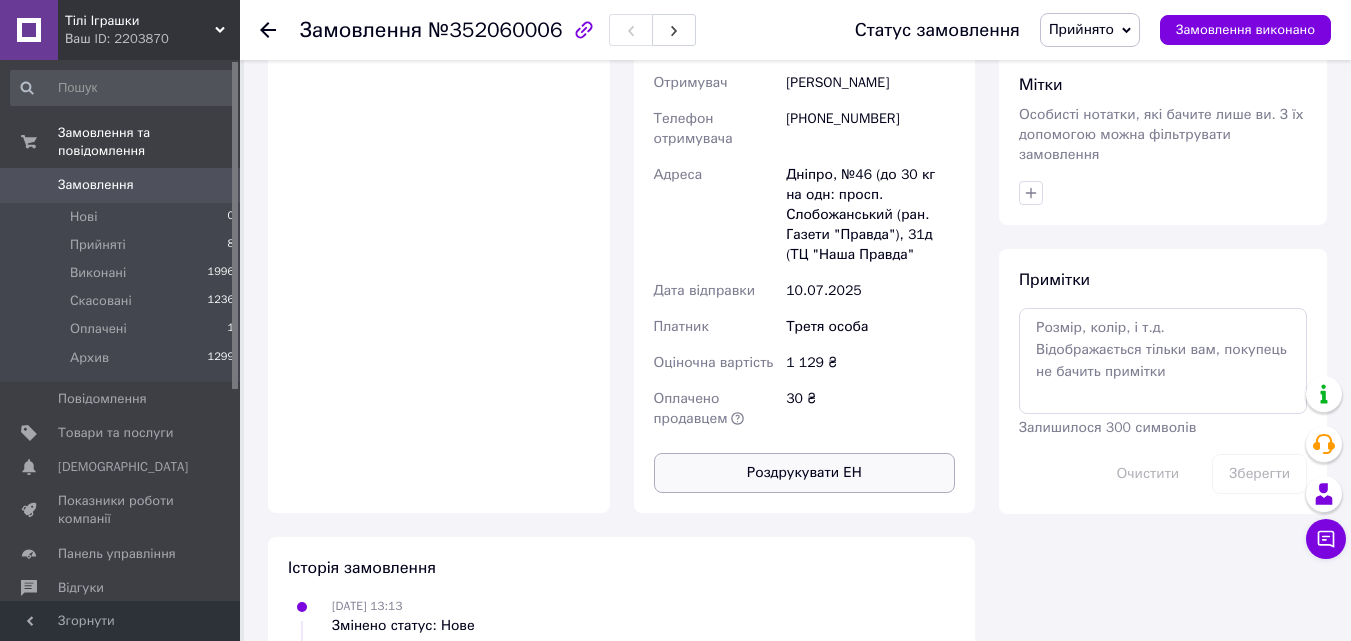 click on "Роздрукувати ЕН" at bounding box center (805, 473) 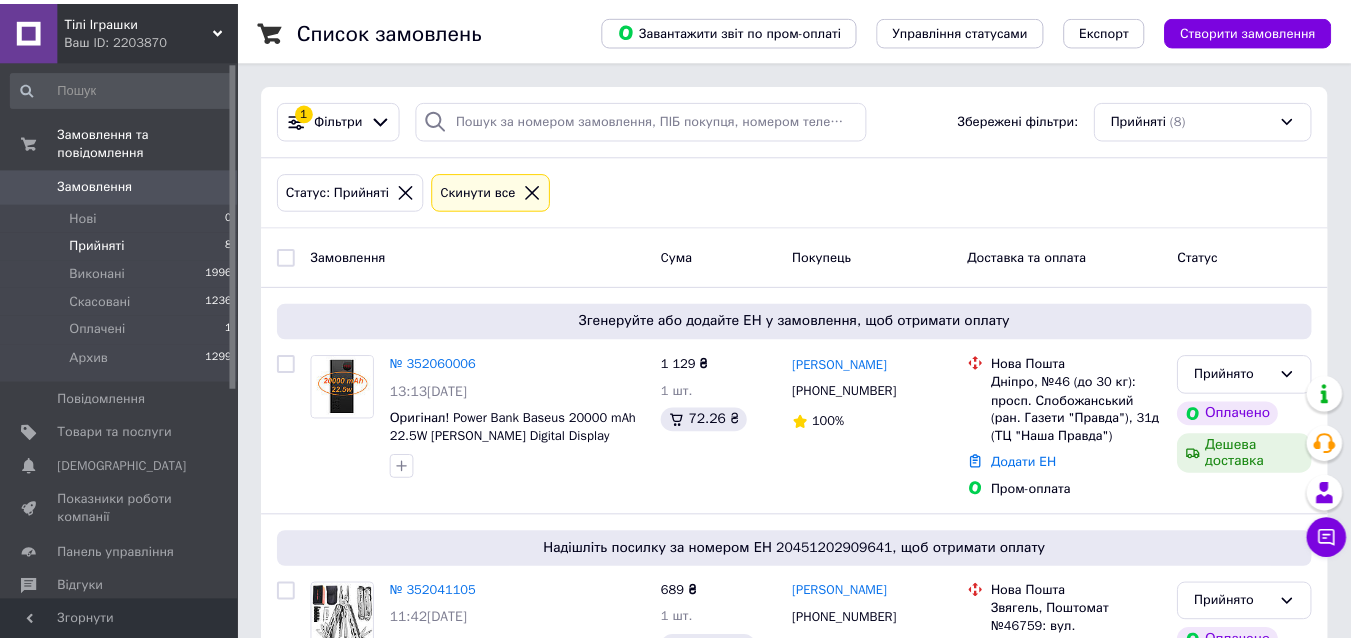 scroll, scrollTop: 1314, scrollLeft: 0, axis: vertical 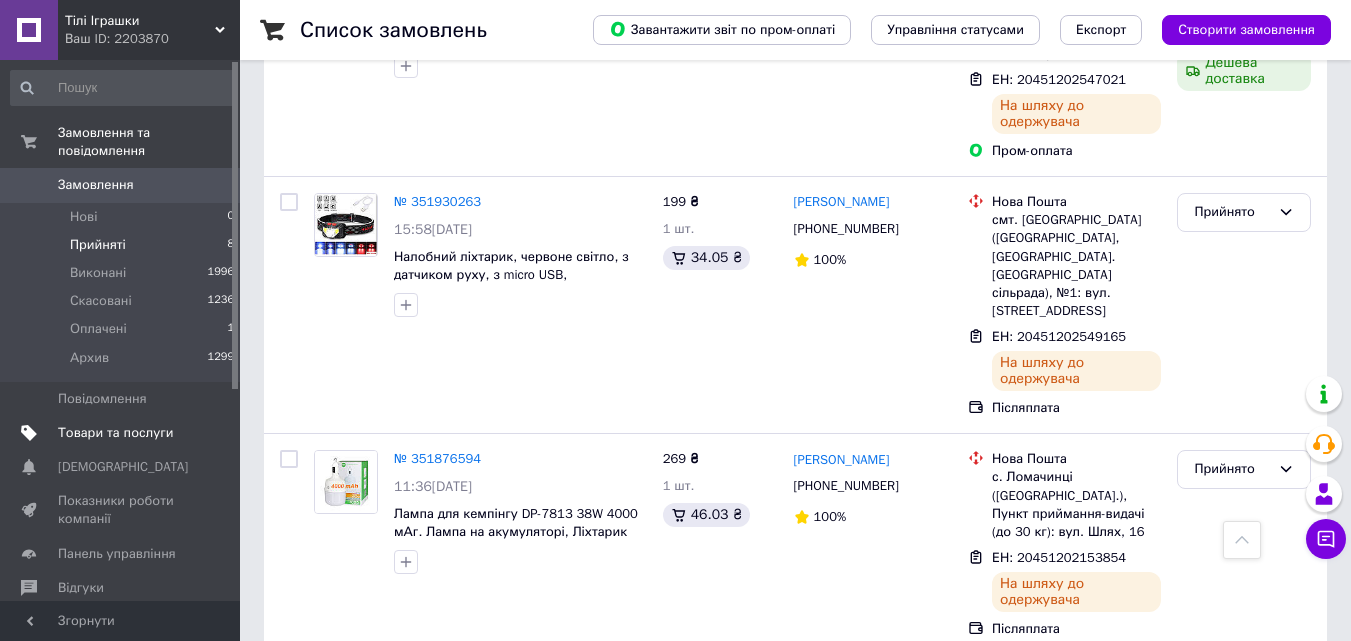 click on "Товари та послуги" at bounding box center (115, 433) 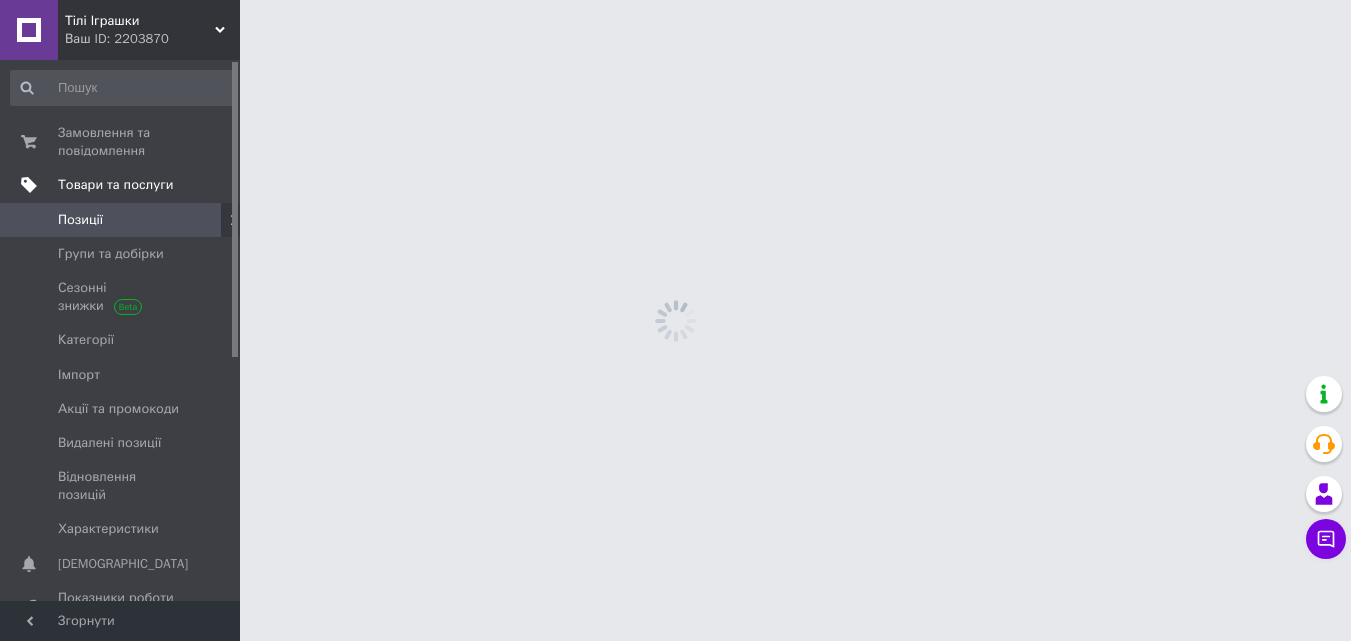 scroll, scrollTop: 0, scrollLeft: 0, axis: both 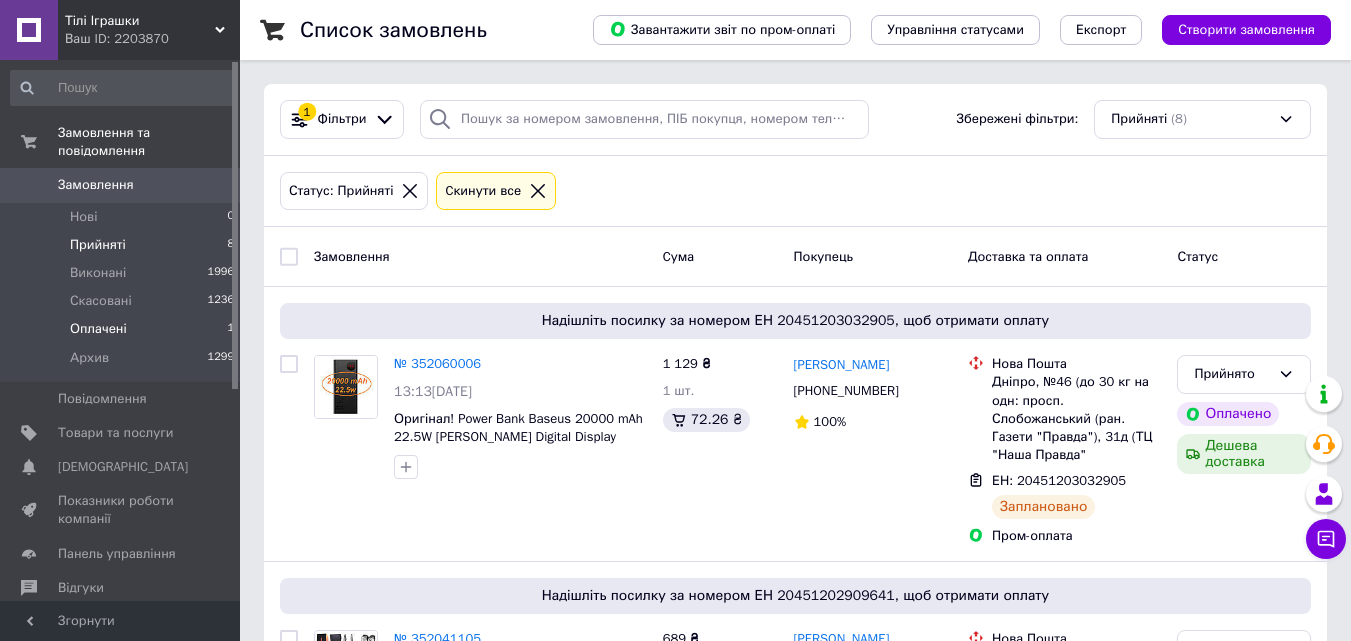 click on "Оплачені" at bounding box center (98, 329) 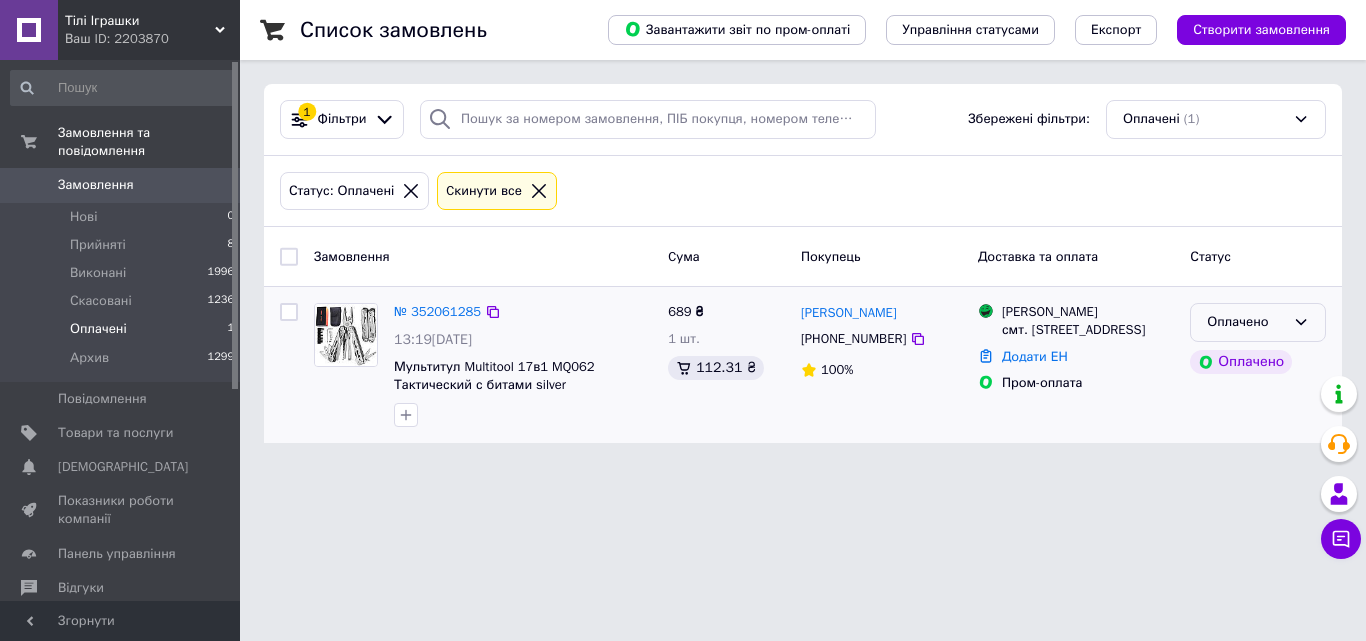 click on "Оплачено" at bounding box center (1246, 322) 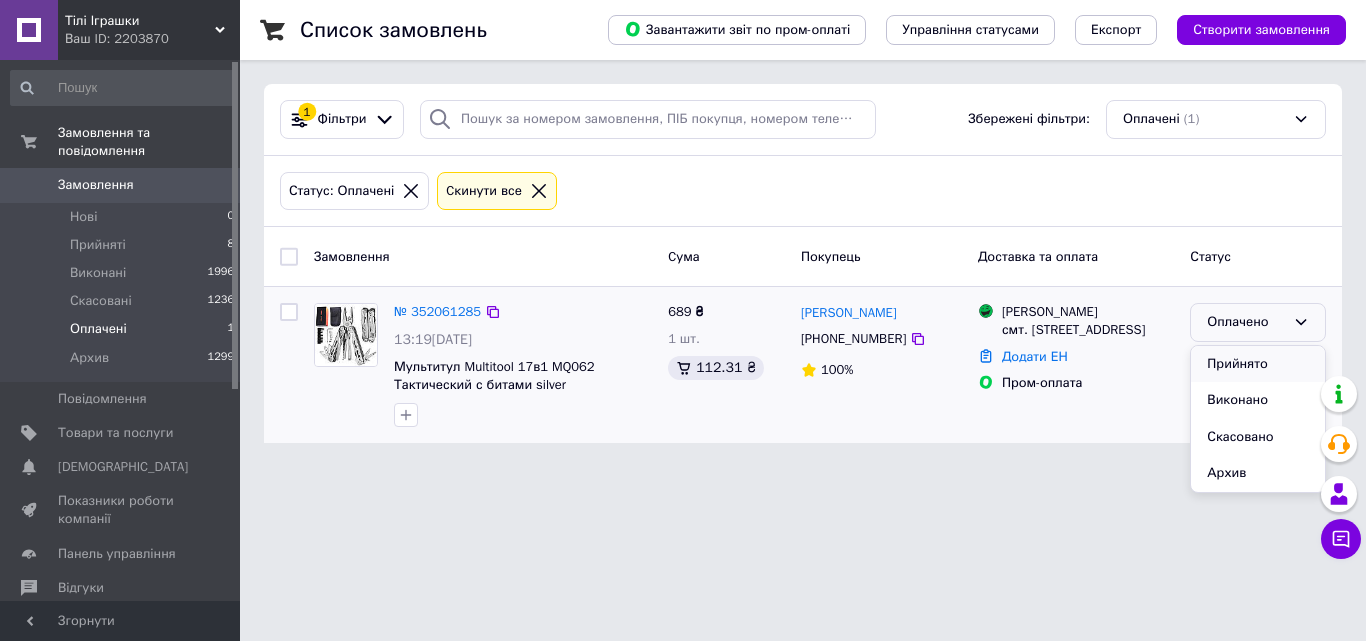 click on "Прийнято" at bounding box center [1258, 364] 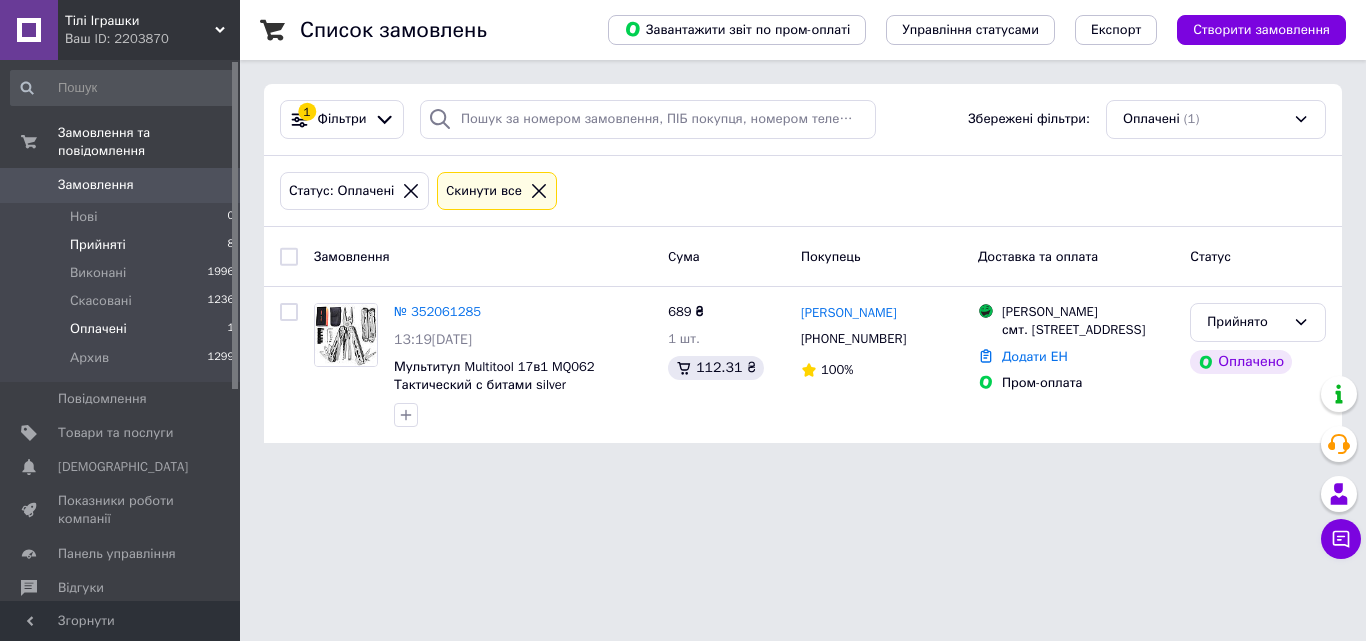 click on "Прийняті" at bounding box center (98, 245) 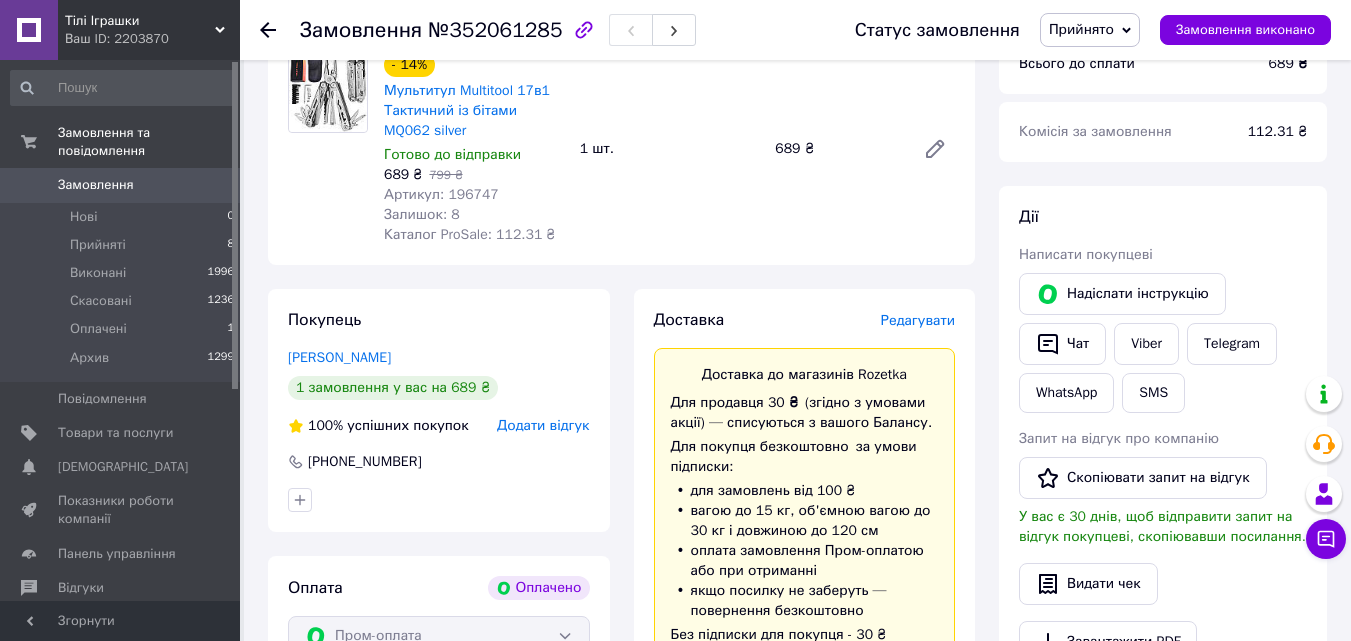 scroll, scrollTop: 800, scrollLeft: 0, axis: vertical 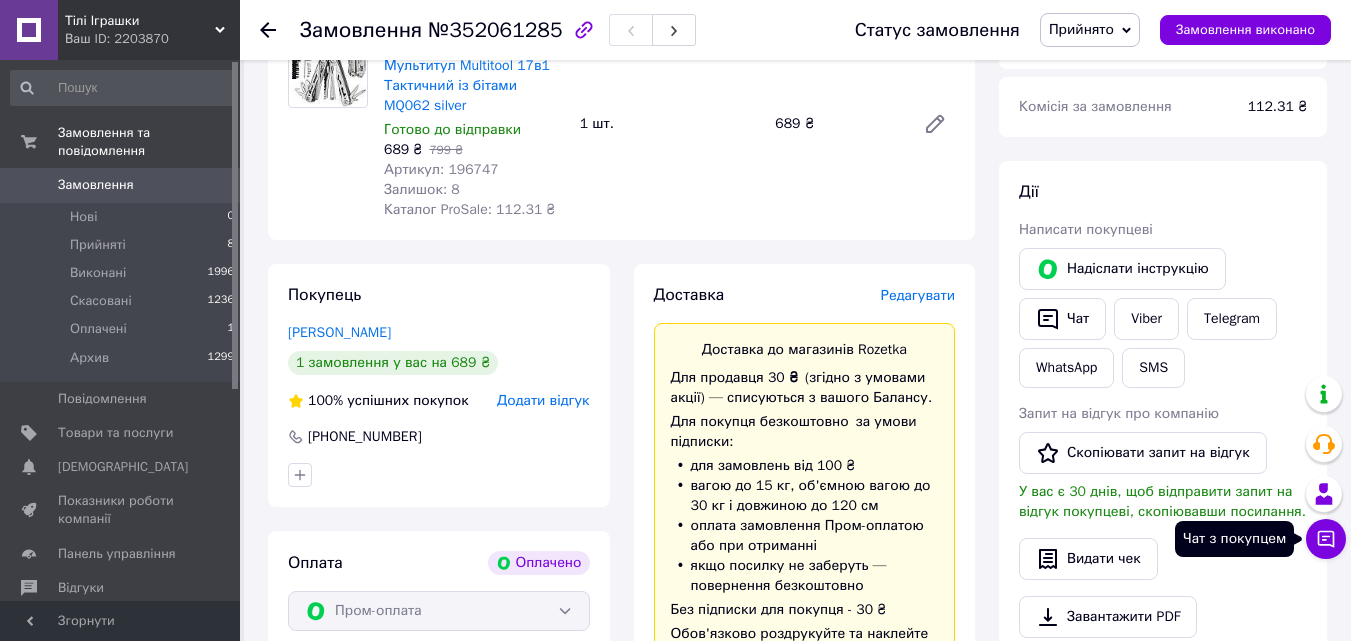 click 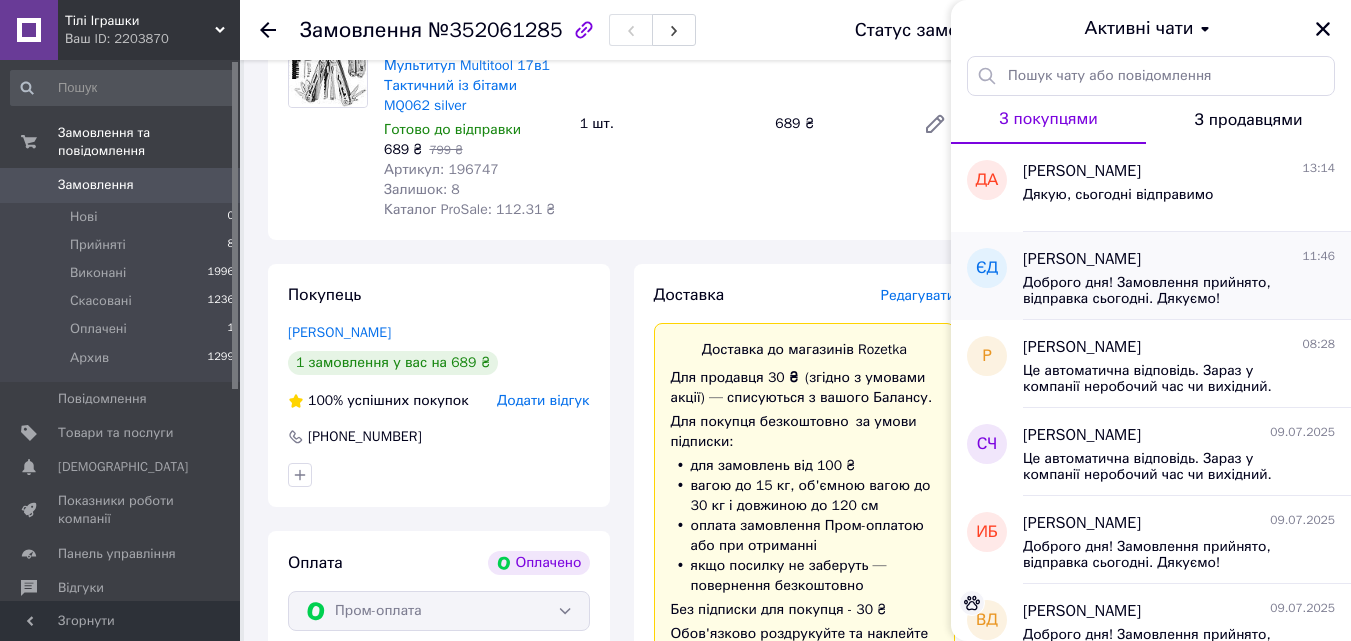 click on "Доброго дня! Замовлення прийнято, відправка сьогодні. Дякуємо!" at bounding box center (1165, 291) 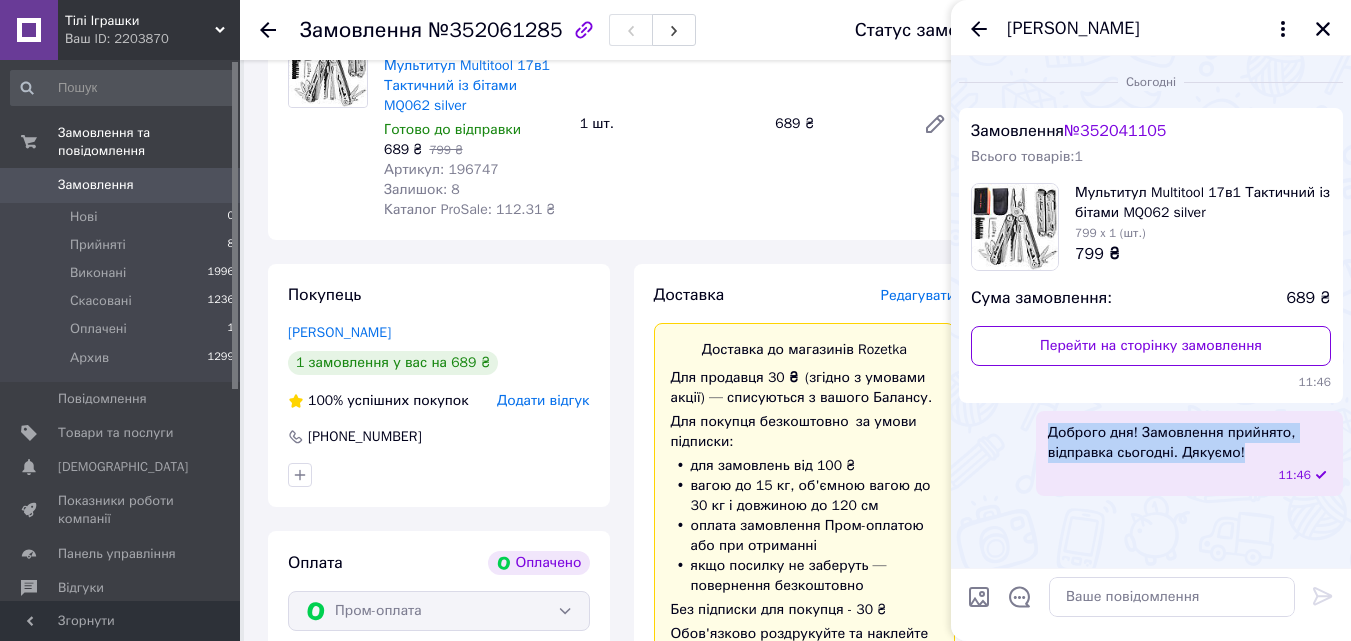 drag, startPoint x: 1239, startPoint y: 454, endPoint x: 1046, endPoint y: 435, distance: 193.93298 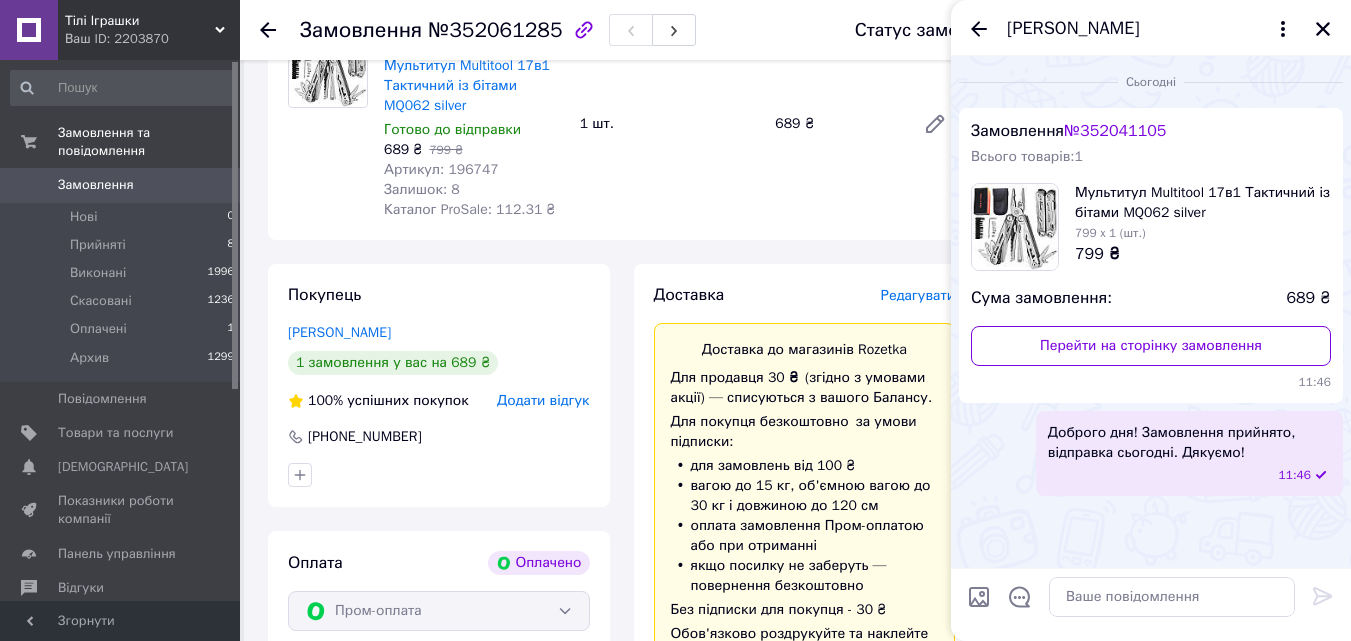 click on "[PERSON_NAME]" at bounding box center (1151, 28) 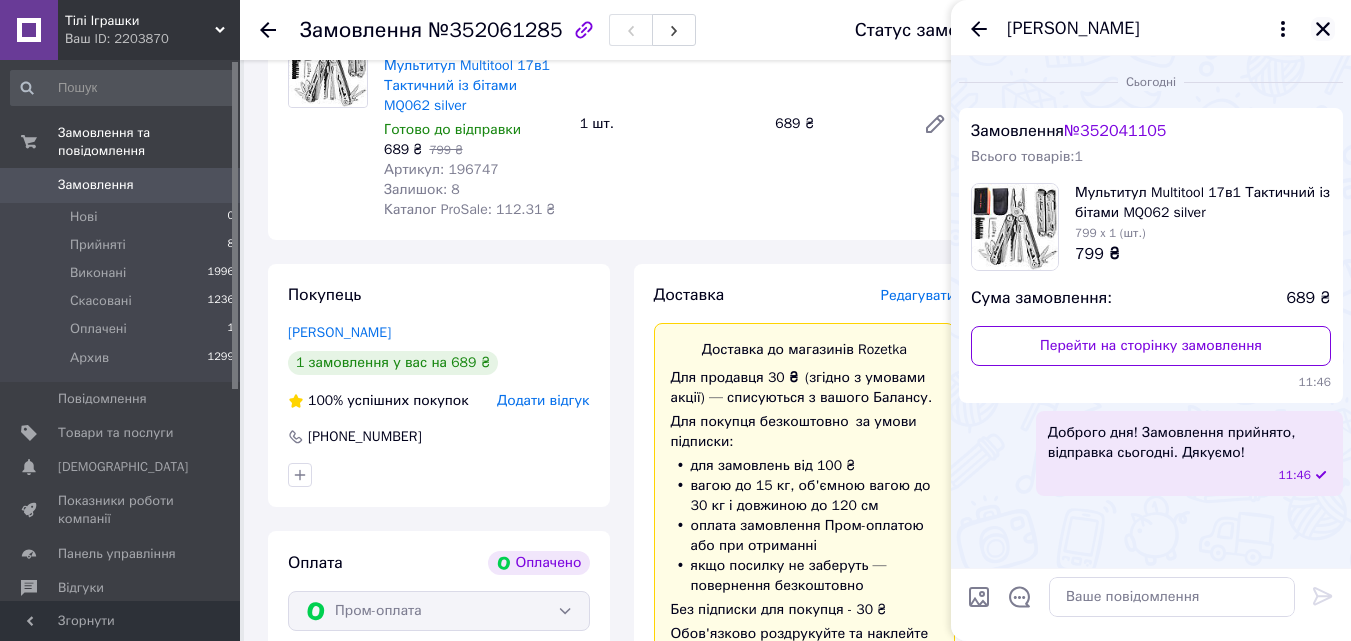 click 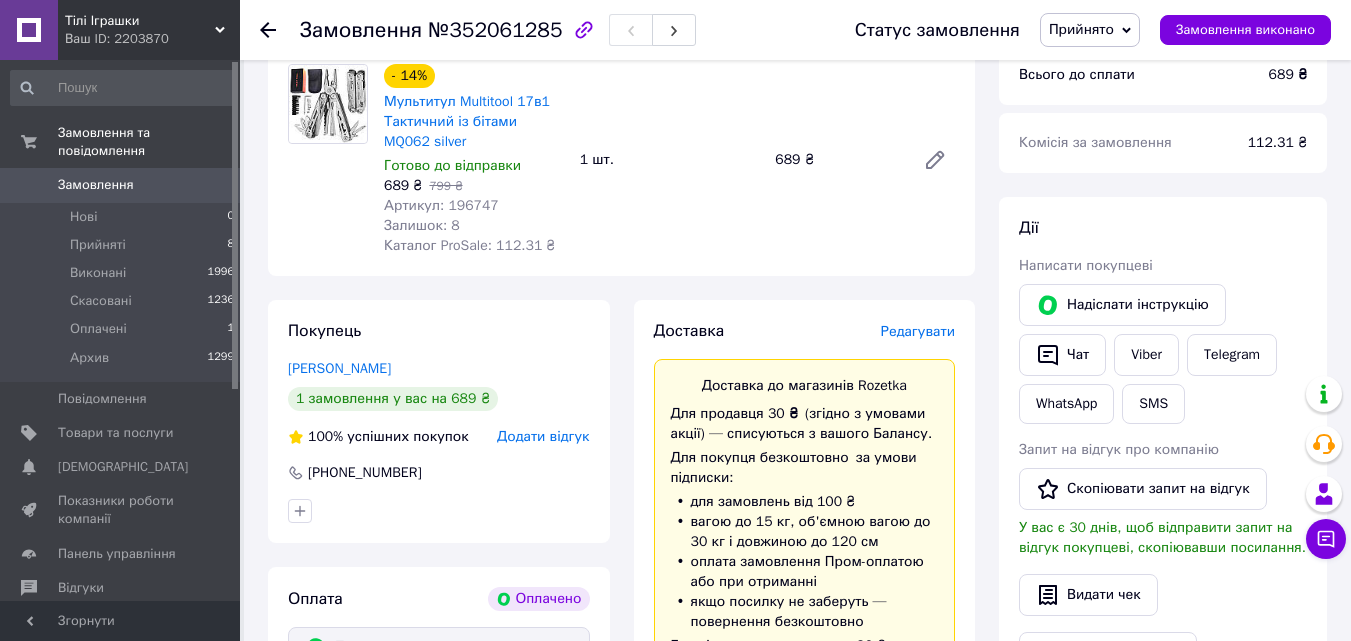 scroll, scrollTop: 700, scrollLeft: 0, axis: vertical 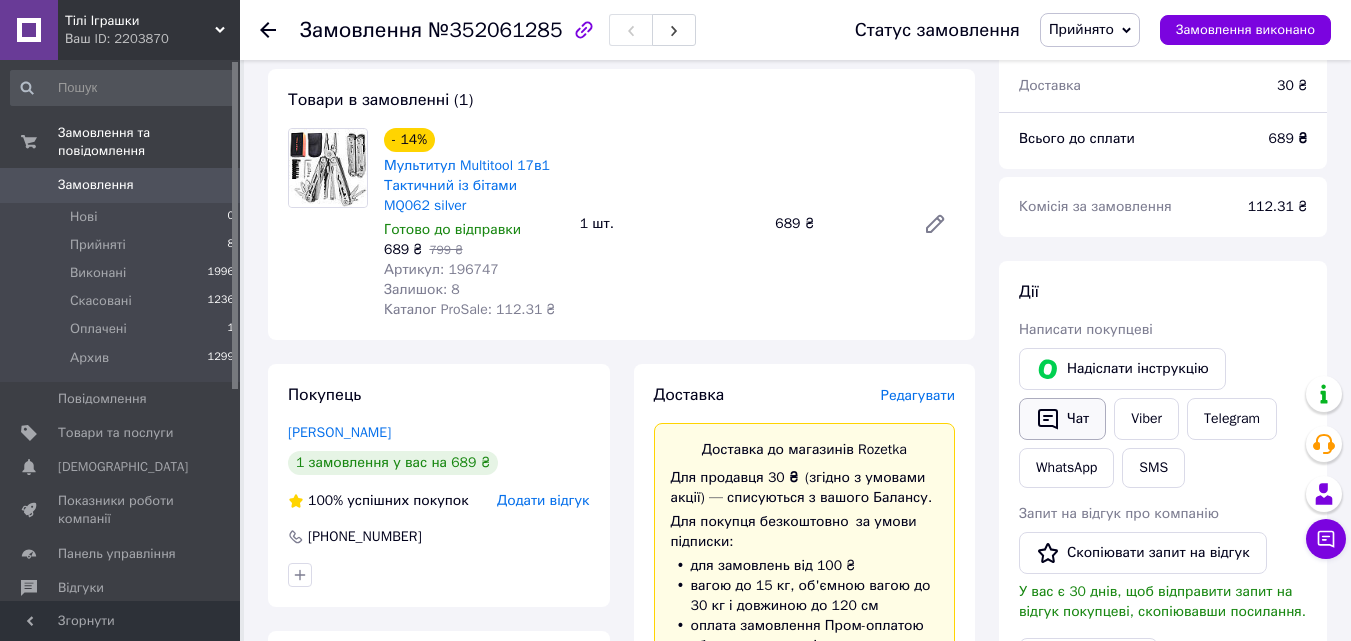 click on "Чат" at bounding box center (1062, 419) 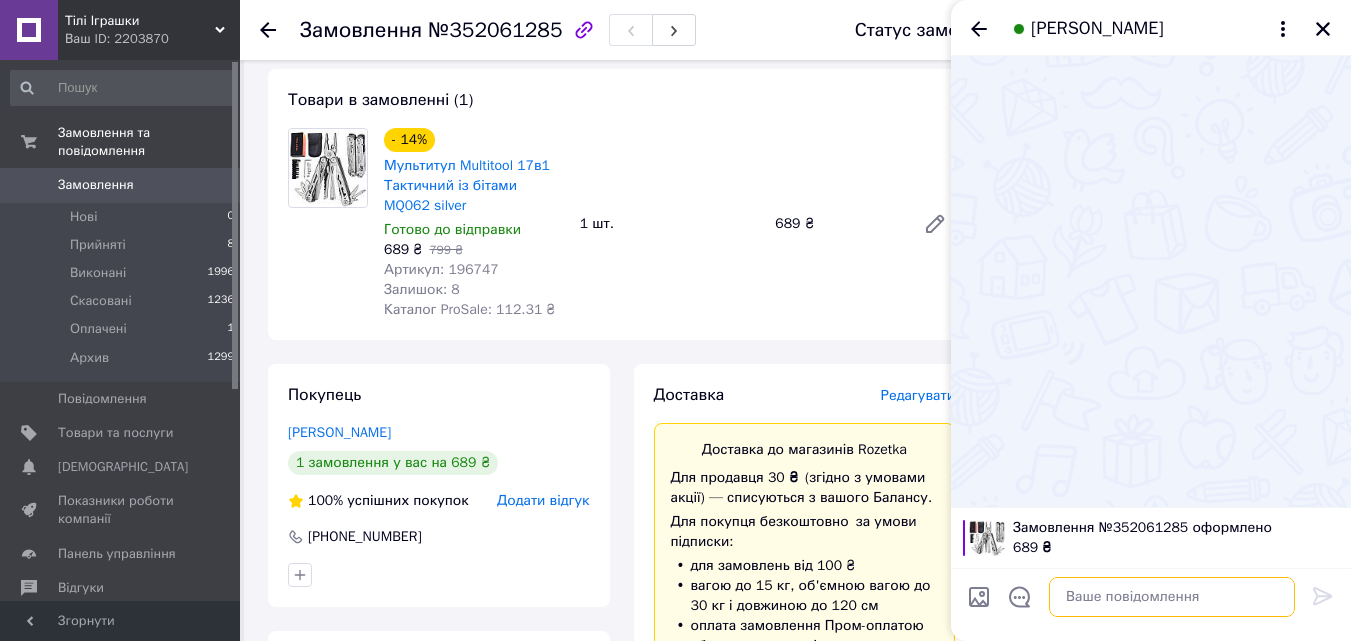 click at bounding box center [1172, 597] 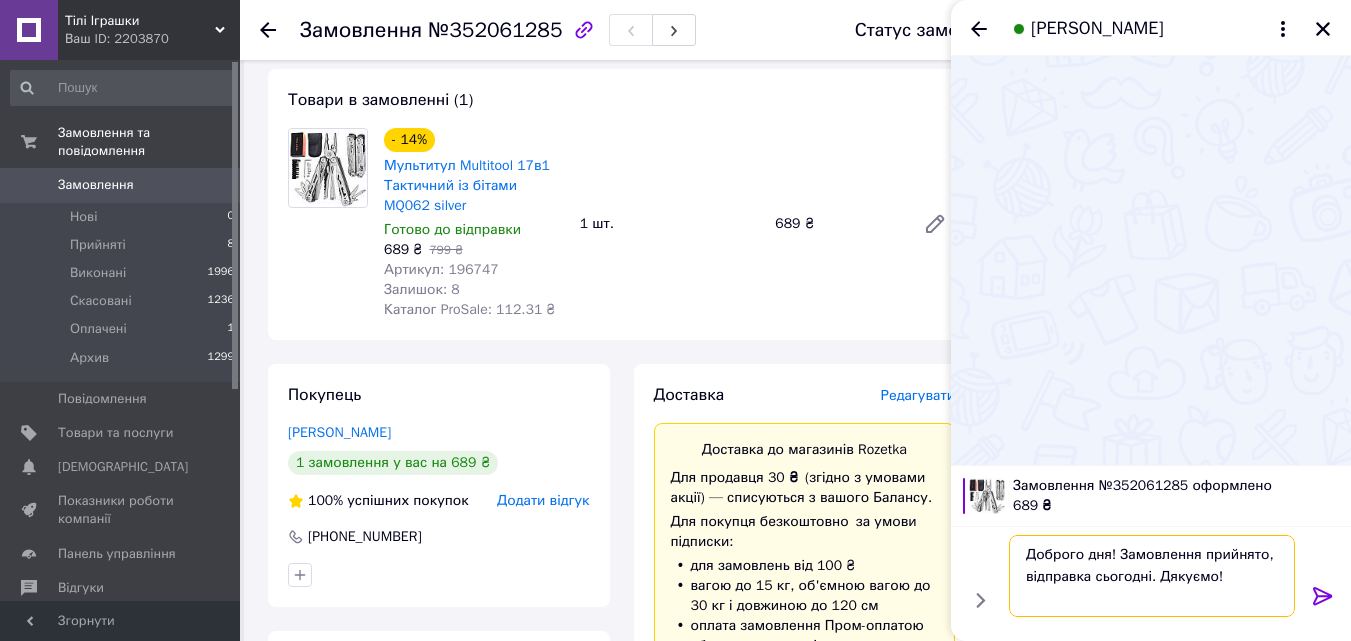 type on "Доброго дня! Замовлення прийнято, відправка сьогодні. Дякуємо!" 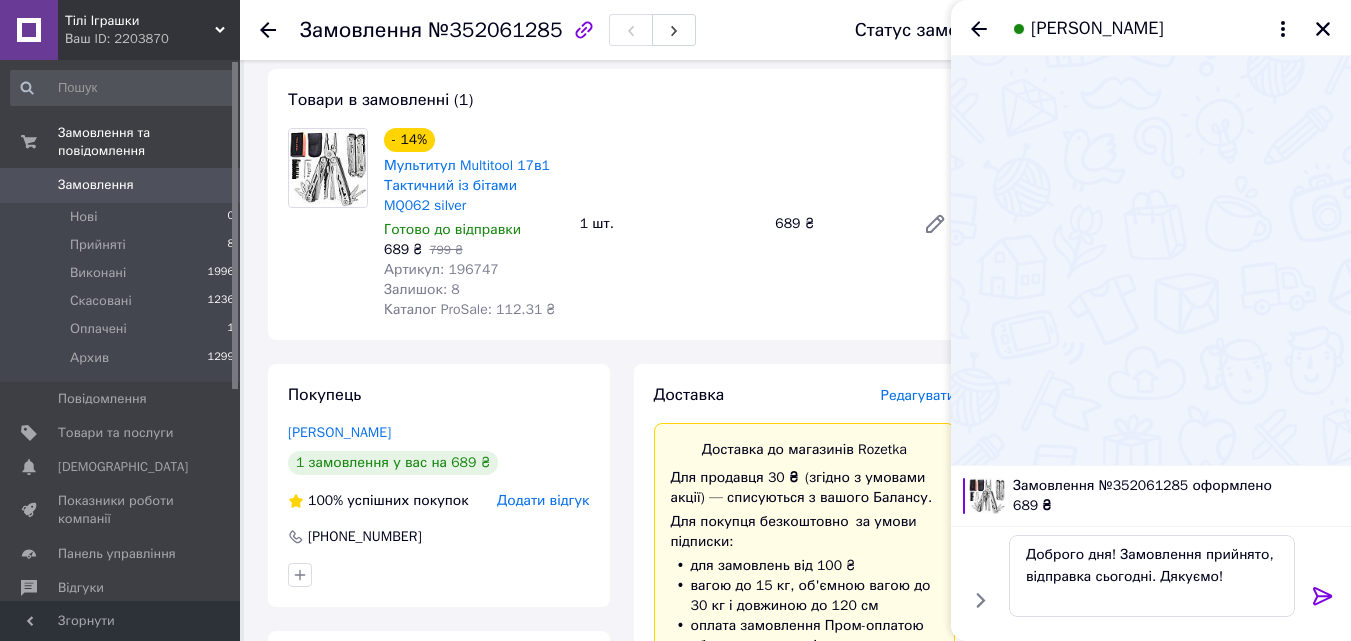 click 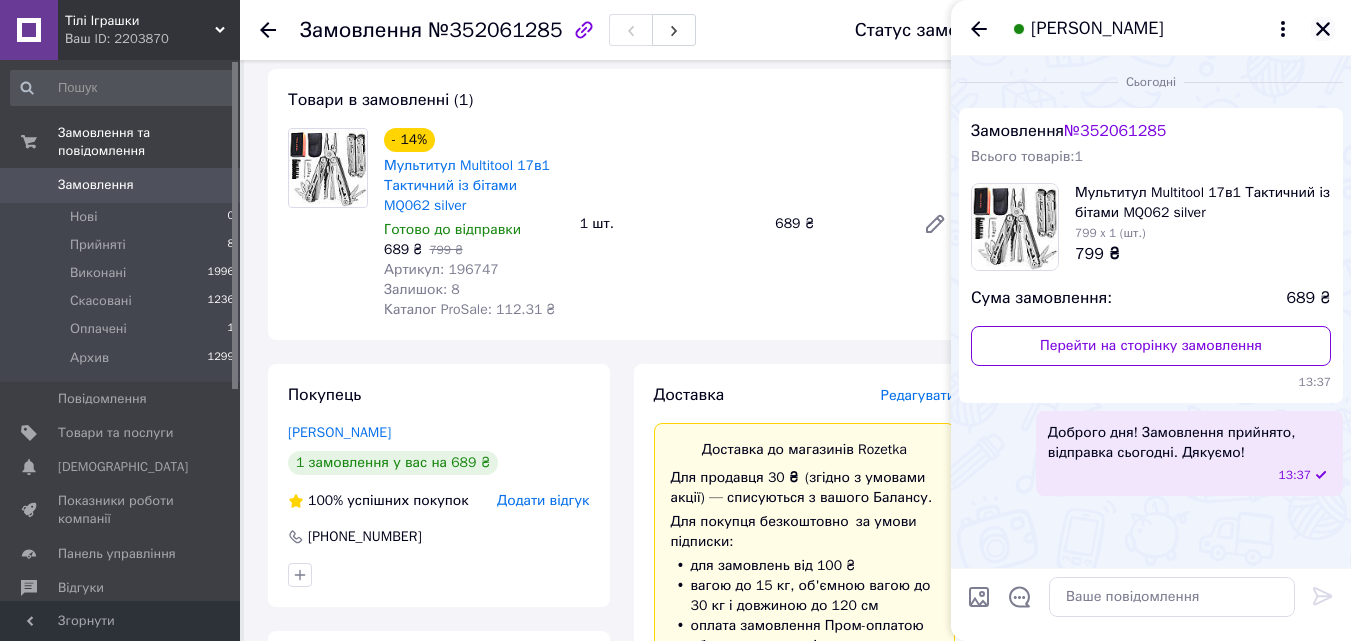 click 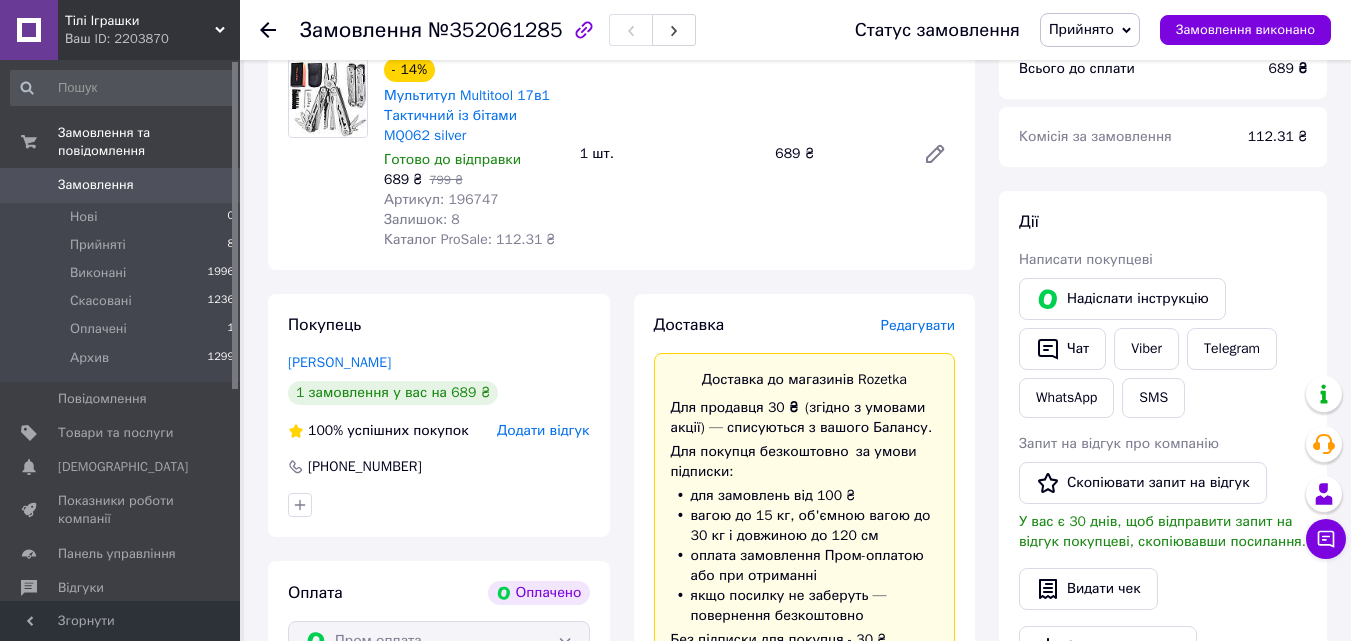 scroll, scrollTop: 900, scrollLeft: 0, axis: vertical 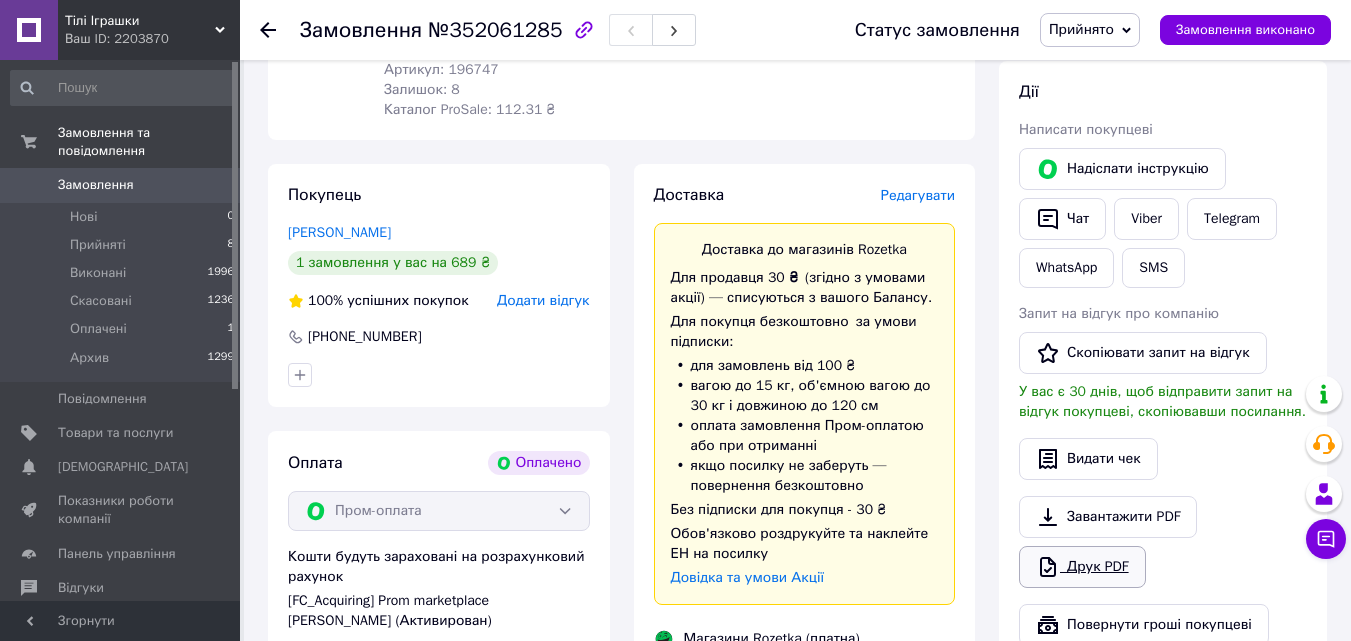 click on "Друк PDF" at bounding box center [1082, 567] 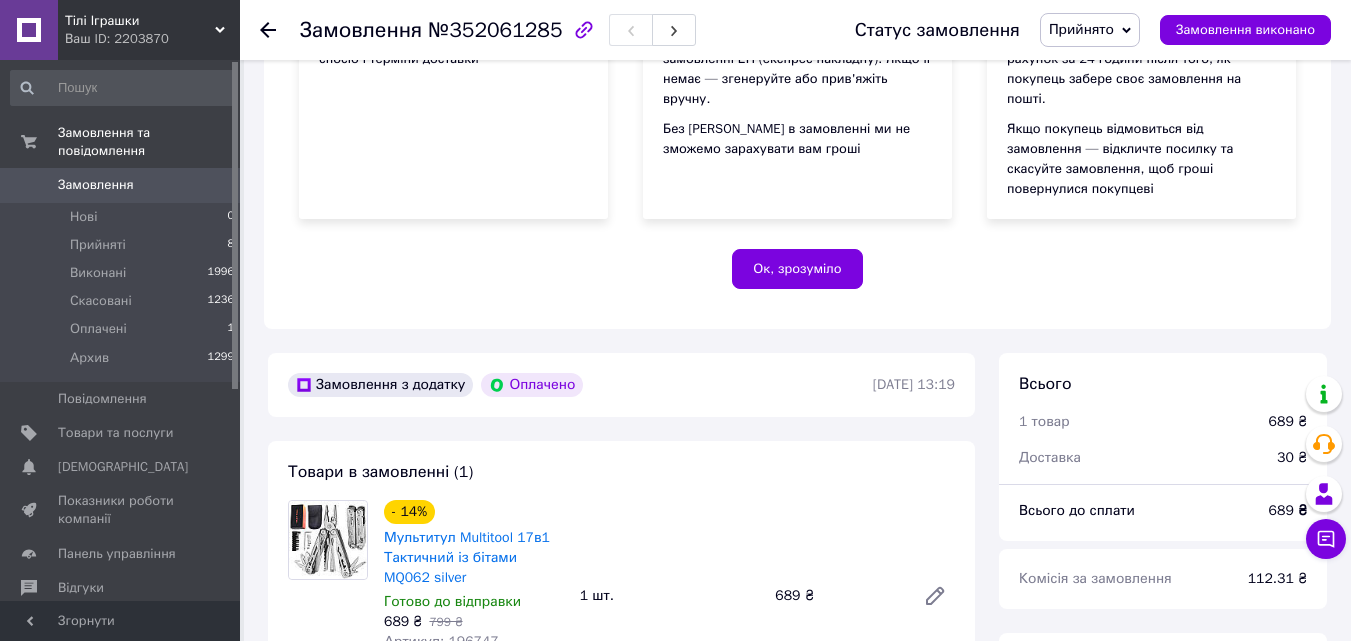 scroll, scrollTop: 300, scrollLeft: 0, axis: vertical 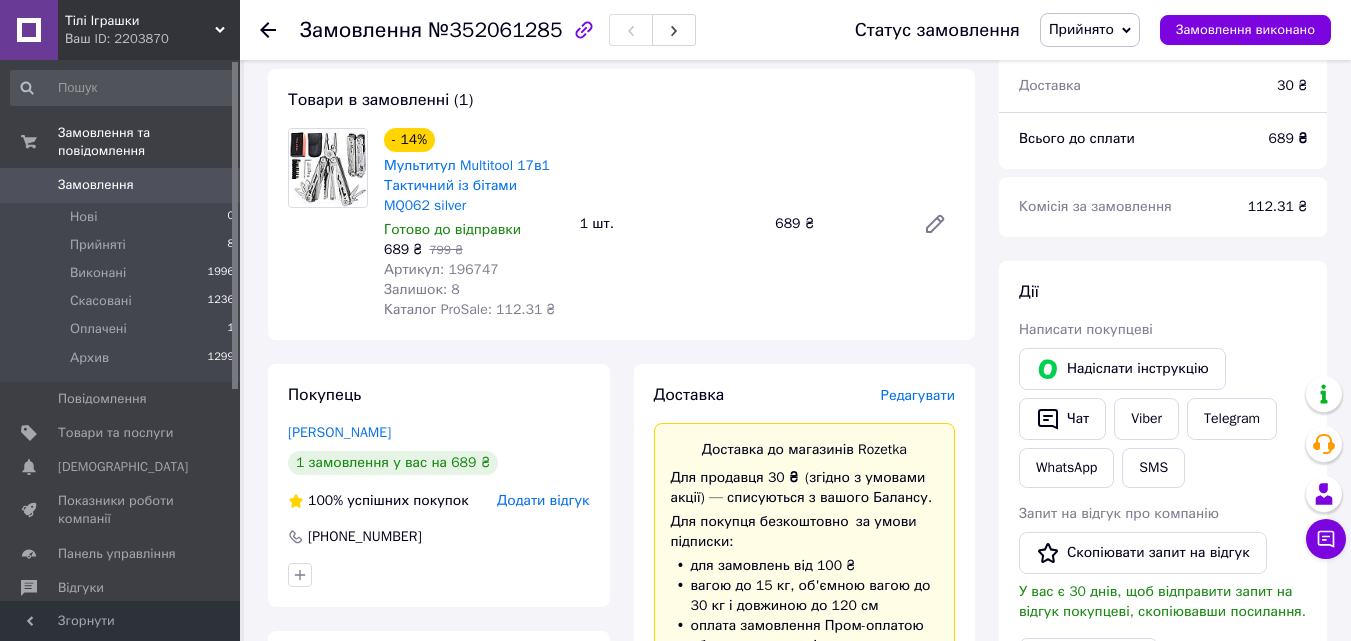 click on "Редагувати" at bounding box center [918, 395] 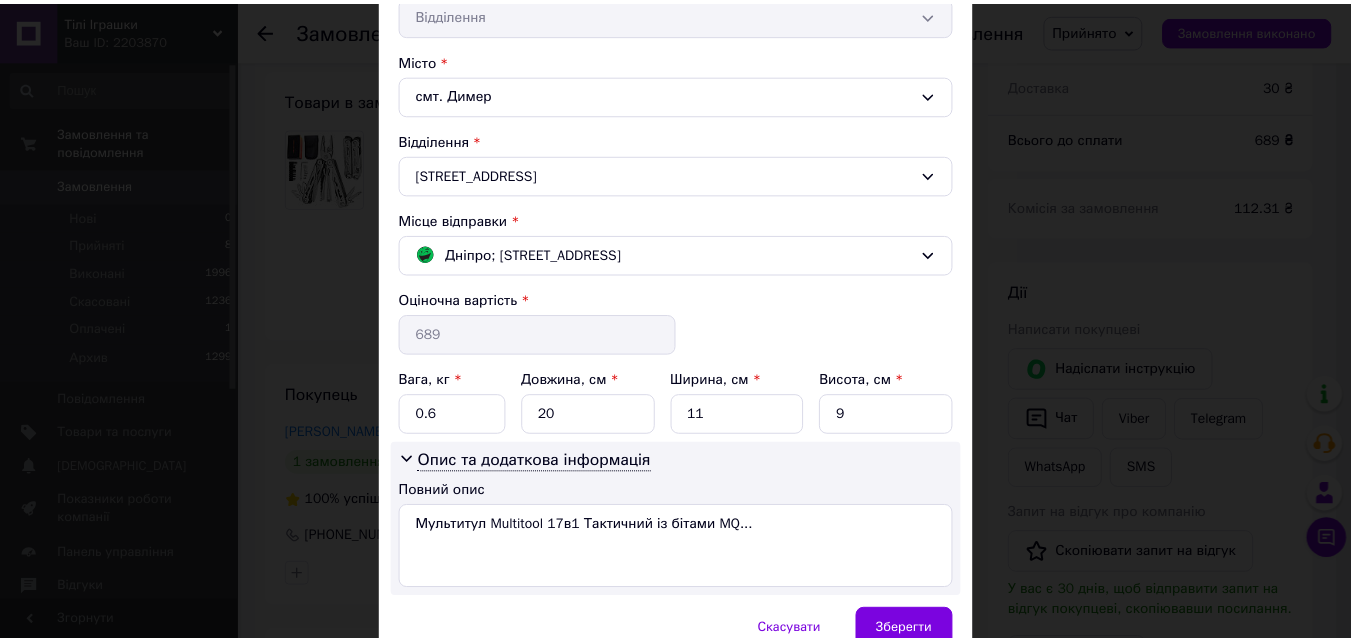 scroll, scrollTop: 599, scrollLeft: 0, axis: vertical 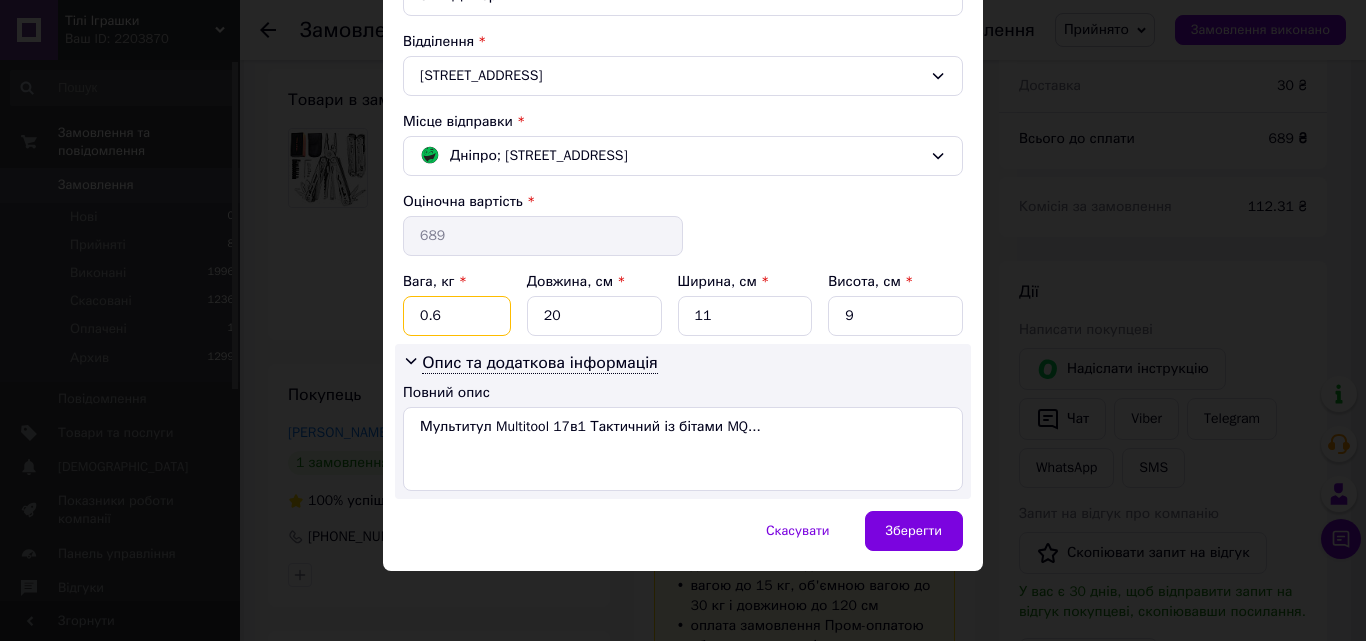click on "0.6" at bounding box center [457, 316] 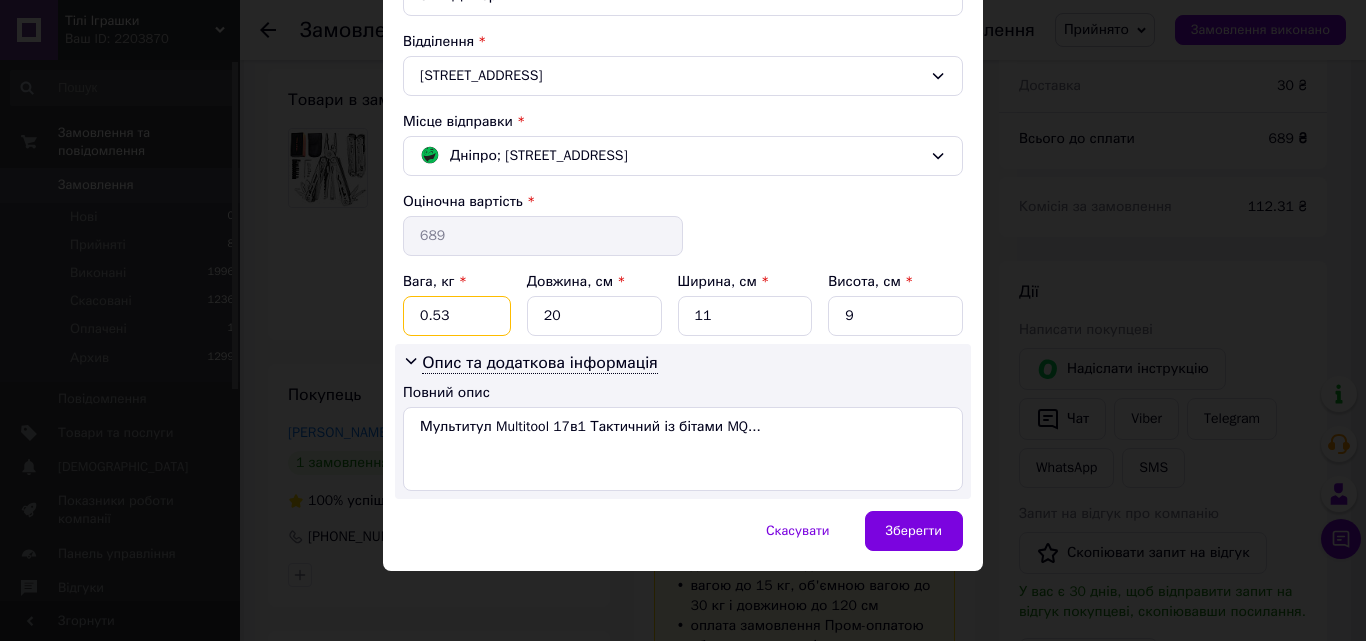 type on "0.53" 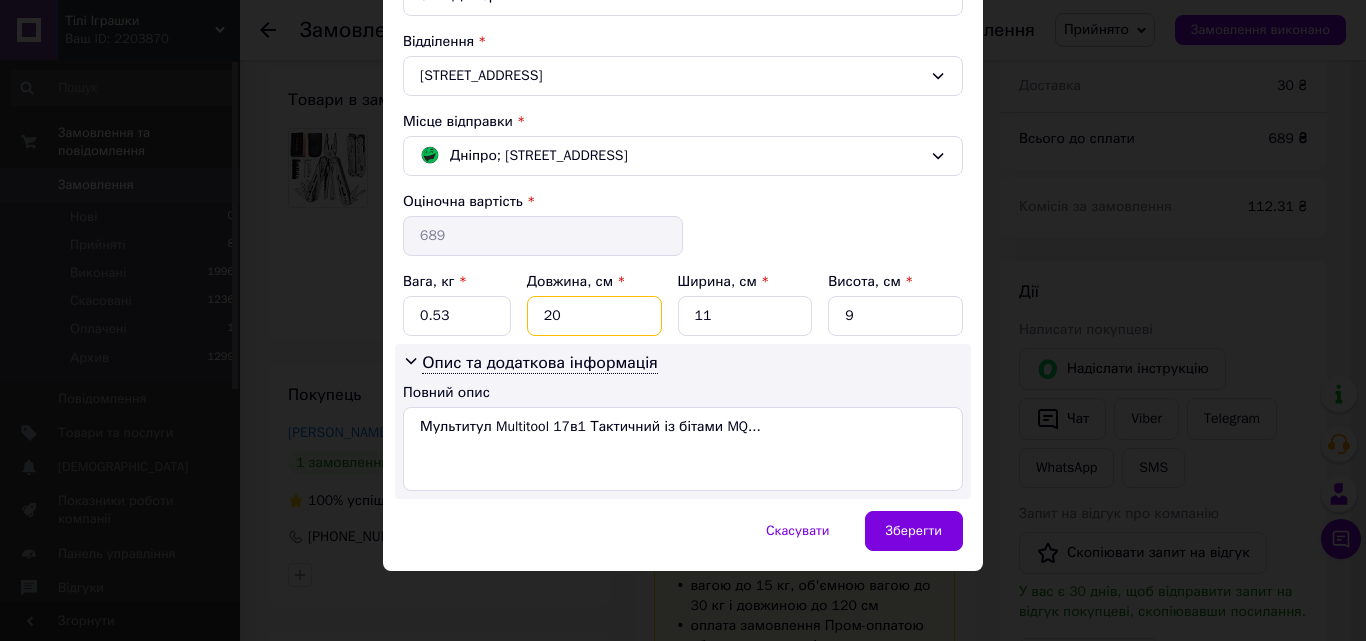 click on "20" at bounding box center [594, 316] 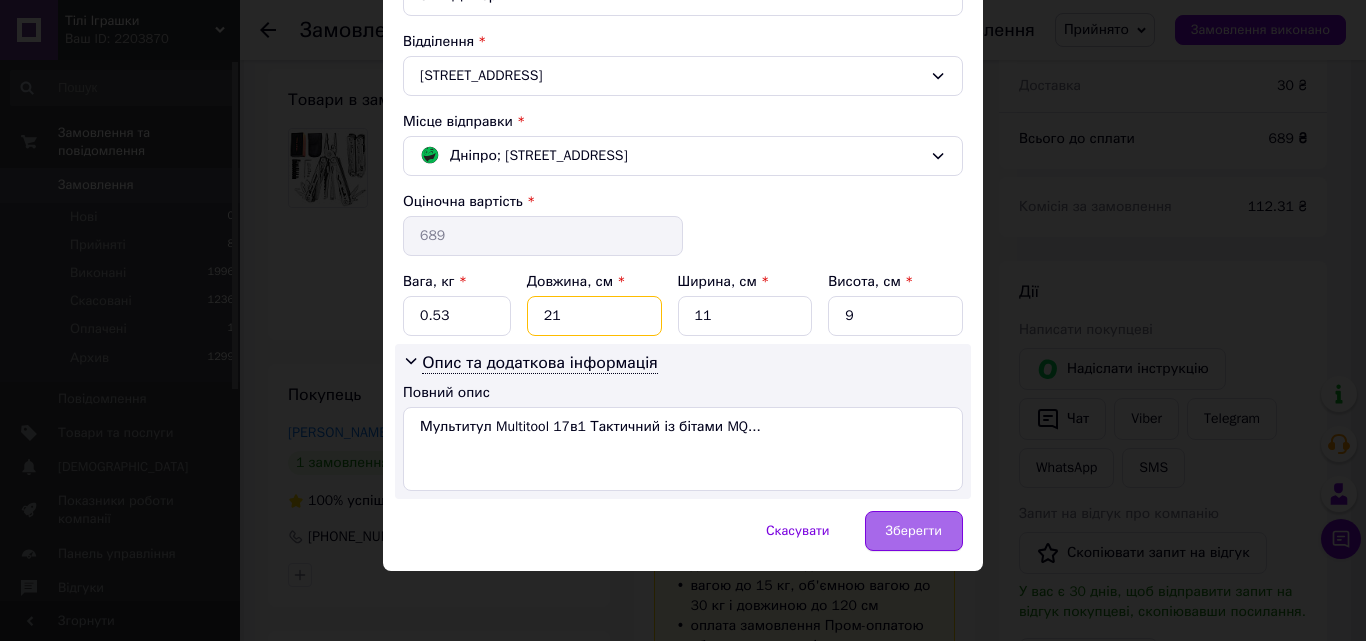 type on "21" 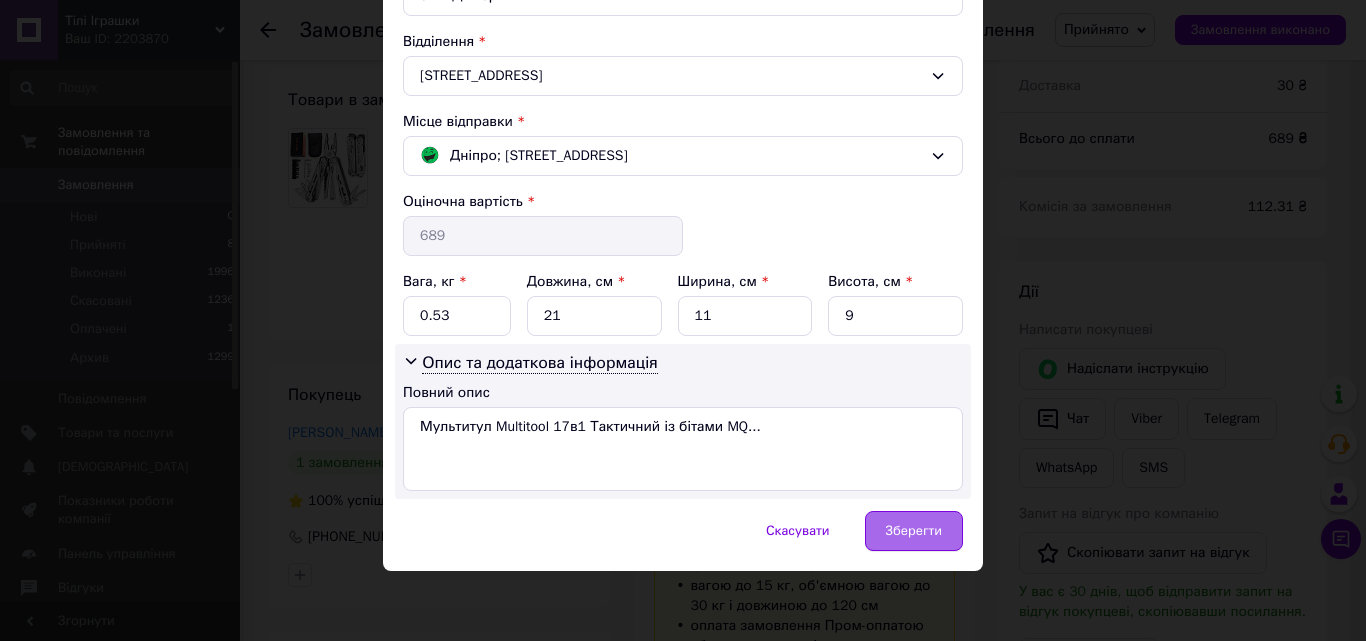 click on "Зберегти" at bounding box center [914, 531] 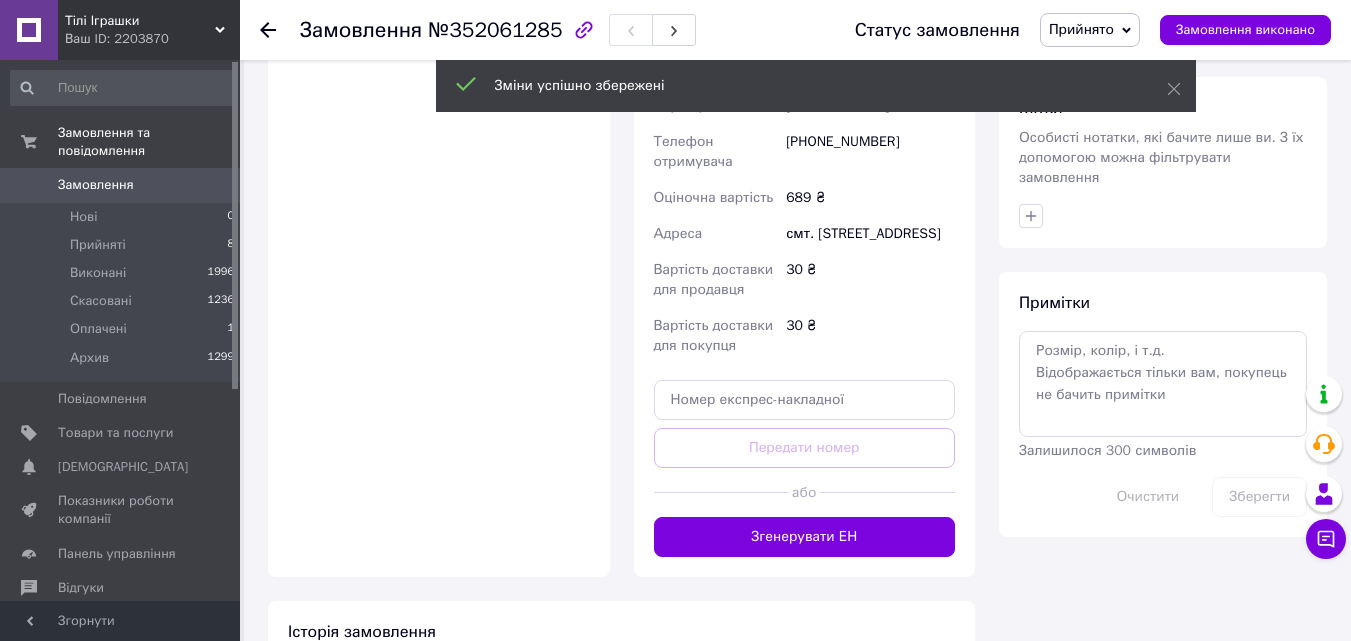 scroll, scrollTop: 1600, scrollLeft: 0, axis: vertical 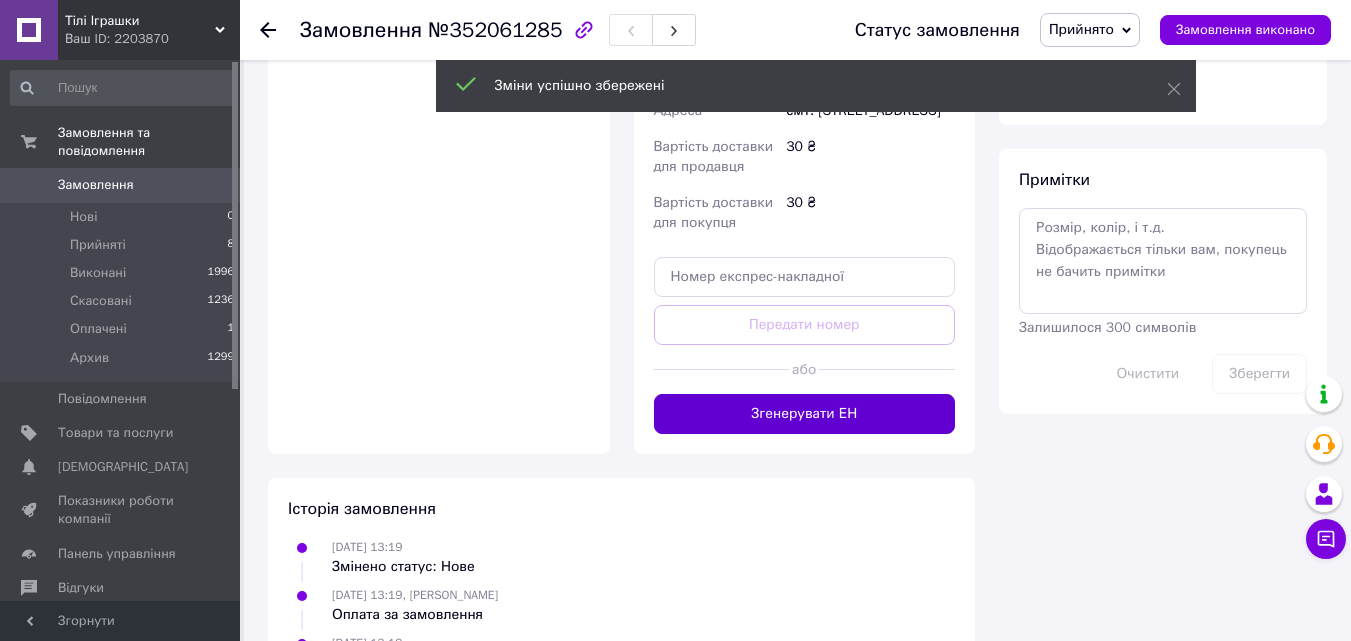 click on "Згенерувати ЕН" at bounding box center [805, 414] 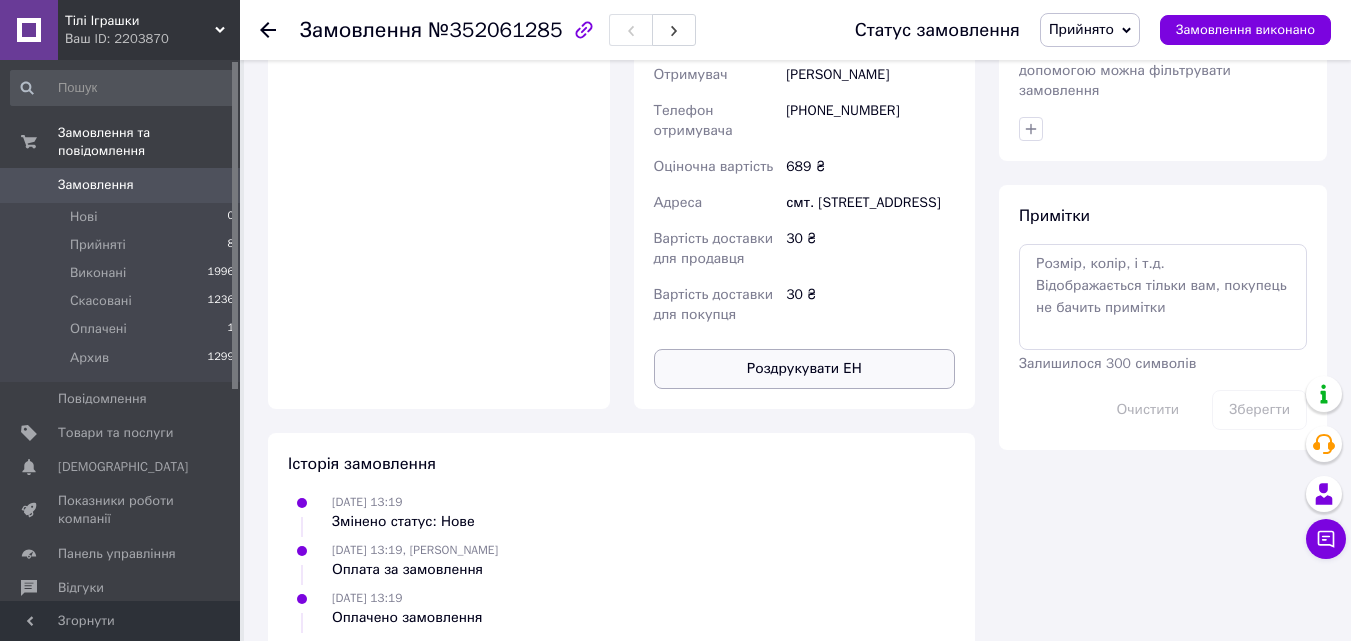 click on "Роздрукувати ЕН" at bounding box center [805, 369] 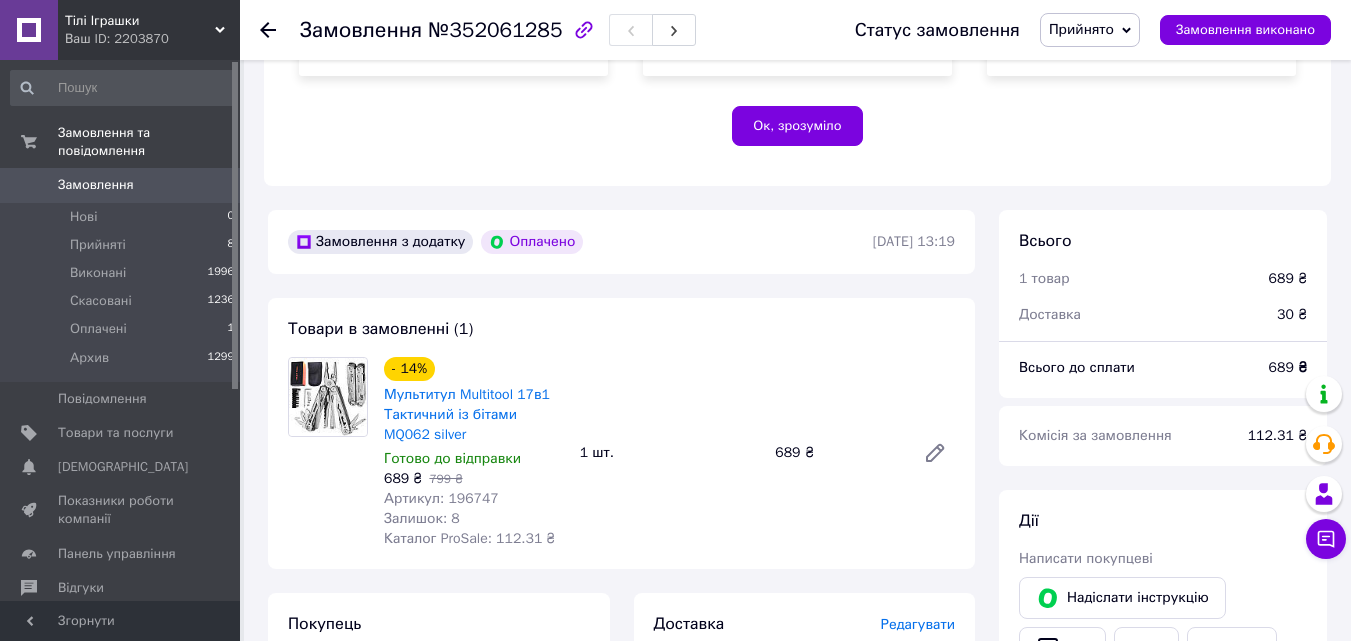 scroll, scrollTop: 400, scrollLeft: 0, axis: vertical 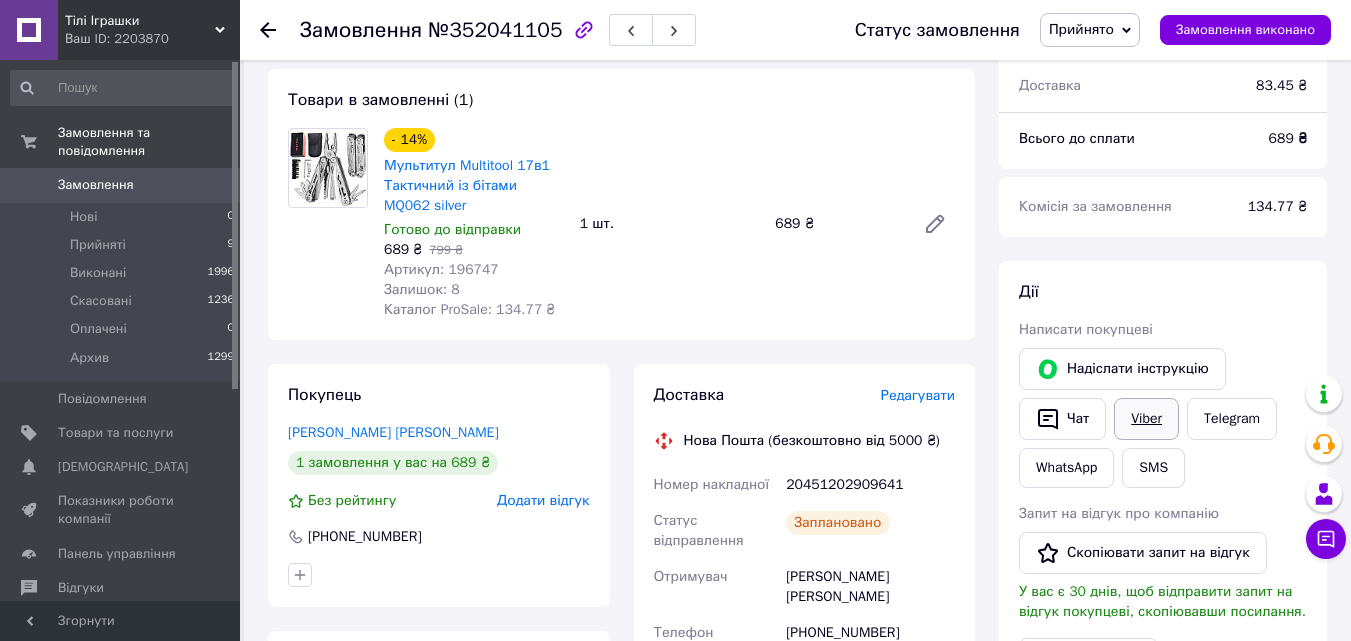 click on "Viber" at bounding box center [1146, 419] 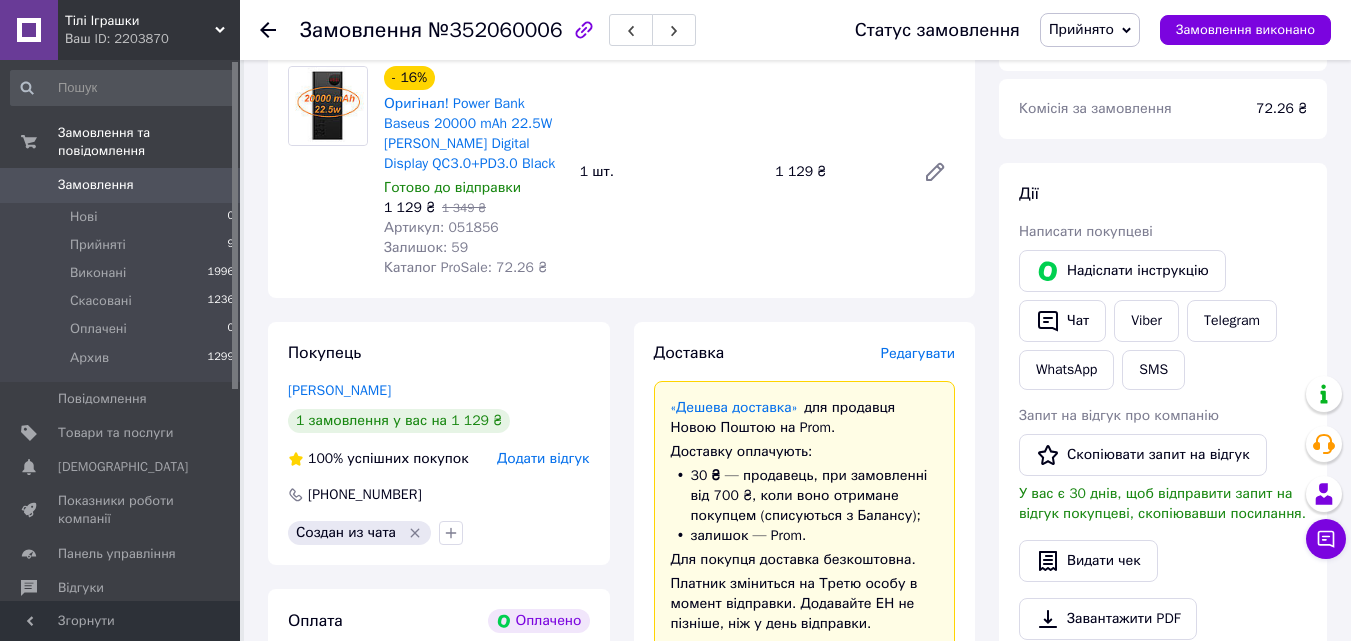 scroll, scrollTop: 800, scrollLeft: 0, axis: vertical 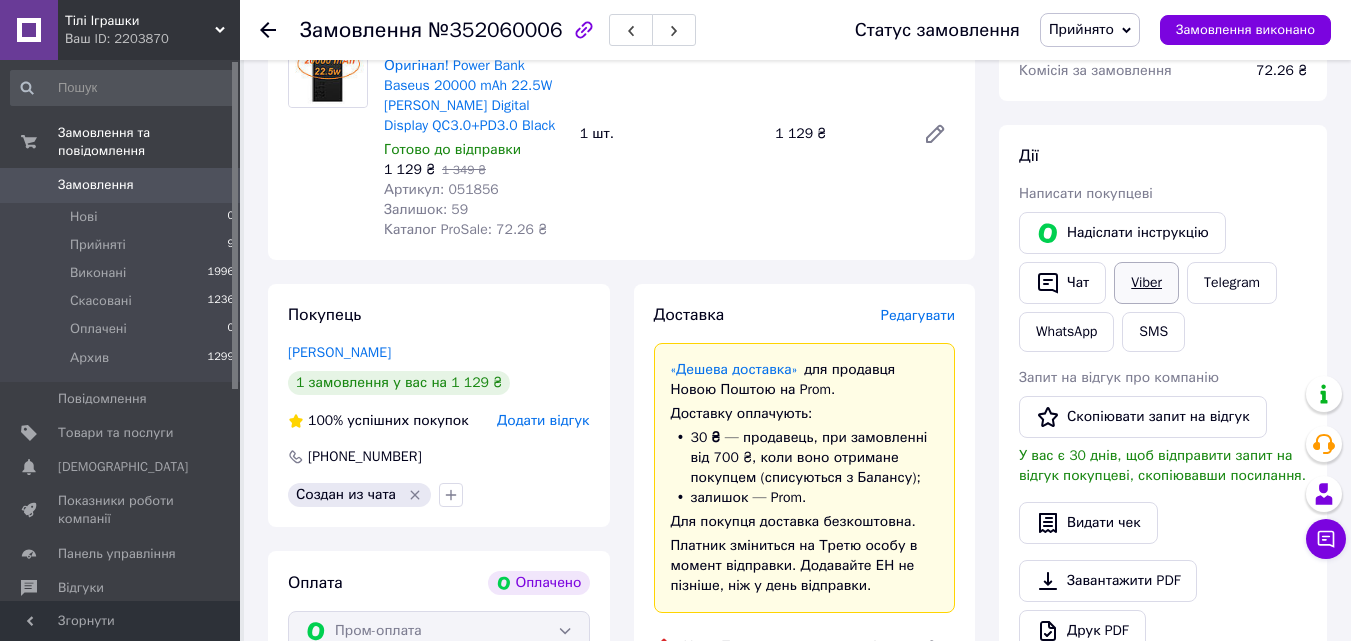 click on "Viber" at bounding box center [1146, 283] 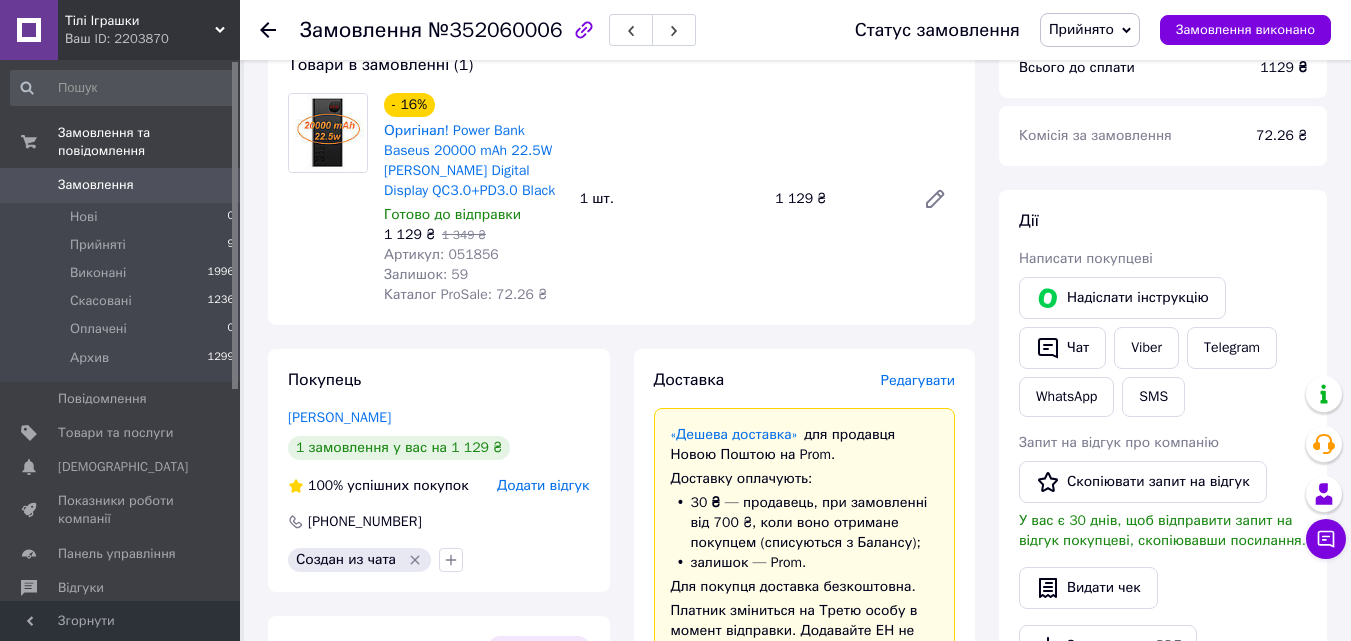 scroll, scrollTop: 700, scrollLeft: 0, axis: vertical 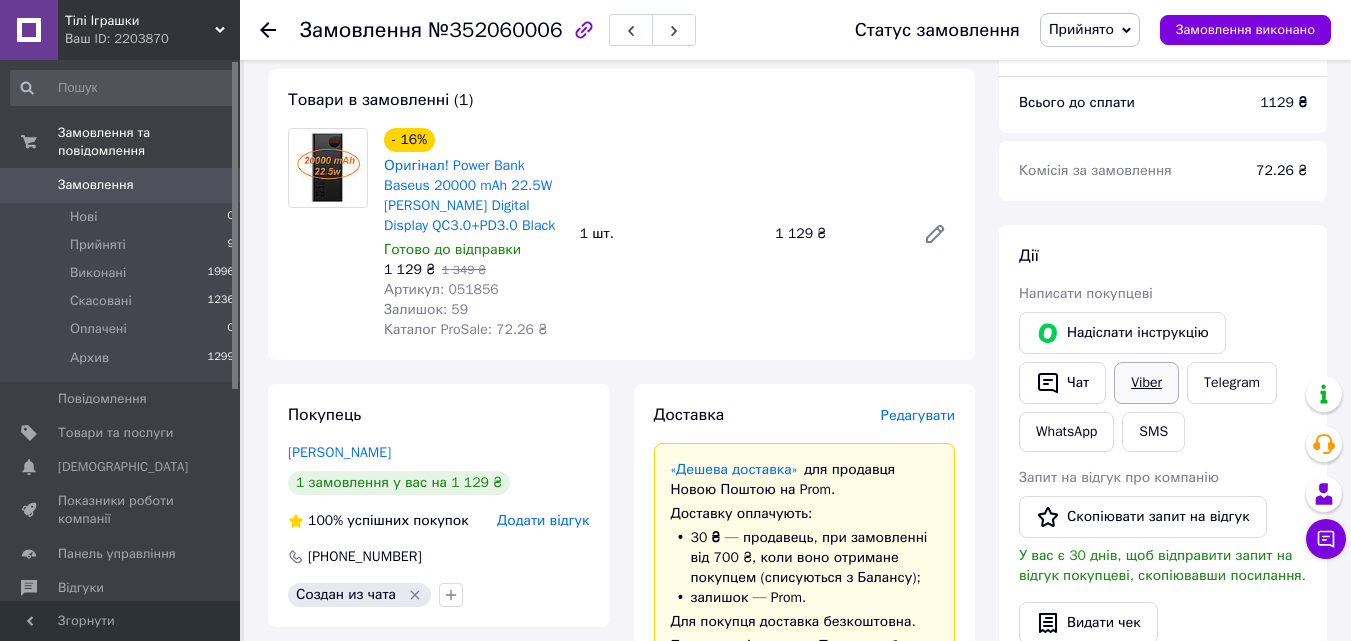 click on "Viber" at bounding box center [1146, 383] 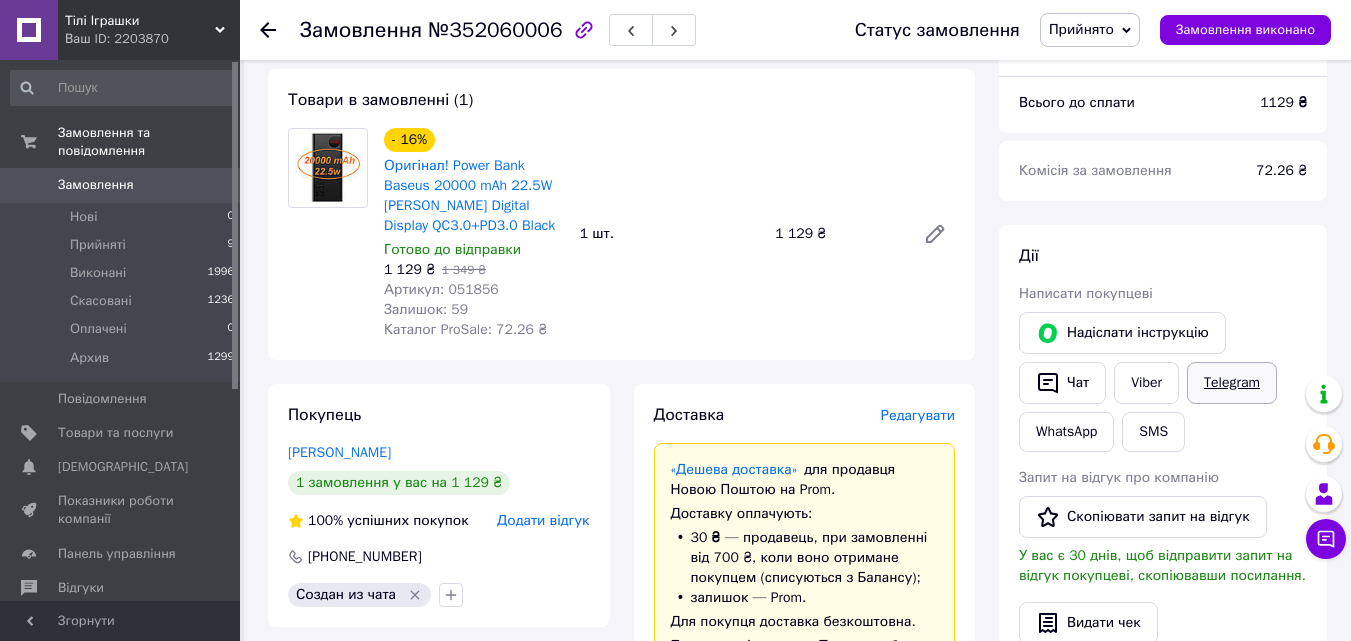 click on "Telegram" at bounding box center (1232, 383) 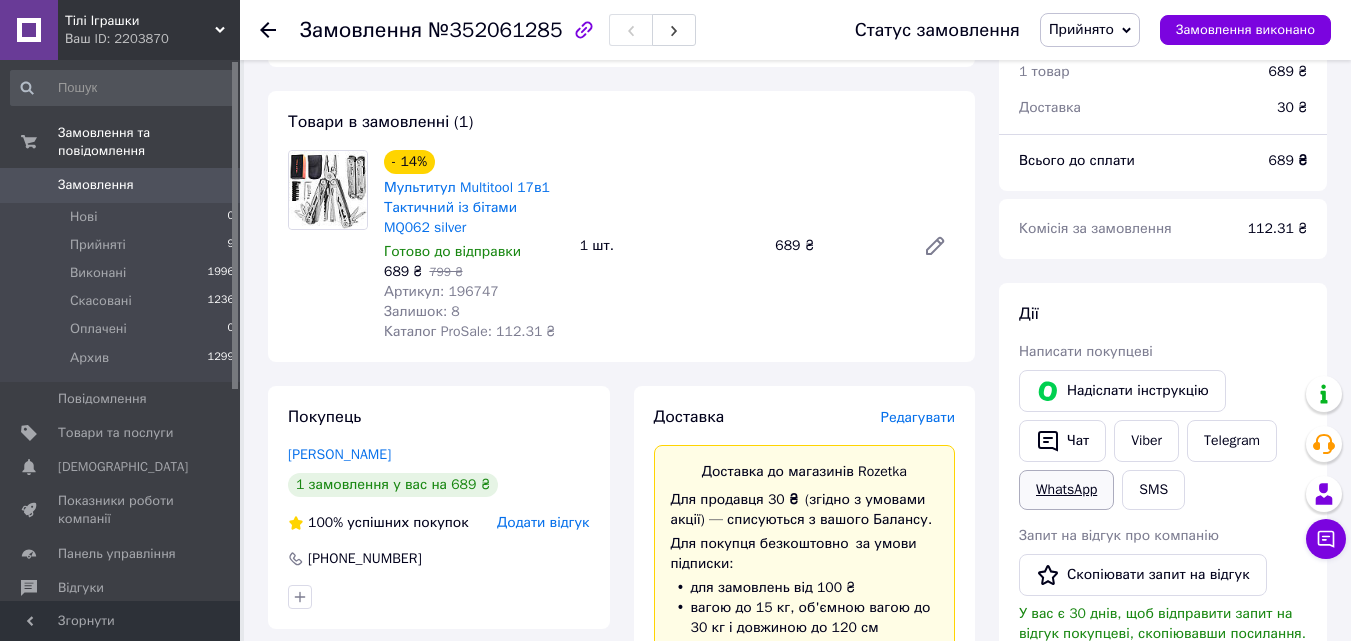 scroll, scrollTop: 800, scrollLeft: 0, axis: vertical 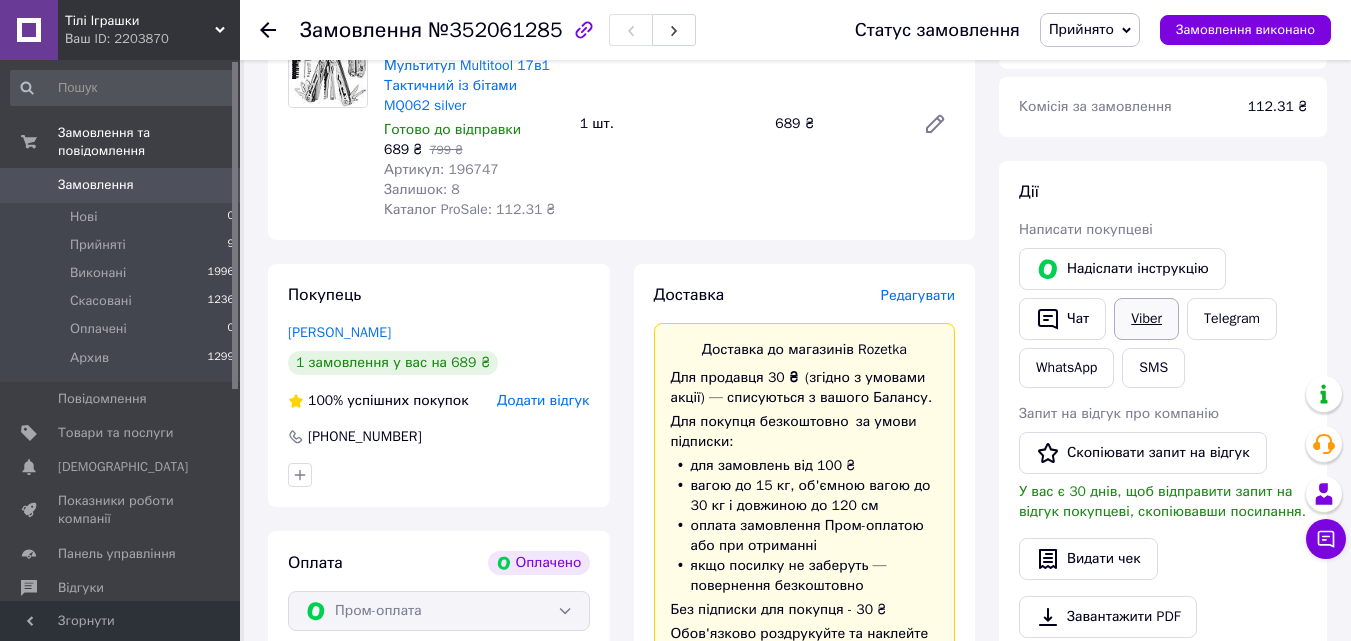 click on "Viber" at bounding box center [1146, 319] 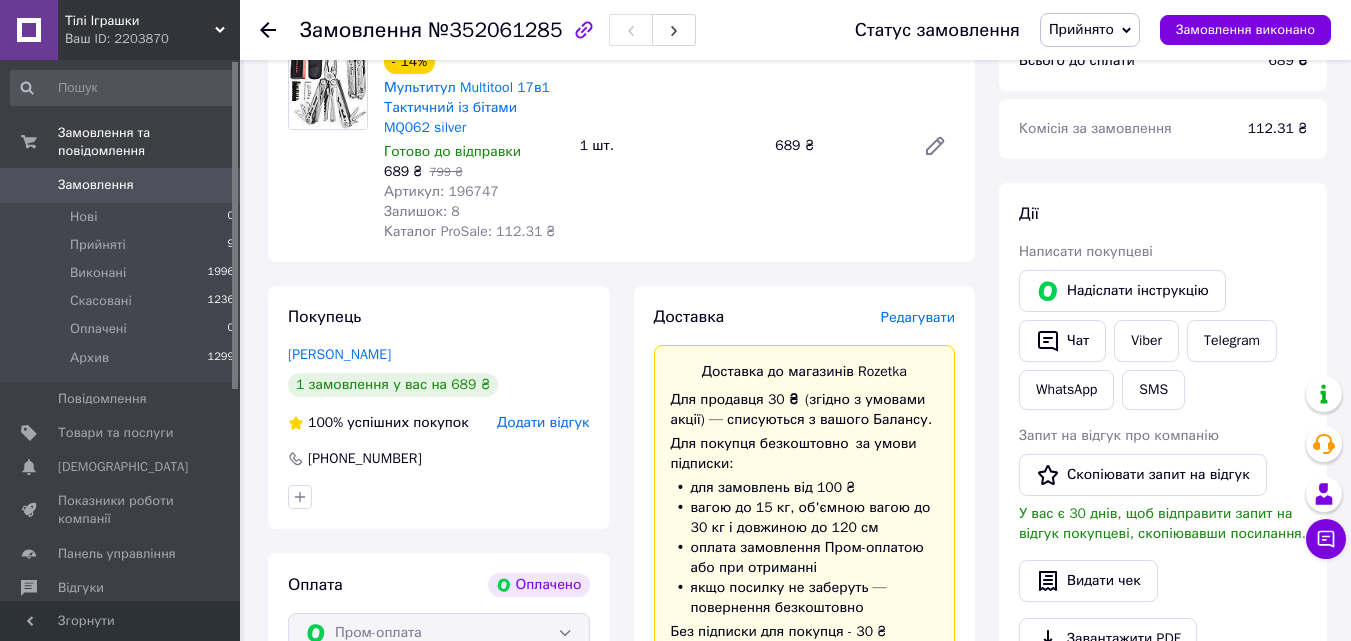 scroll, scrollTop: 700, scrollLeft: 0, axis: vertical 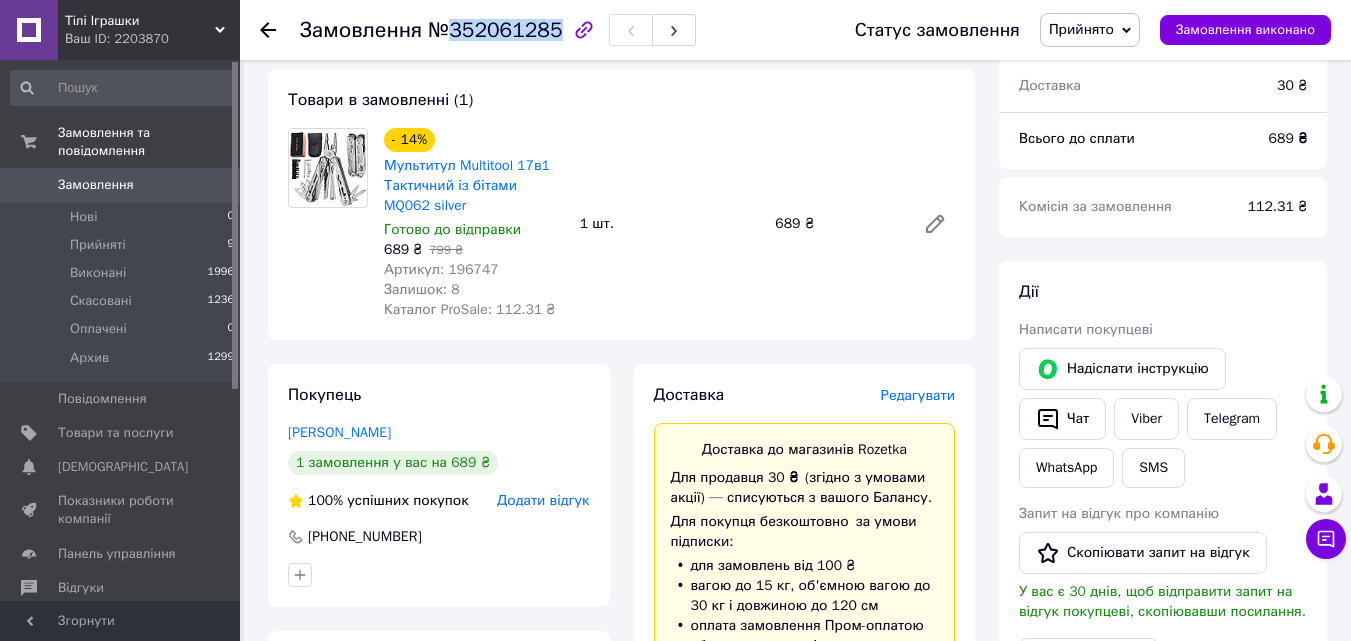 drag, startPoint x: 450, startPoint y: 25, endPoint x: 546, endPoint y: 32, distance: 96.25487 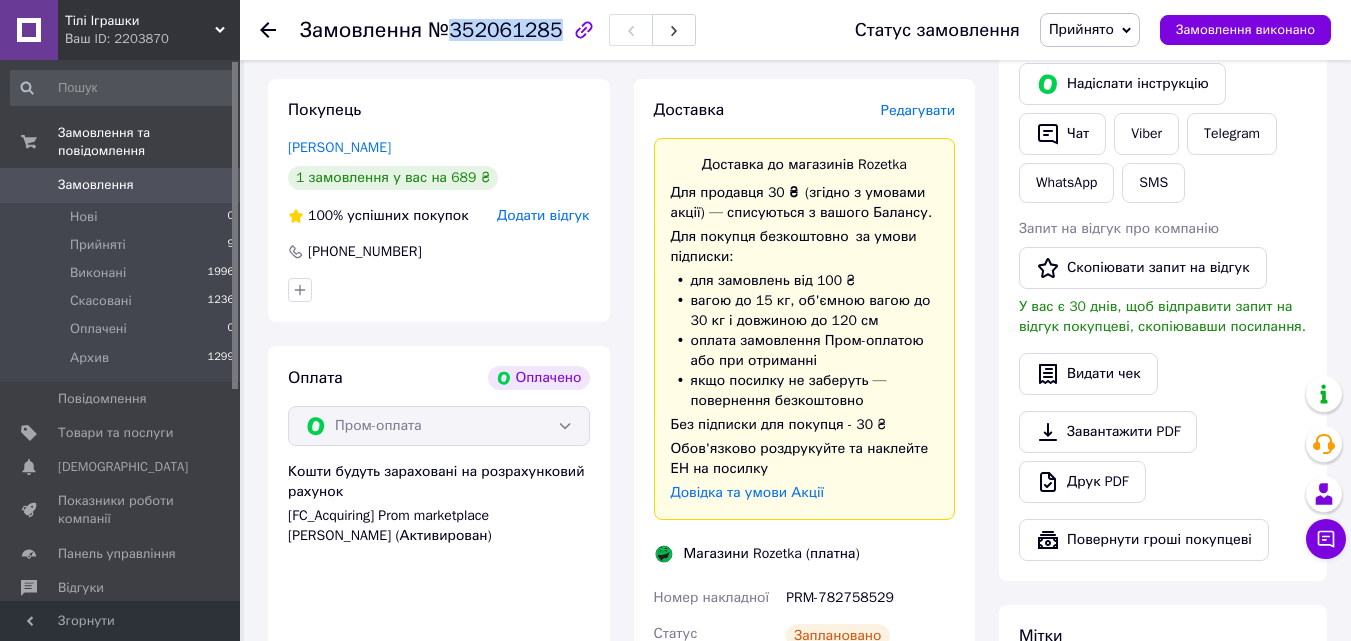 scroll, scrollTop: 1100, scrollLeft: 0, axis: vertical 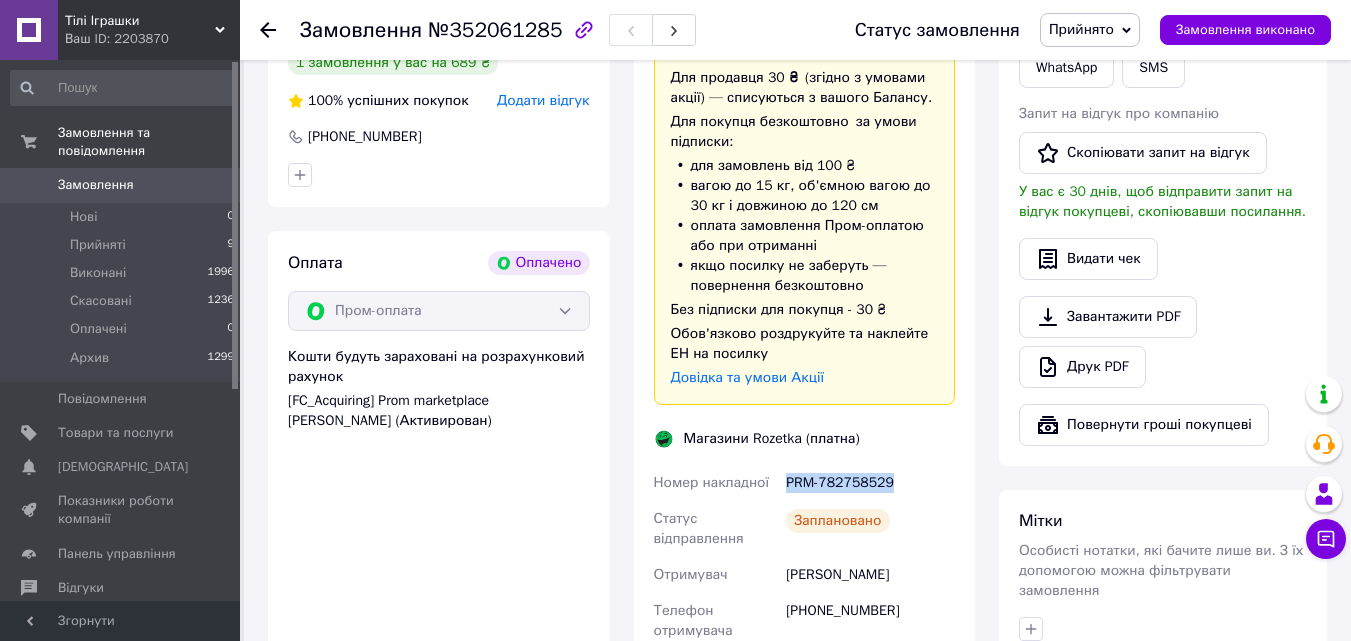 drag, startPoint x: 789, startPoint y: 463, endPoint x: 887, endPoint y: 459, distance: 98.0816 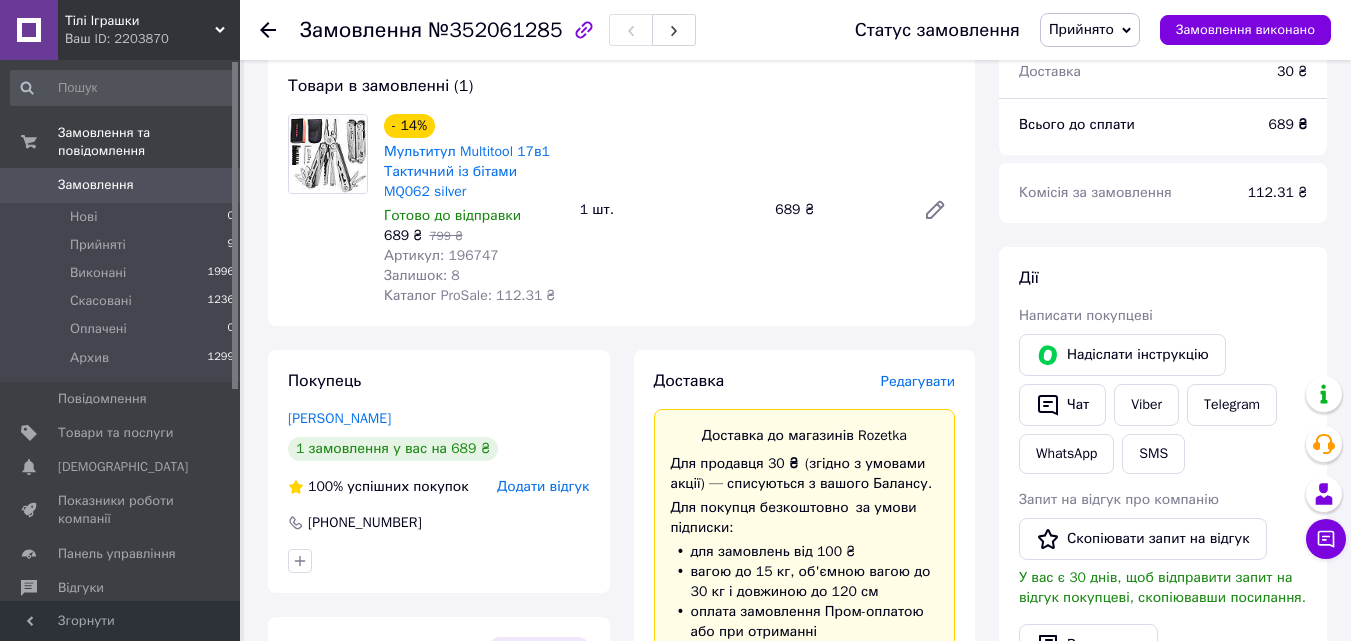 scroll, scrollTop: 700, scrollLeft: 0, axis: vertical 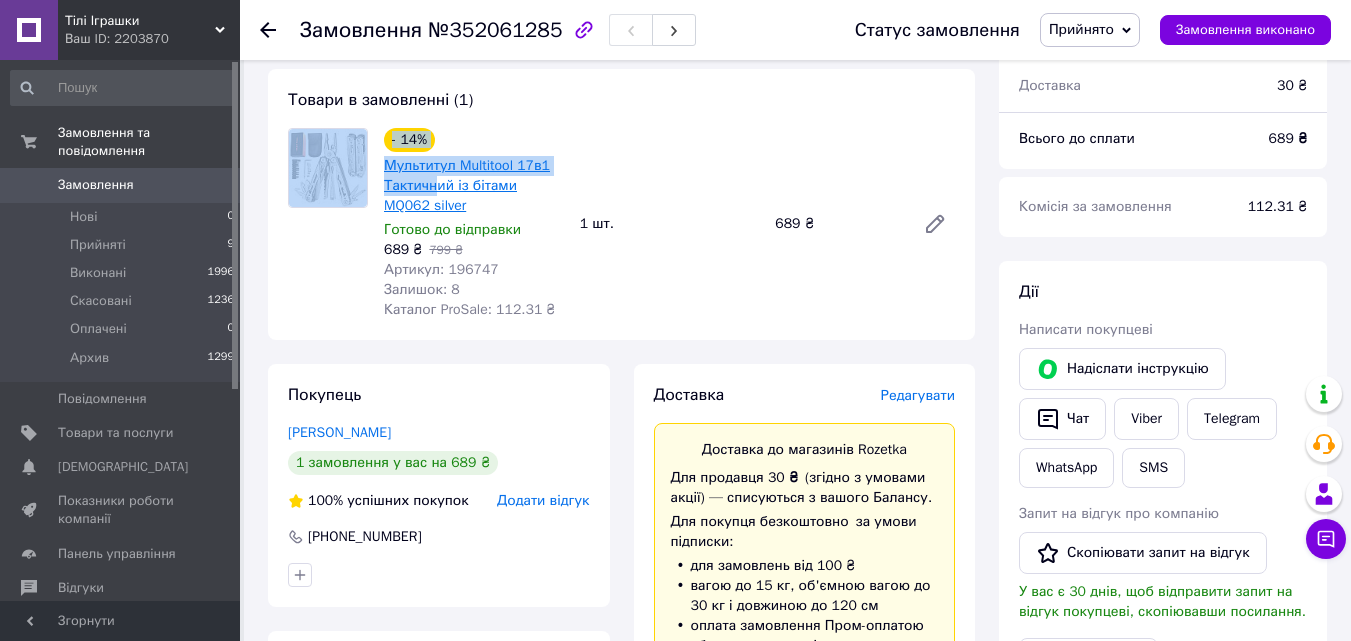 drag, startPoint x: 375, startPoint y: 143, endPoint x: 434, endPoint y: 172, distance: 65.74192 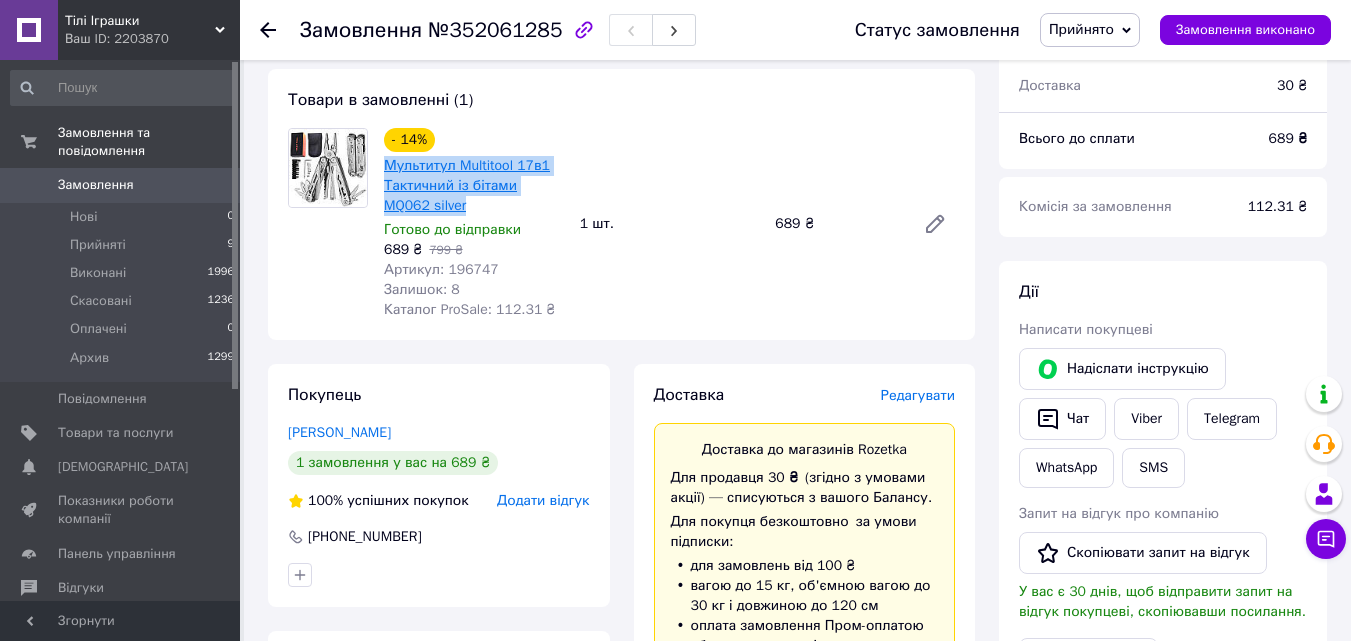 drag, startPoint x: 444, startPoint y: 189, endPoint x: 384, endPoint y: 153, distance: 69.97142 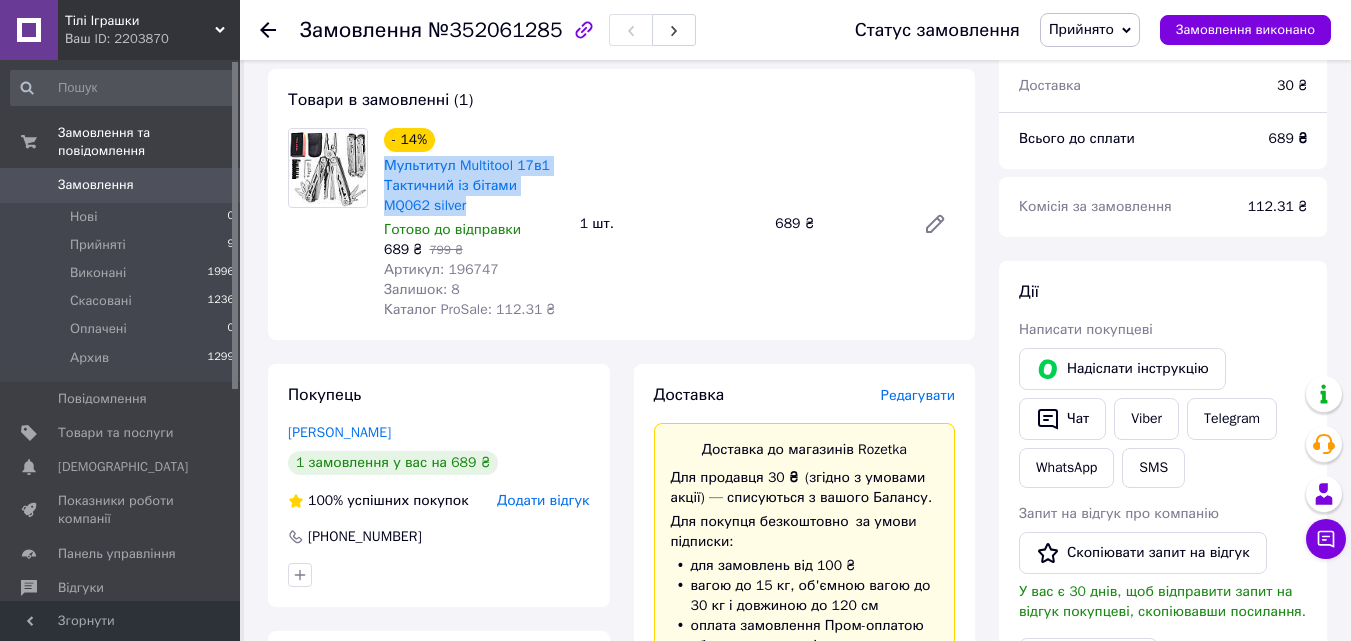 copy on "Мультитул Multitool 17в1 Тактичний із бітами MQ062 silver" 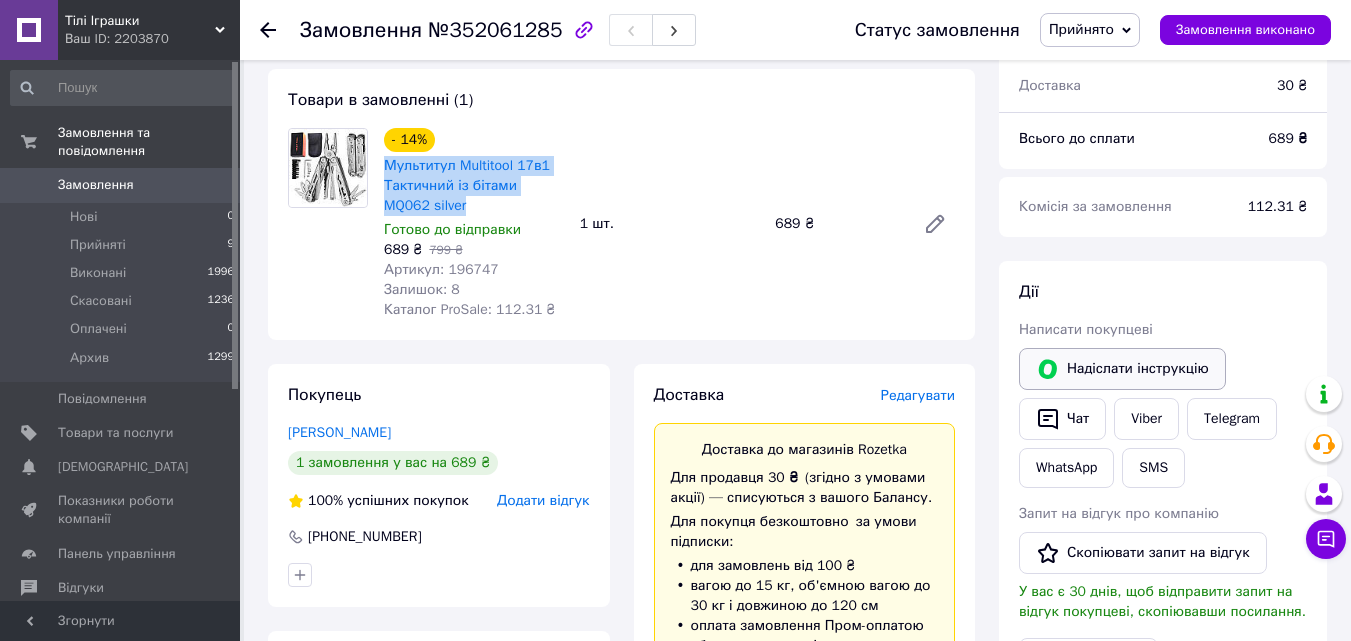 scroll, scrollTop: 1000, scrollLeft: 0, axis: vertical 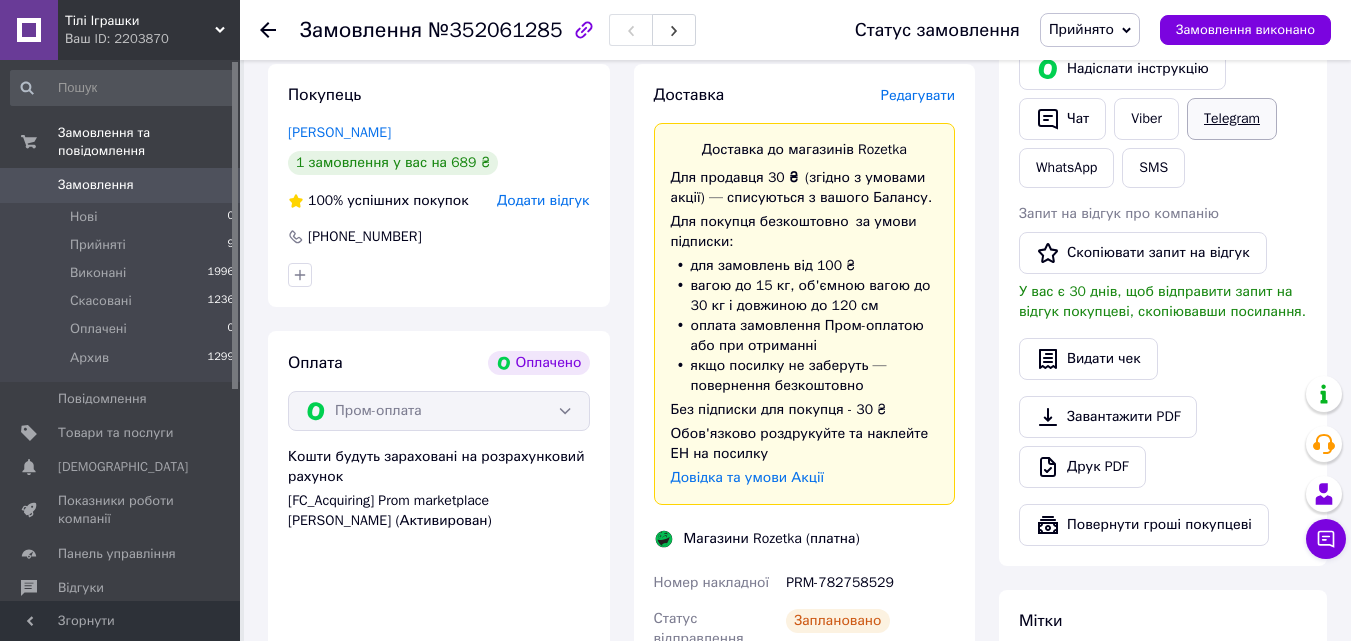 click on "Telegram" at bounding box center [1232, 119] 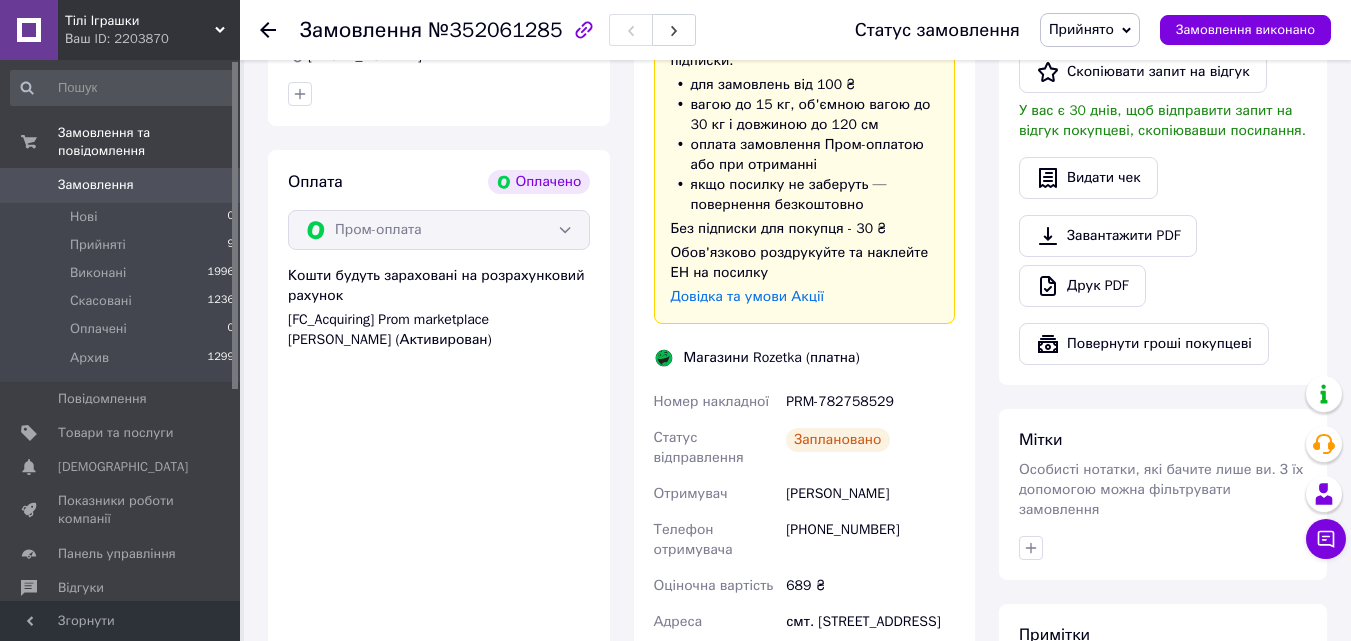 scroll, scrollTop: 1055, scrollLeft: 0, axis: vertical 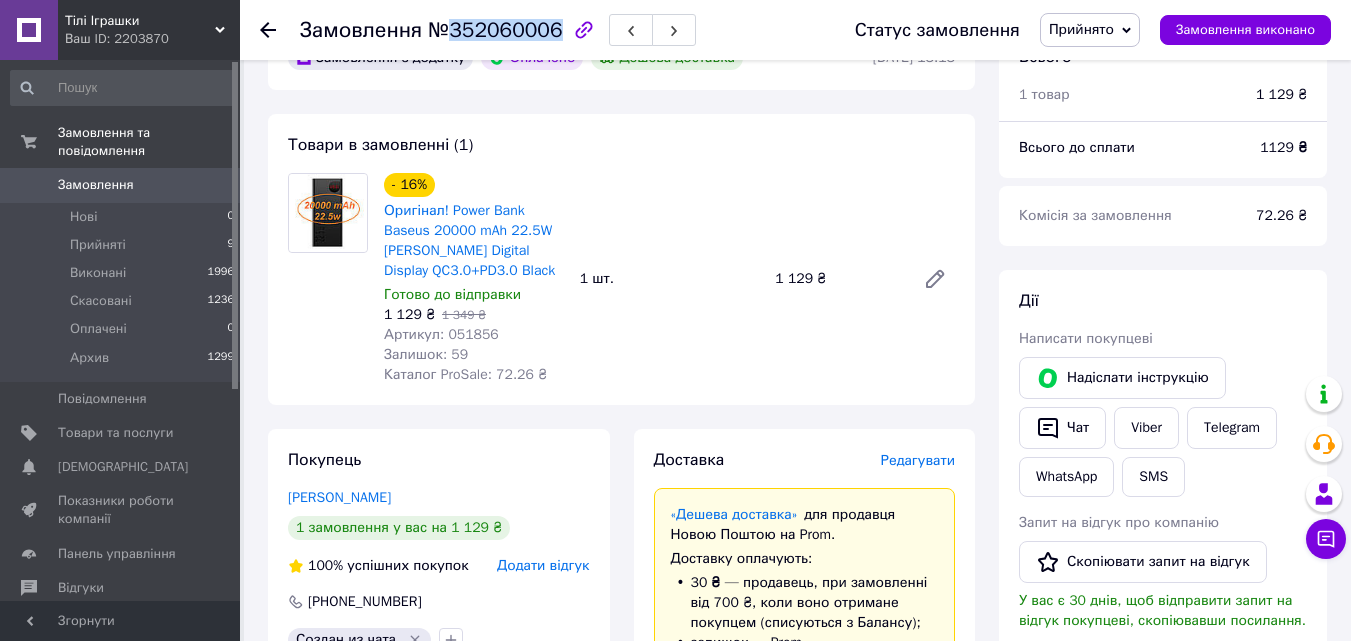 drag, startPoint x: 448, startPoint y: 32, endPoint x: 547, endPoint y: 41, distance: 99.40825 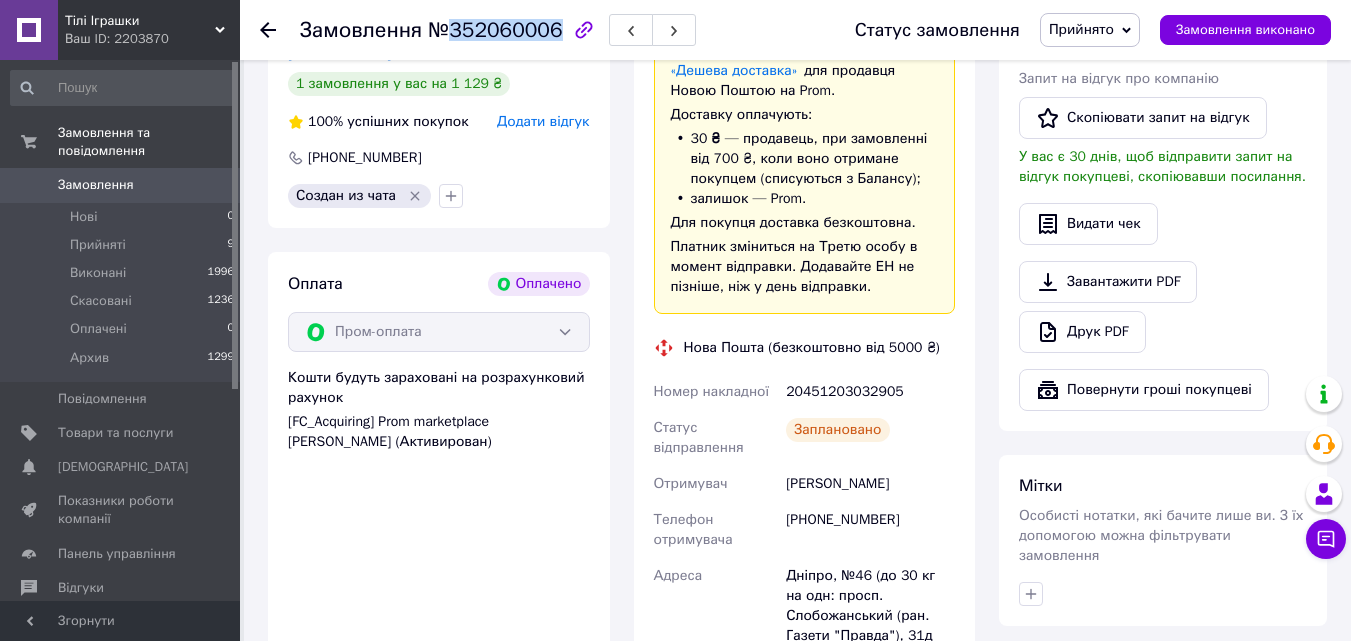 scroll, scrollTop: 1155, scrollLeft: 0, axis: vertical 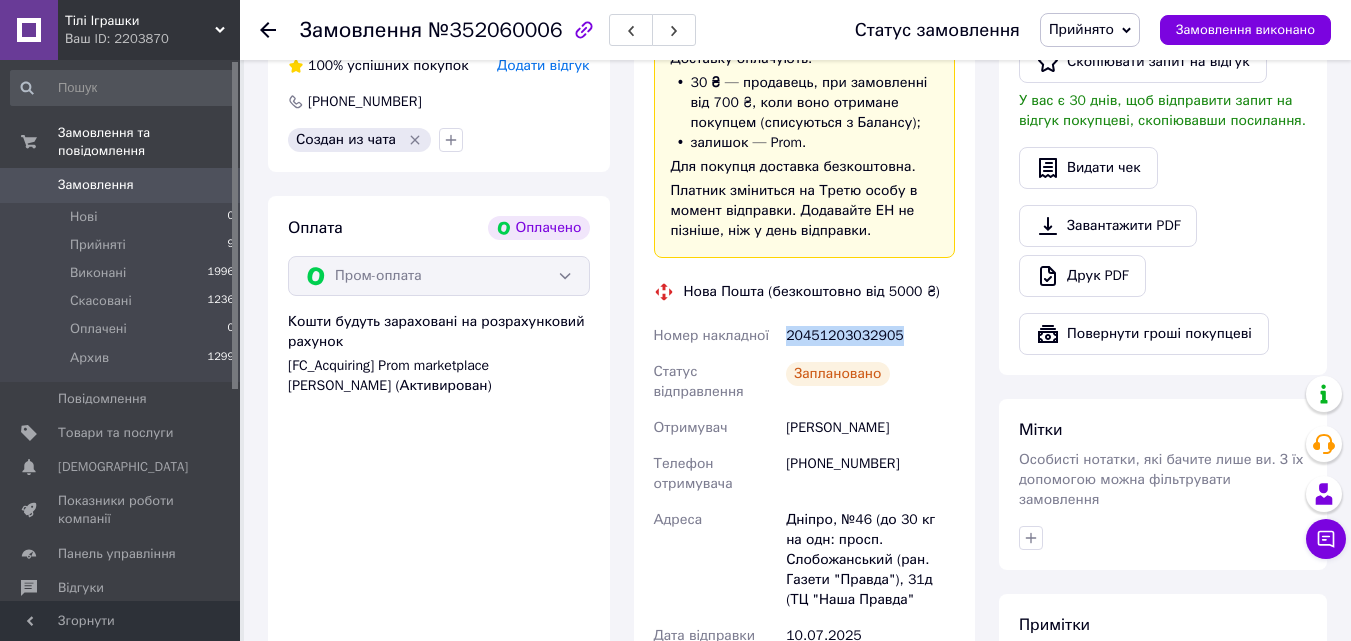 drag, startPoint x: 786, startPoint y: 311, endPoint x: 893, endPoint y: 318, distance: 107.22873 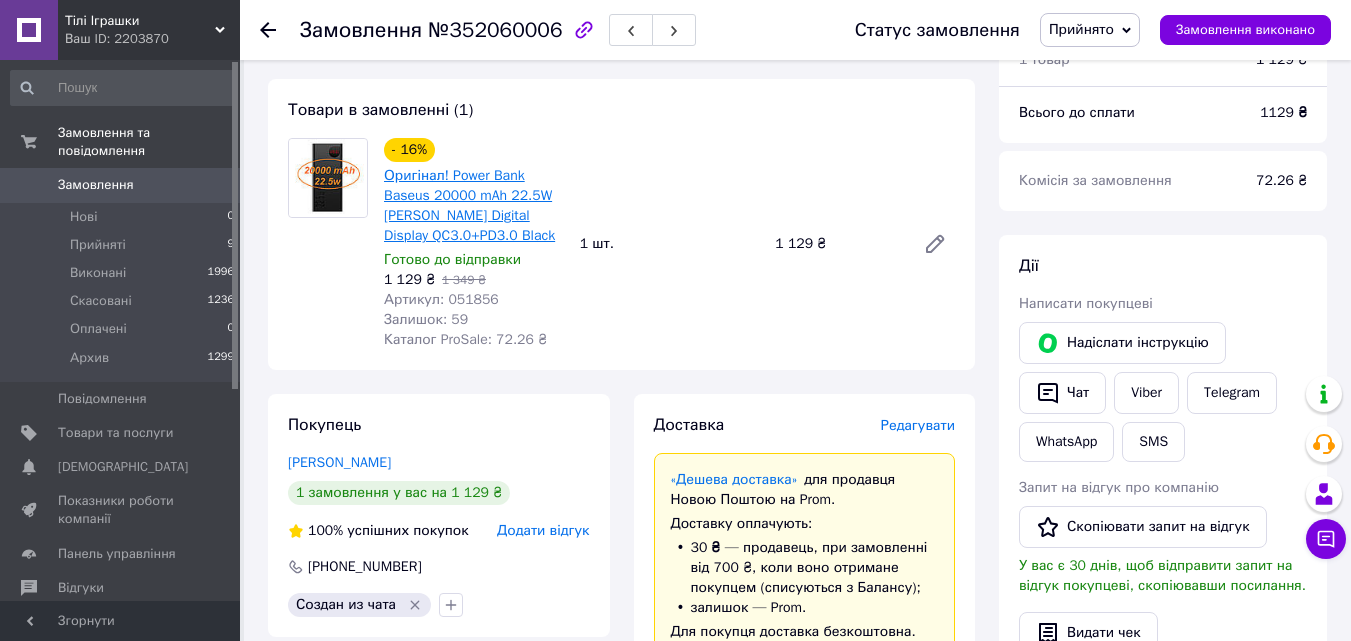 scroll, scrollTop: 655, scrollLeft: 0, axis: vertical 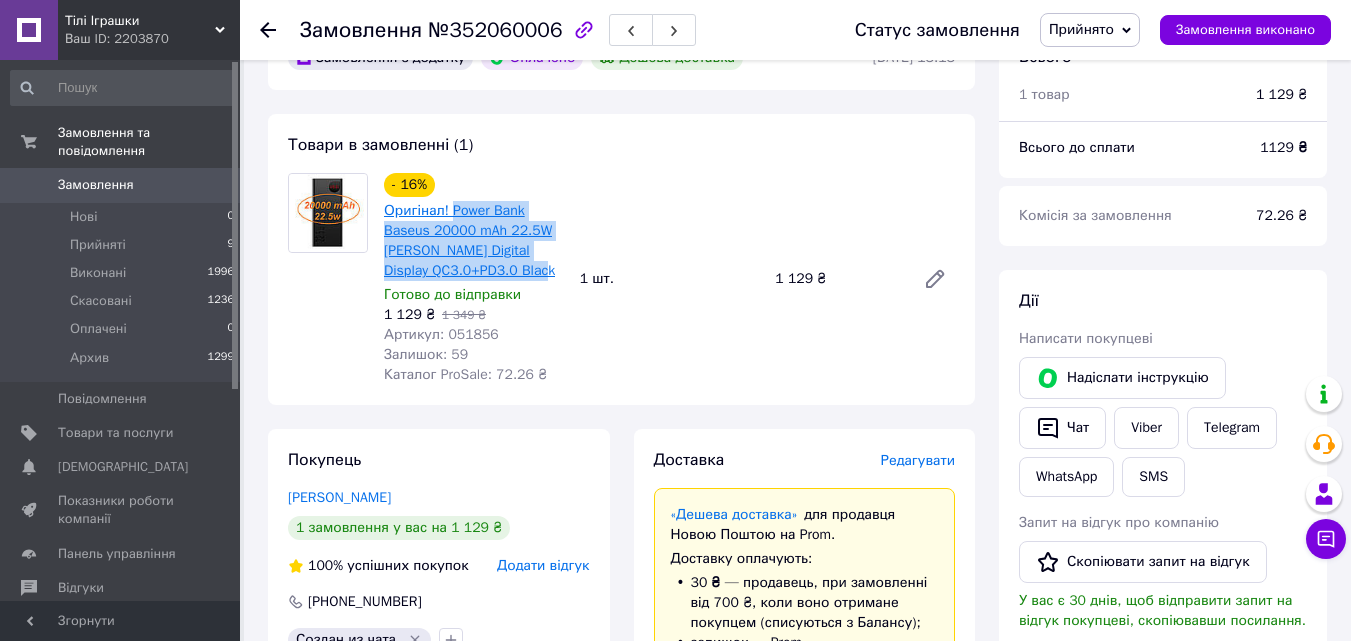 drag, startPoint x: 553, startPoint y: 256, endPoint x: 453, endPoint y: 193, distance: 118.19052 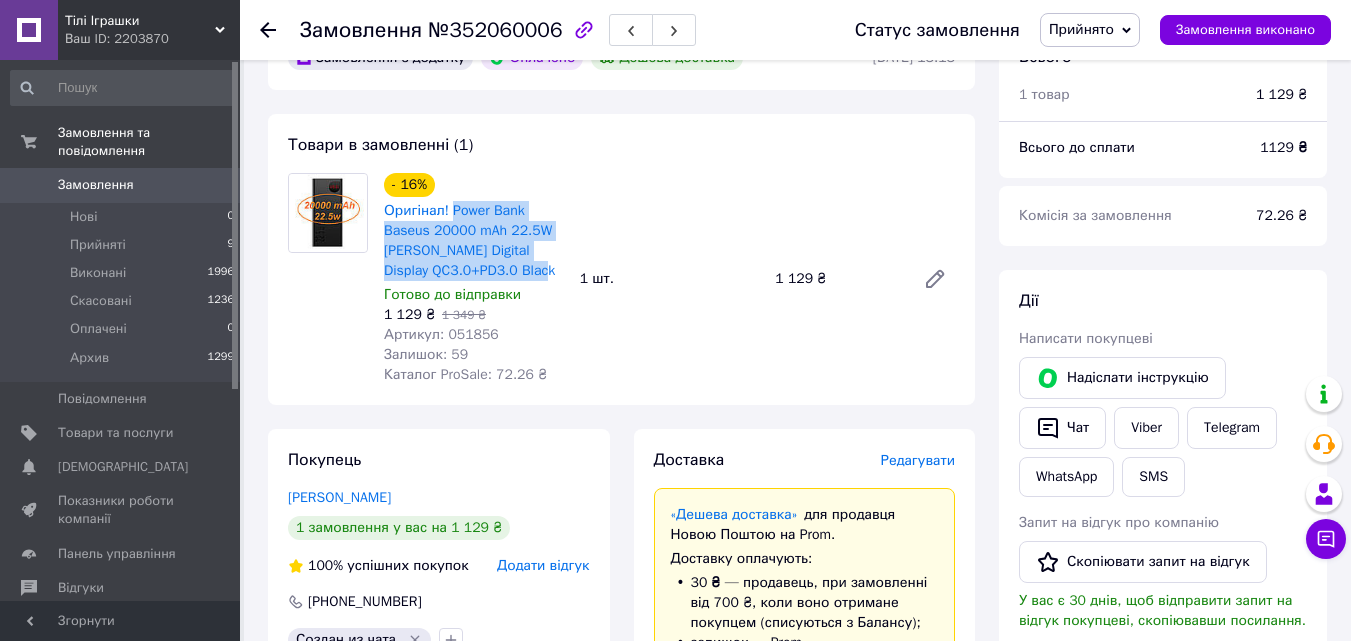 copy on "Power Bank Baseus 20000 mAh 22.5W Adaman Metal Digital Display QC3.0+PD3.0 Black" 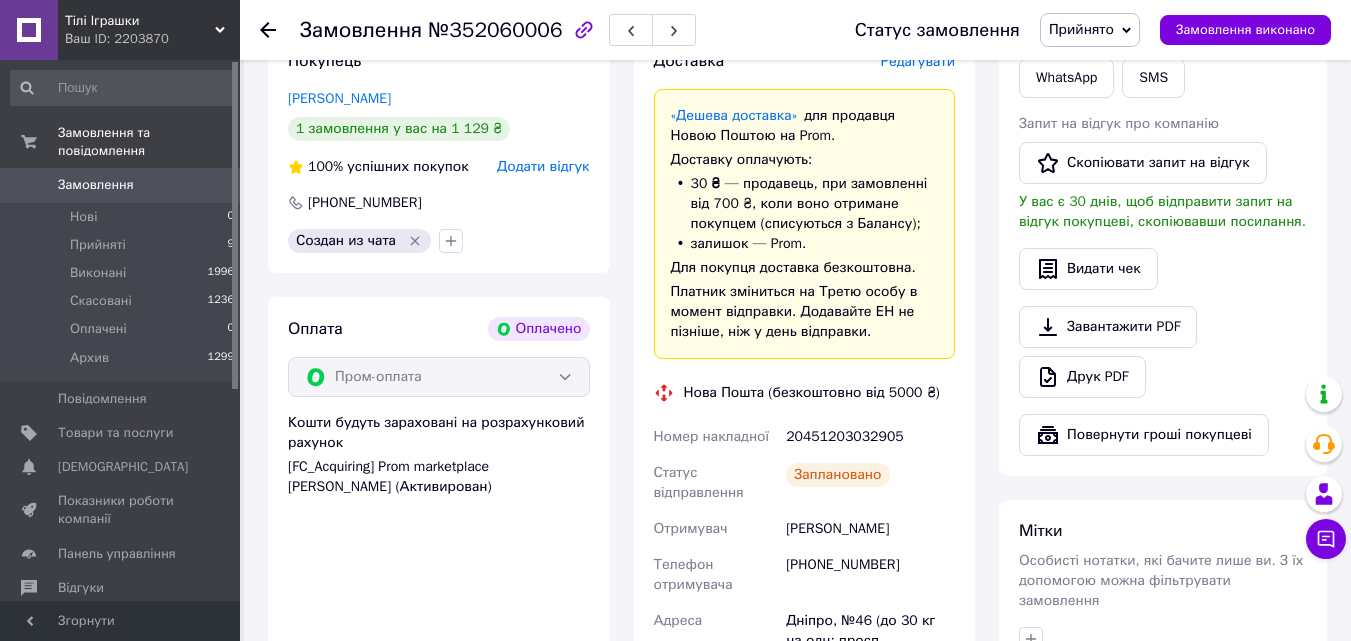 scroll, scrollTop: 1055, scrollLeft: 0, axis: vertical 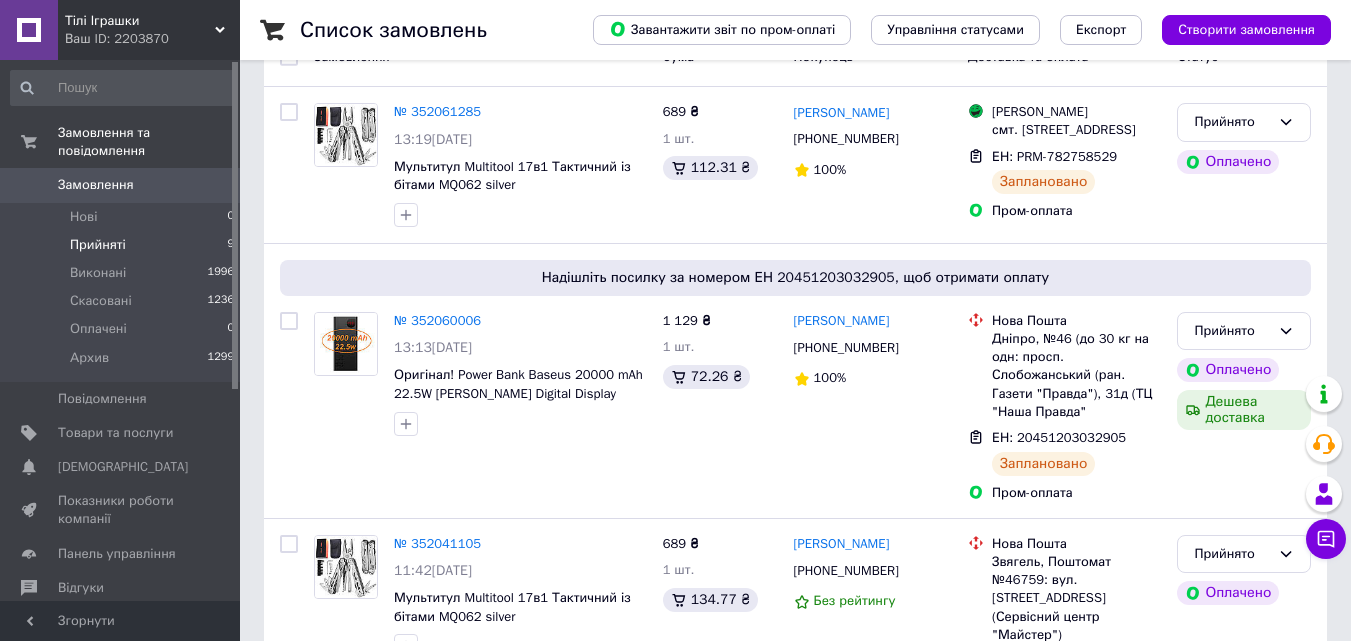 click on "Тілі Іграшки Ваш ID: 2203870" at bounding box center [149, 30] 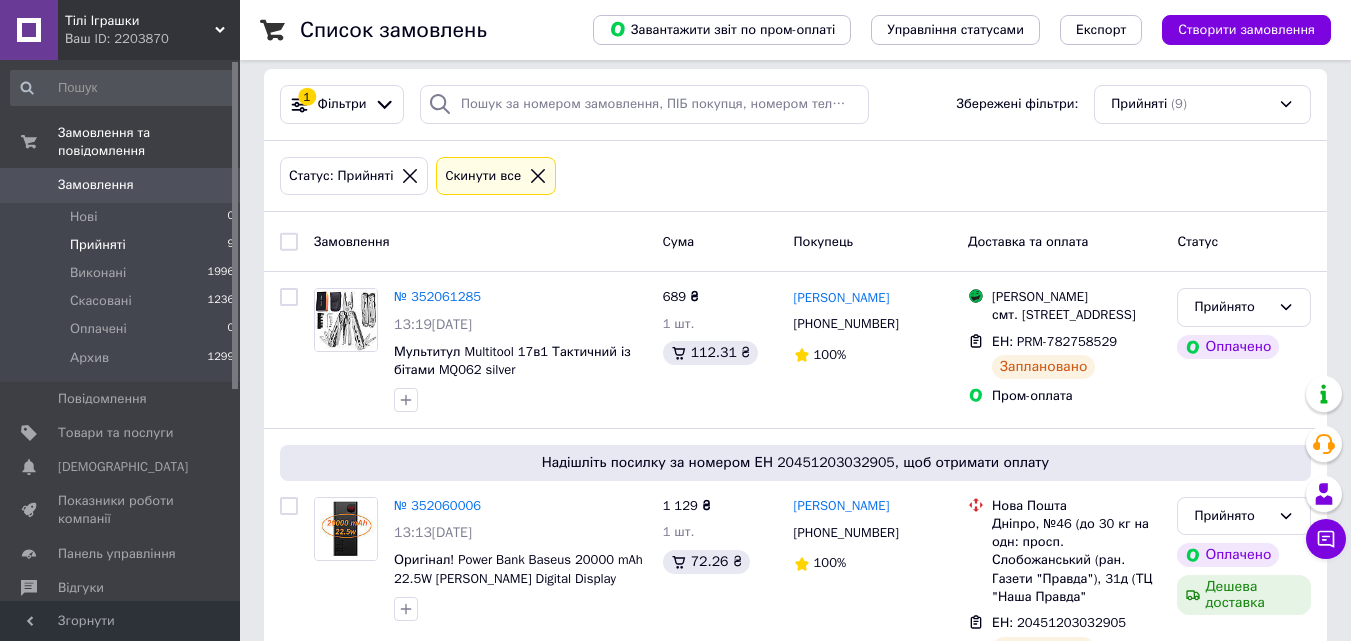 scroll, scrollTop: 0, scrollLeft: 0, axis: both 